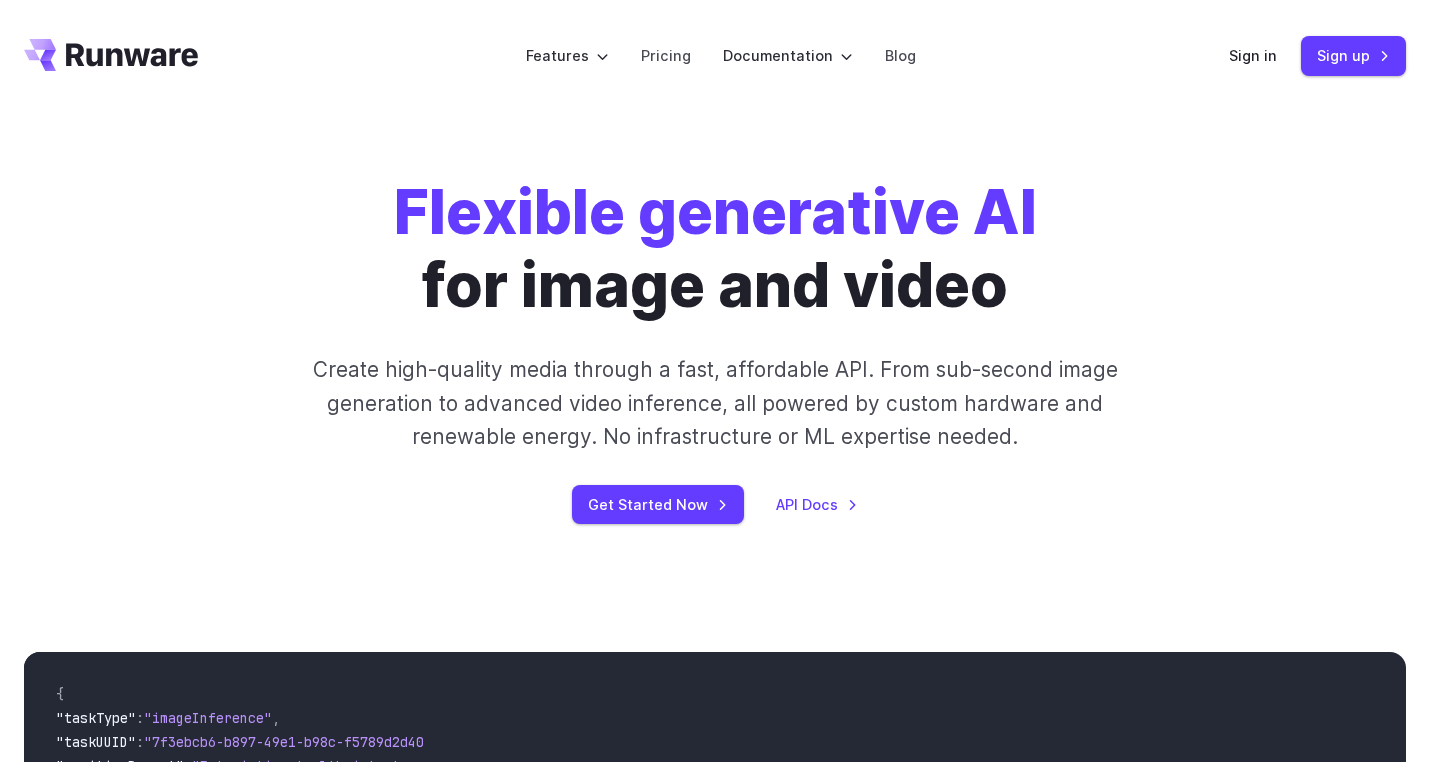 scroll, scrollTop: 0, scrollLeft: 0, axis: both 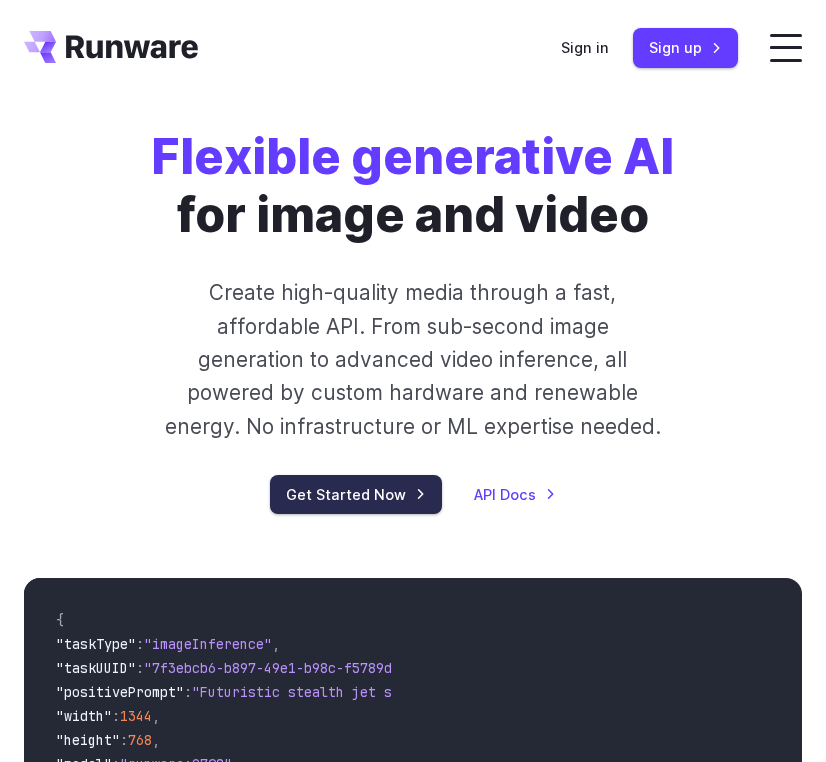 click on "Get Started Now" at bounding box center (356, 494) 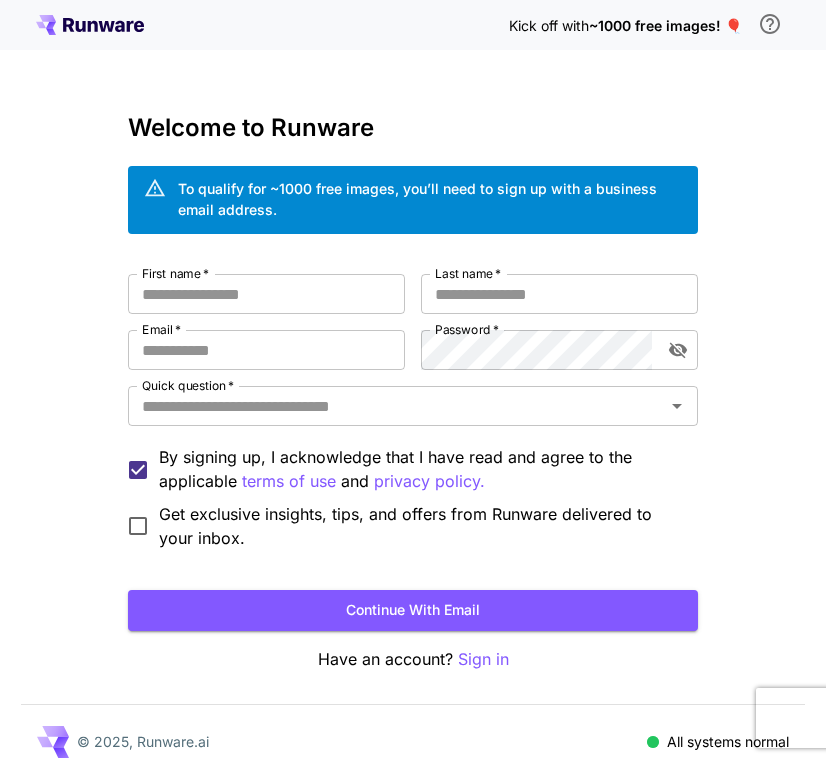 scroll, scrollTop: 0, scrollLeft: 0, axis: both 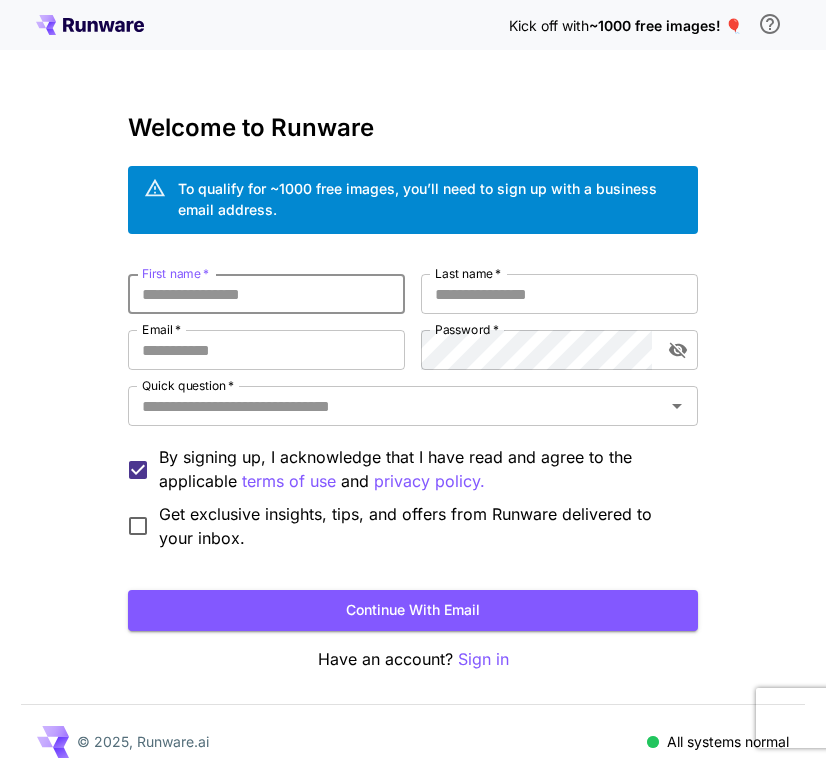 click on "First name   *" at bounding box center (266, 294) 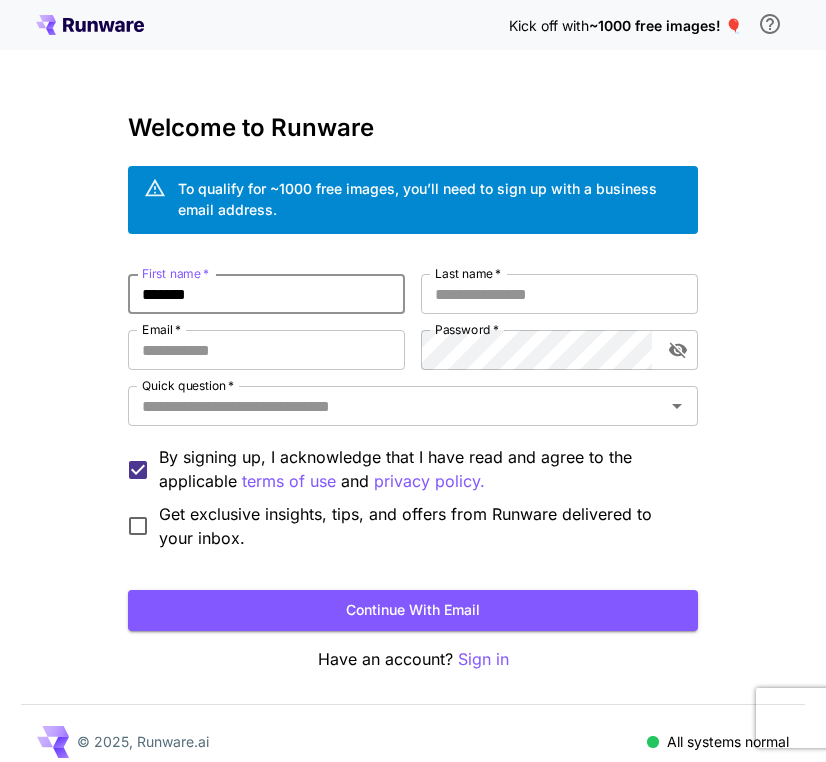 type on "*******" 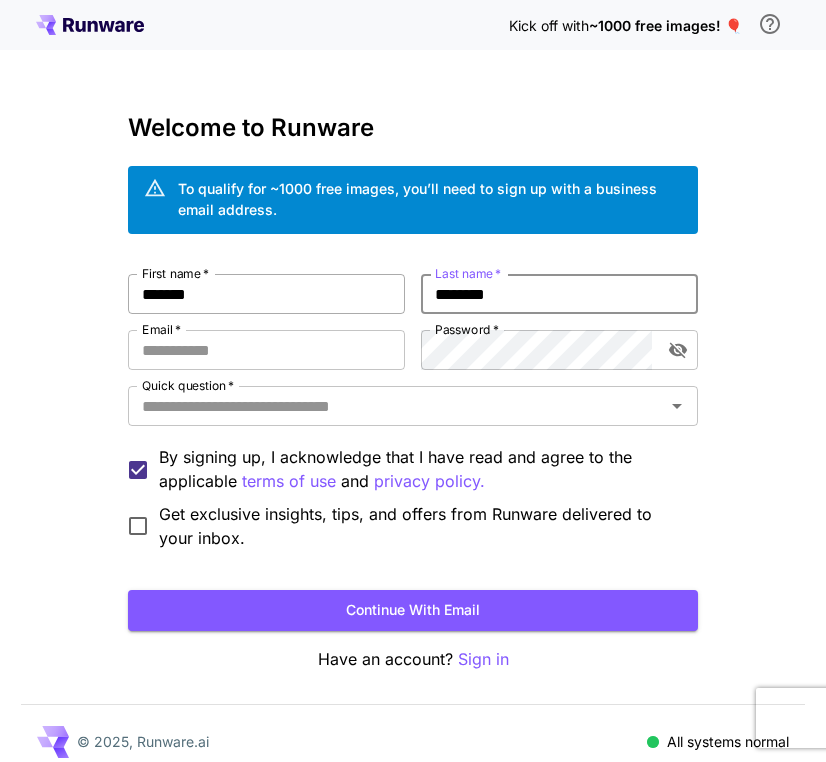 type on "********" 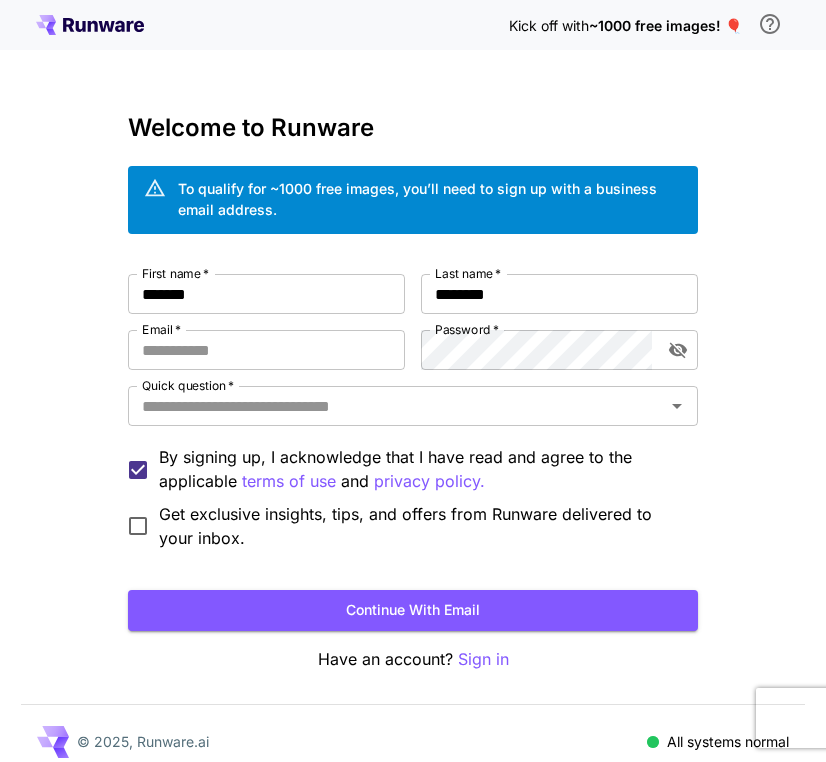 click on "Kick off with  ~1000 free images! 🎈 Welcome to Runware To qualify for ~1000 free images, you’ll need to sign up with a business email address. [FIRST]   * ******* [FIRST]   * [LAST]   * ******** [LAST]   * [EMAIL]   * [EMAIL]   * [PASSWORD]   * [PASSWORD]   * [QUESTION]   * [QUESTION]   * By signing up, I acknowledge that I have read and agree to the applicable   terms of use     and   privacy policy.   Get exclusive insights, tips, and offers from Runware delivered to your inbox. Continue with email Have an account?   Sign in © 2025, Runware.ai All systems normal" at bounding box center [413, 389] 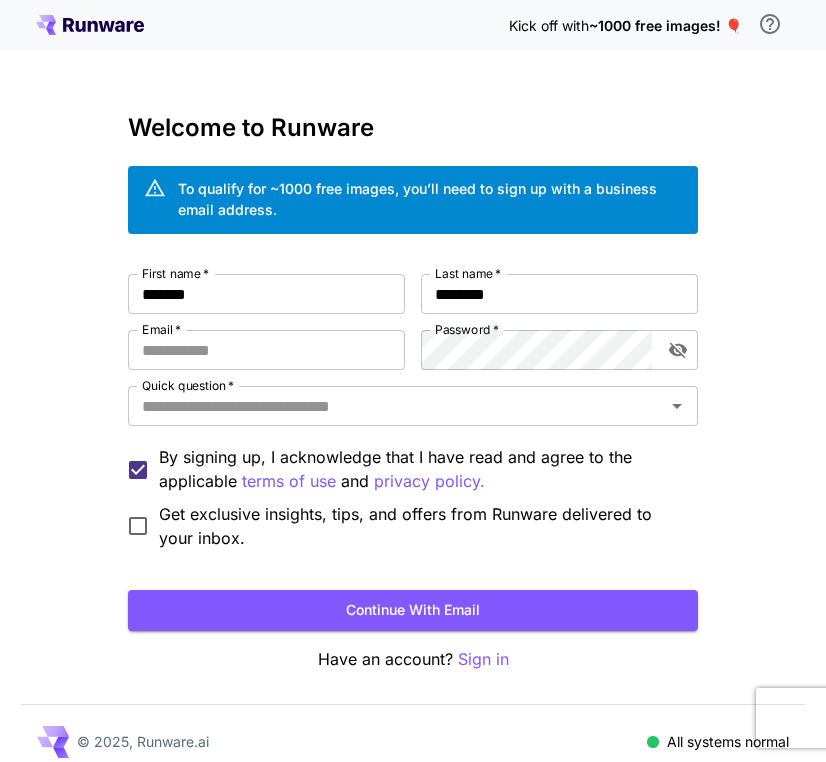 scroll, scrollTop: 16, scrollLeft: 0, axis: vertical 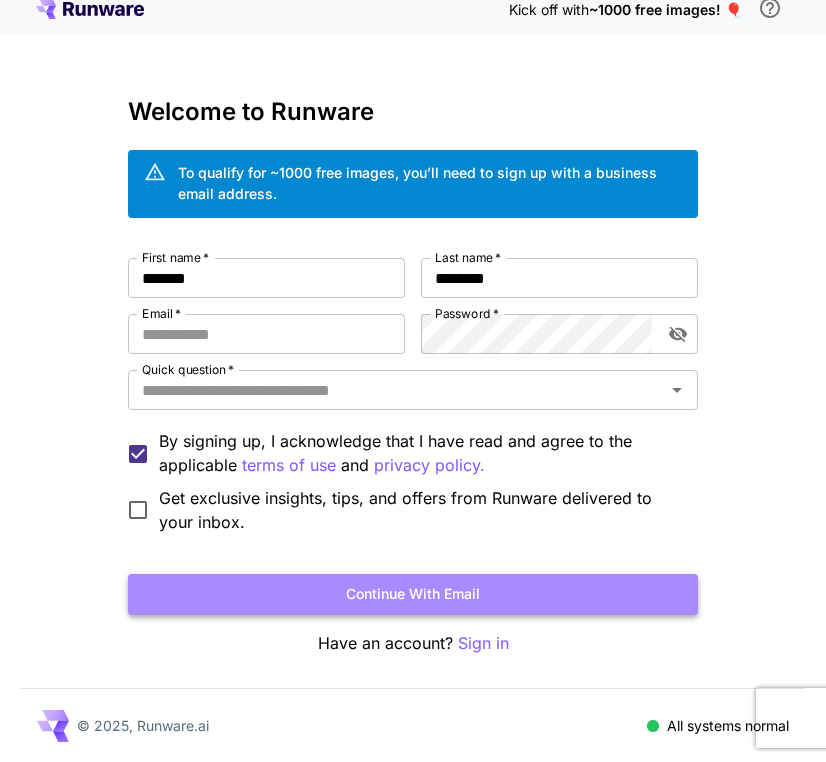 click on "Continue with email" at bounding box center [413, 594] 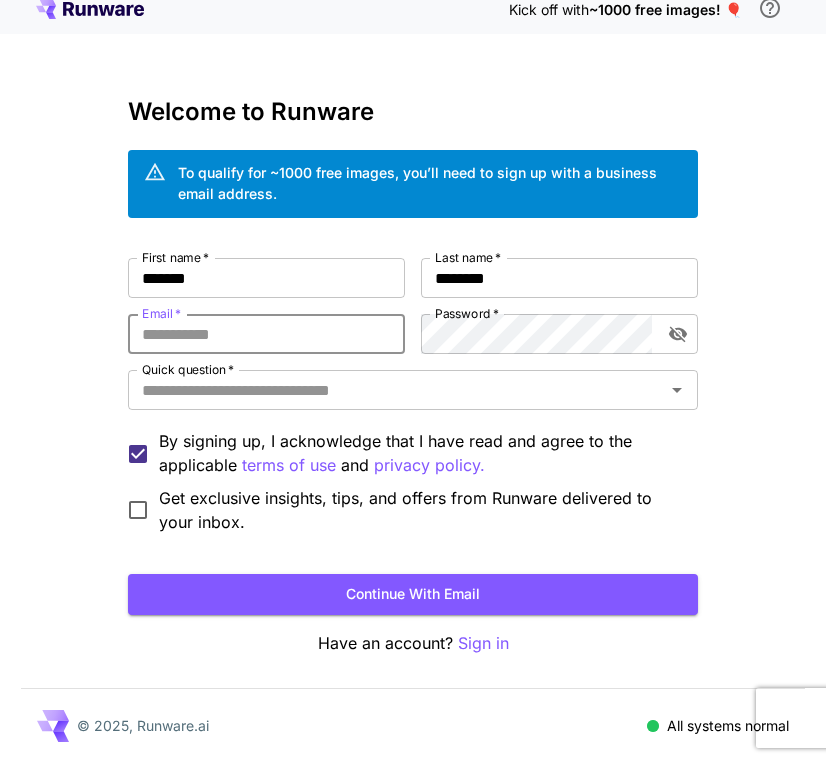 click on "First name   * [FIRST] First name   * Last name   * [LAST] Last name   * Email   * [EMAIL] Email   * Password   * Password   * Quick question   * Quick question   * By signing up, I acknowledge that I have read and agree to the applicable   terms of use     and   privacy policy.   Get exclusive insights, tips, and offers from Runware delivered to your inbox. Continue with email Have an account?   Sign in © 2025, Runware.ai All systems normal" at bounding box center (413, 373) 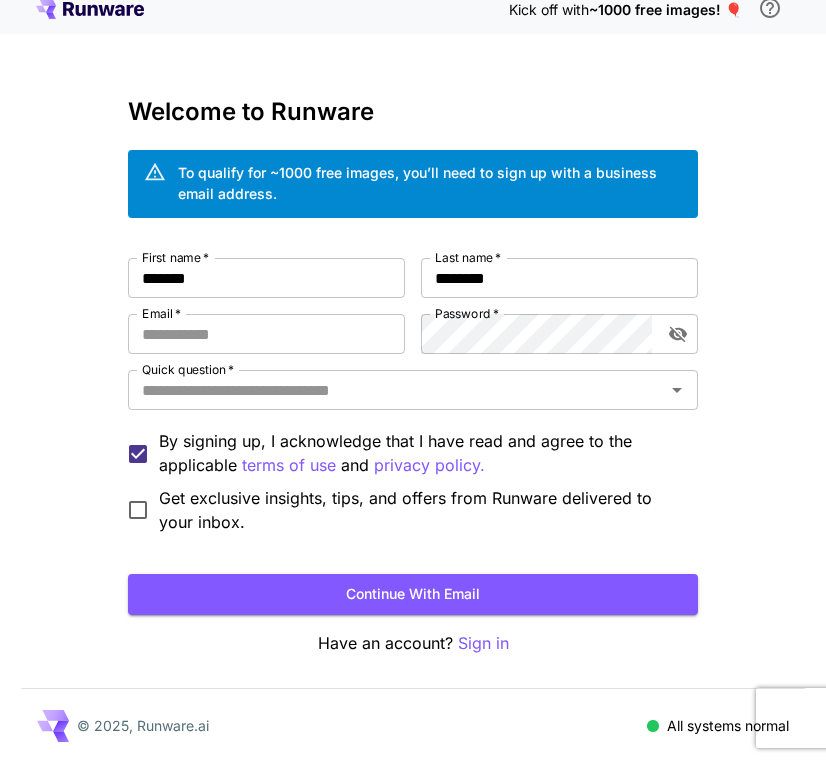 scroll, scrollTop: 0, scrollLeft: 0, axis: both 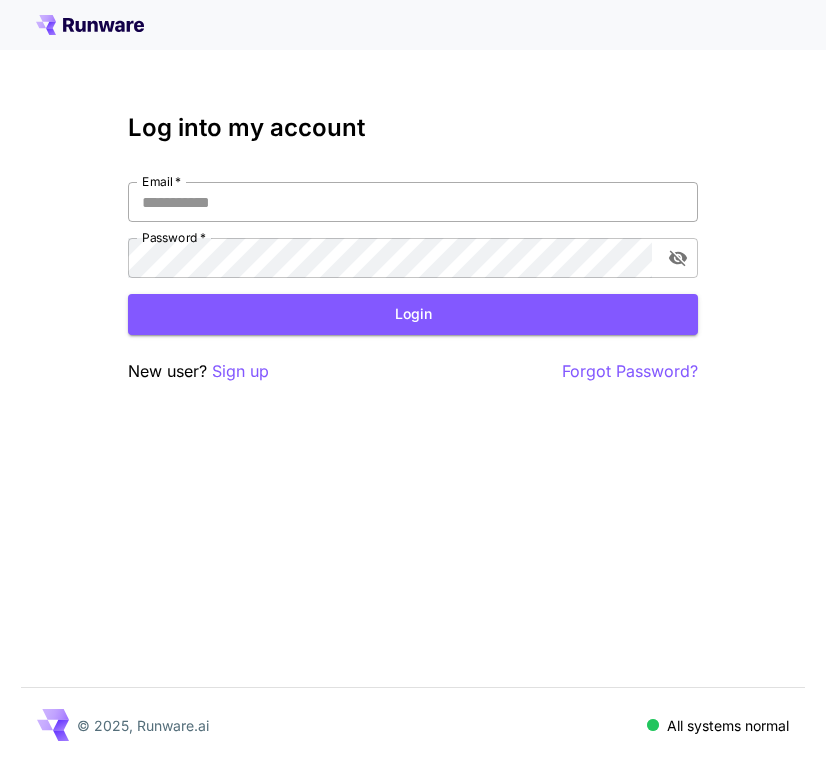 click on "Email   *" at bounding box center (413, 202) 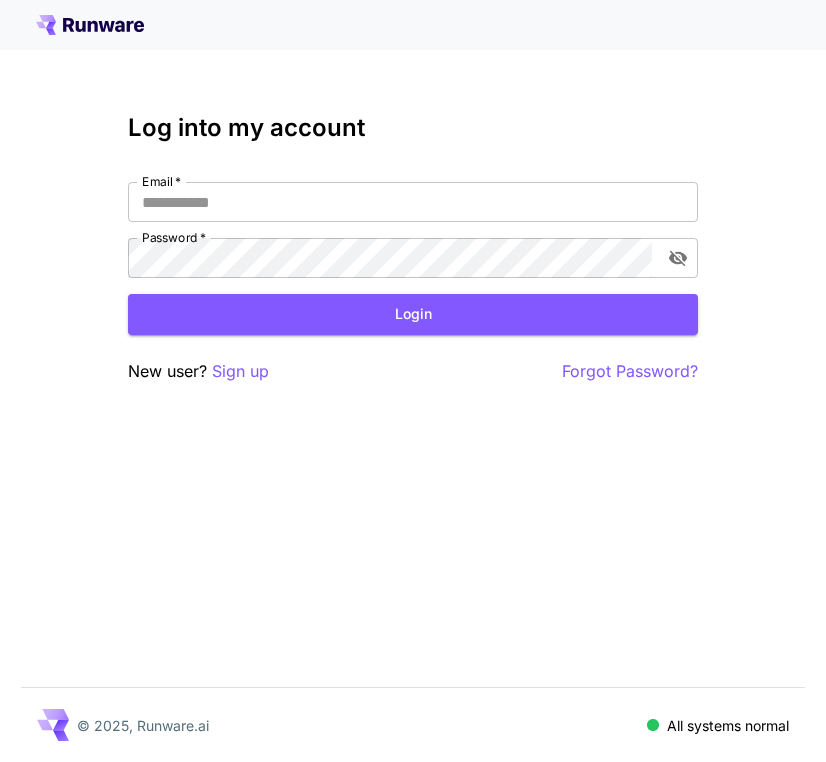 click on "Log into my account" at bounding box center [413, 128] 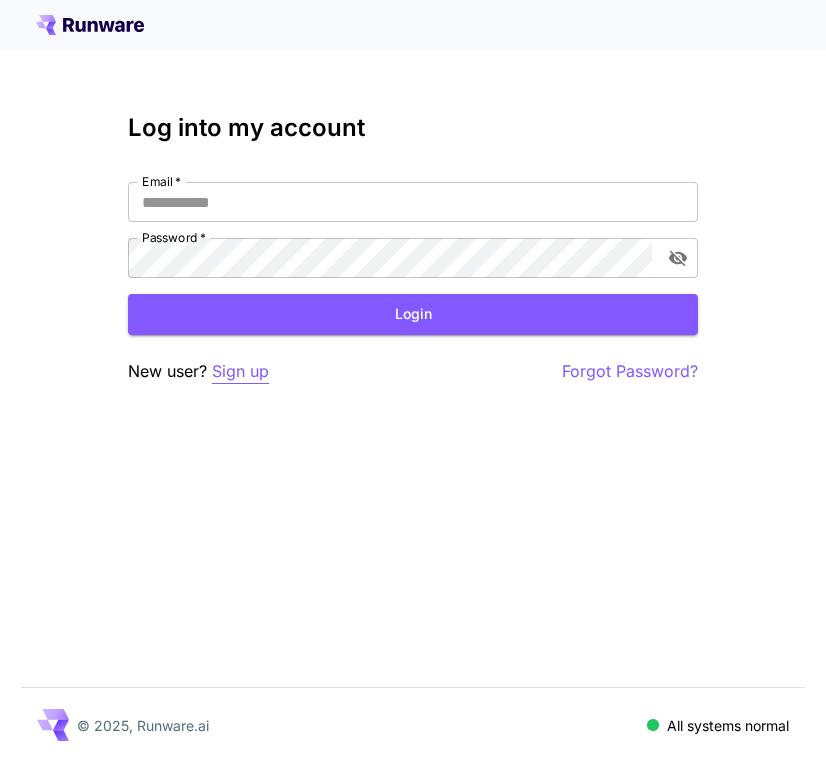 click on "Sign up" at bounding box center [240, 371] 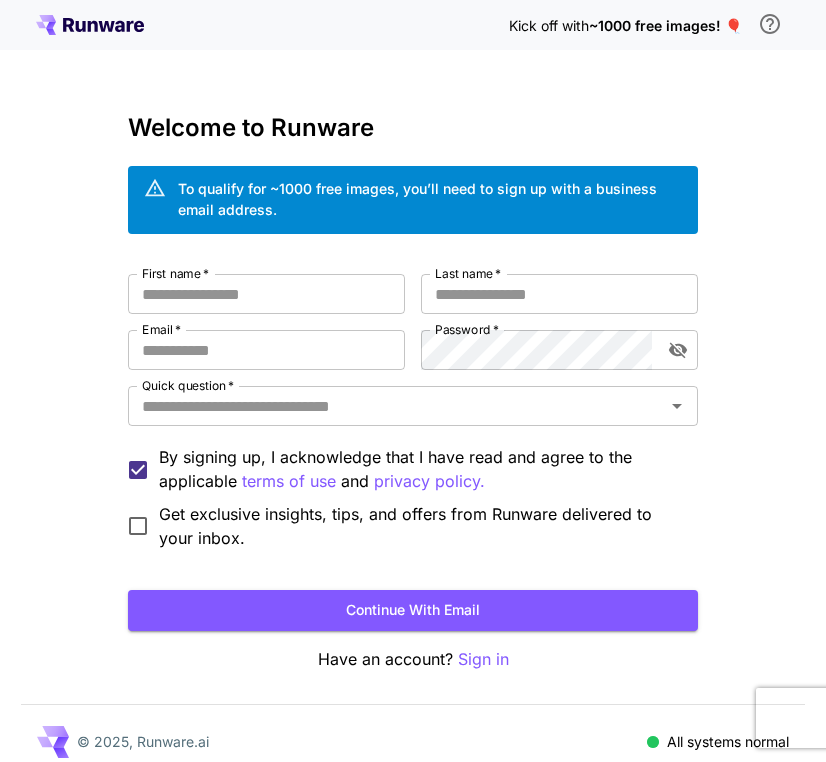 scroll, scrollTop: 16, scrollLeft: 0, axis: vertical 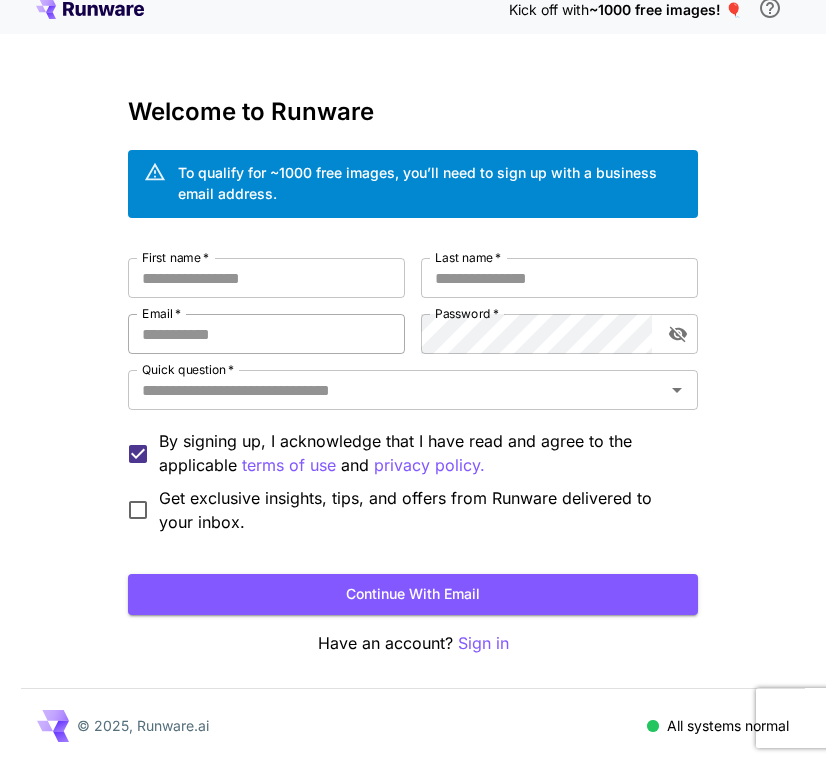click on "Email   *" at bounding box center (266, 334) 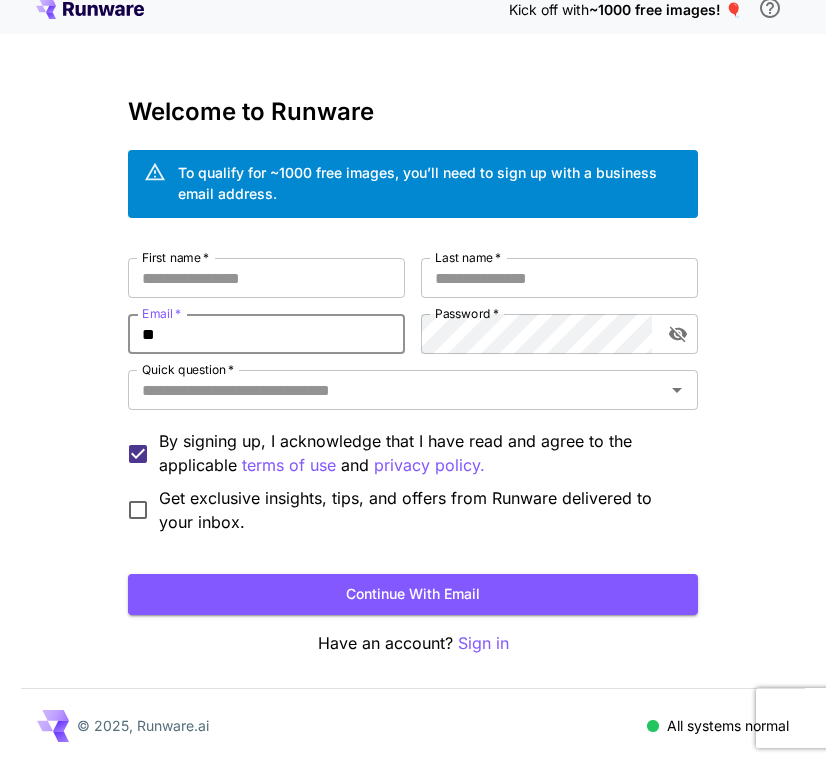 type on "*" 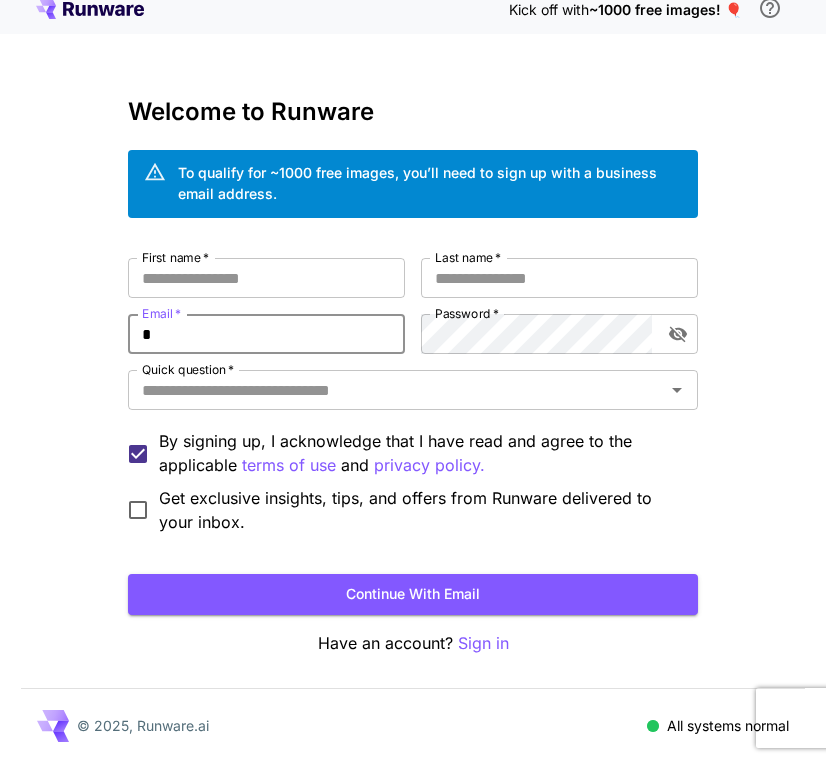 type 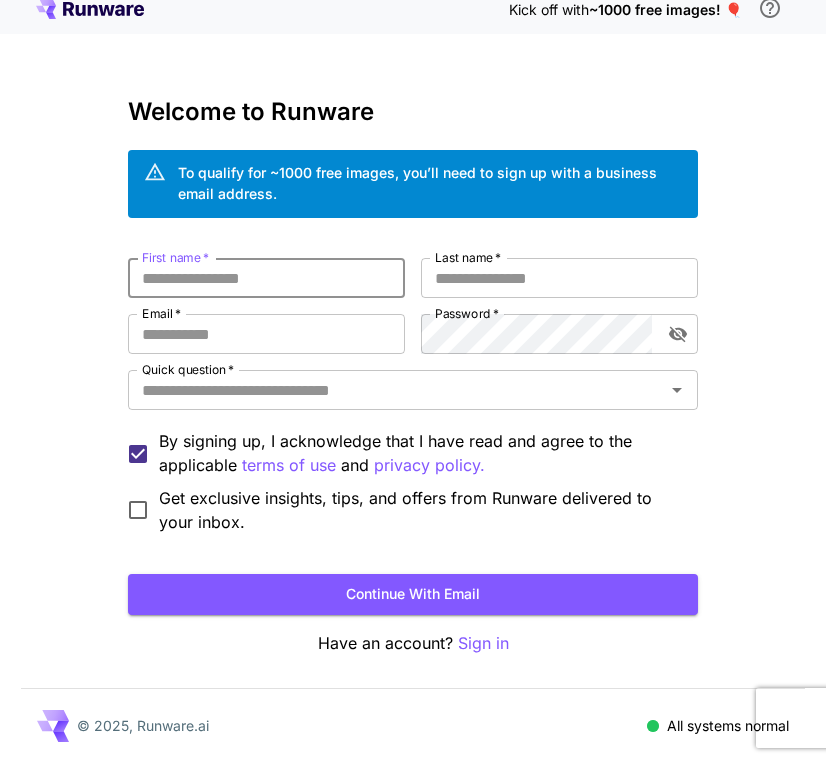 click on "First name   *" at bounding box center [266, 278] 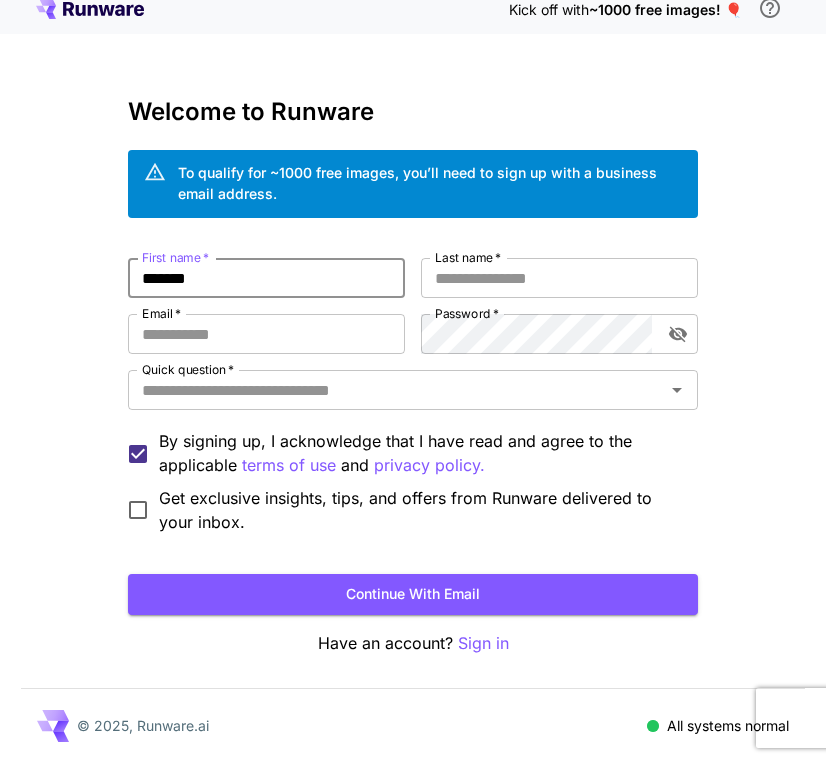type on "*******" 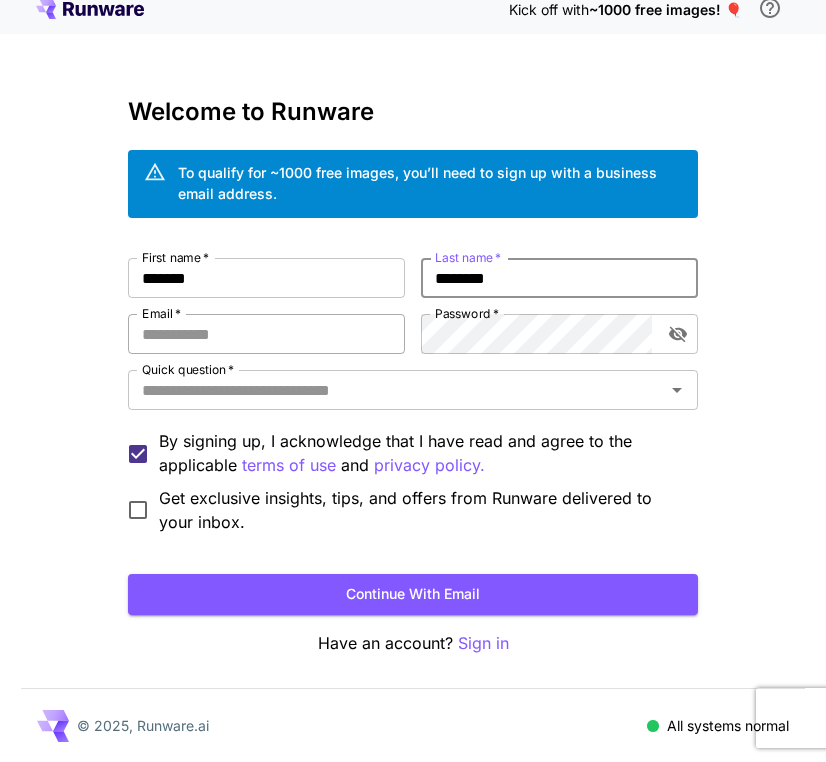 type on "********" 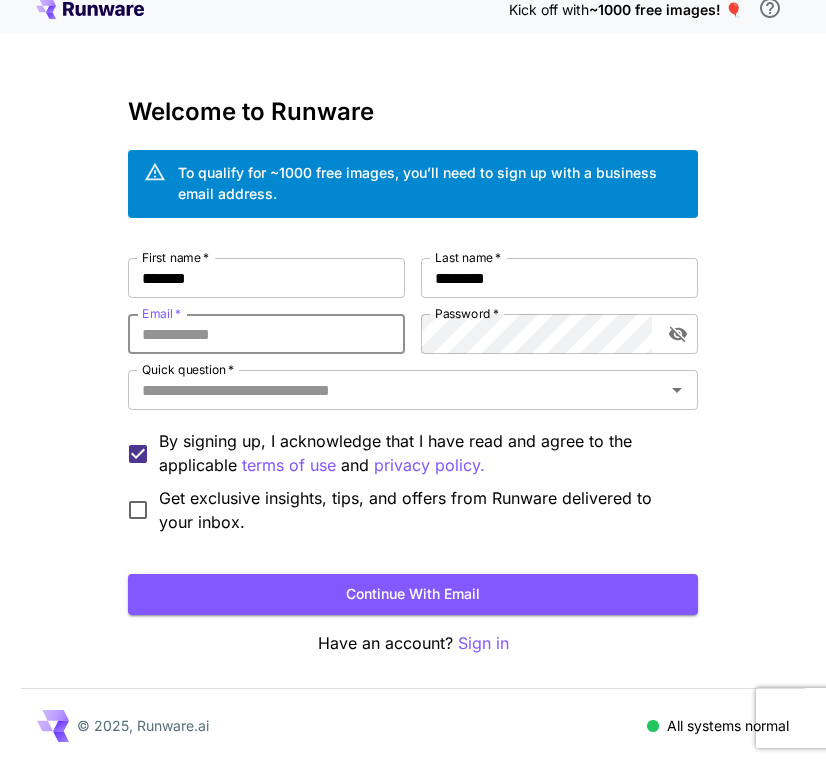type on "*" 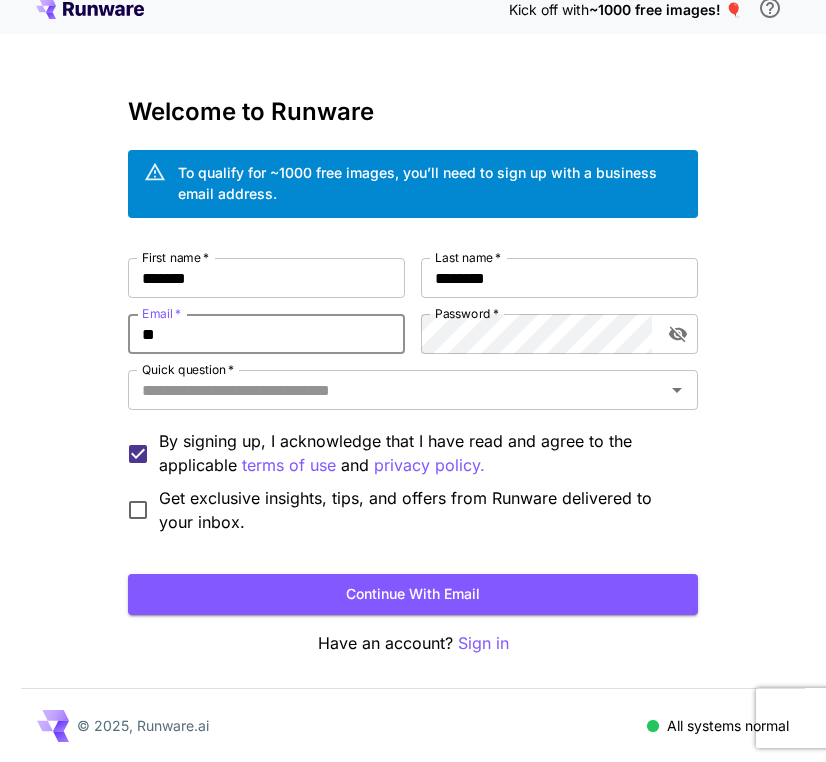 type on "*" 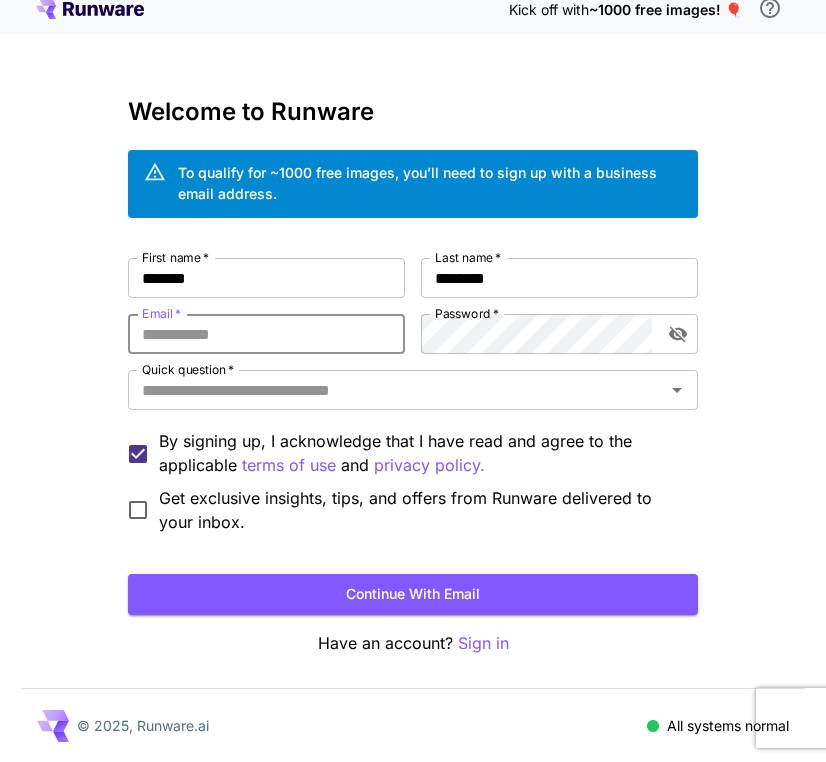 click on "Kick off with  ~1000 free images! 🎈 Welcome to Runware To qualify for ~1000 free images, you’ll need to sign up with a business email address. First name   * ******* First name   * Last name   * ******** Last name   * Email   * Email   * Password   * Password   * Quick question   * Quick question   * By signing up, I acknowledge that I have read and agree to the applicable   terms of use     and   privacy policy.   Get exclusive insights, tips, and offers from Runware delivered to your inbox. Continue with email Have an account?   Sign in © 2025, Runware.ai All systems normal" at bounding box center (413, 373) 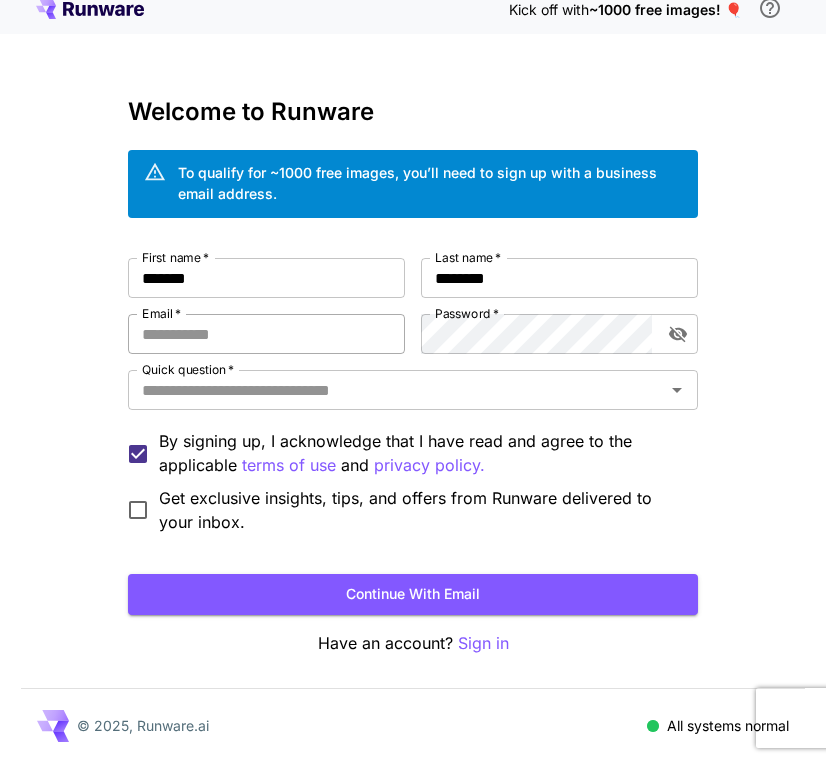 click on "Email   *" at bounding box center [266, 334] 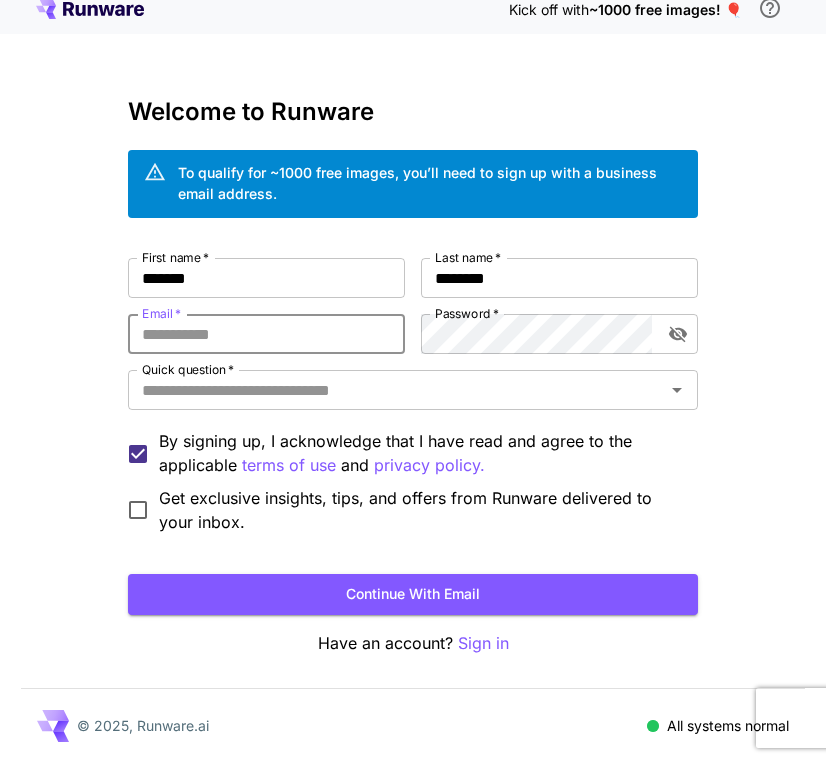 paste on "**********" 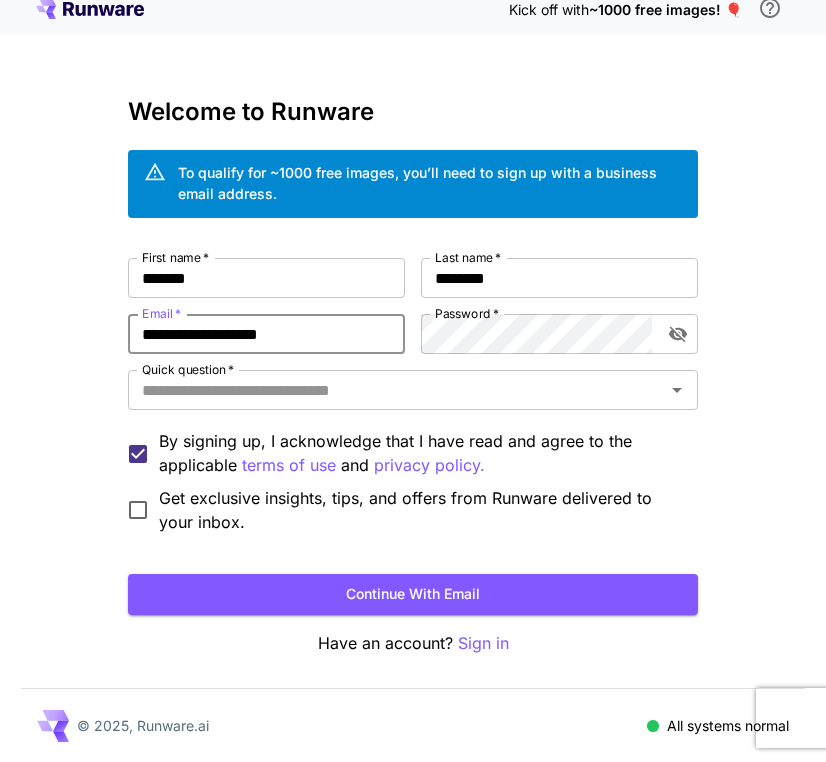 type on "**********" 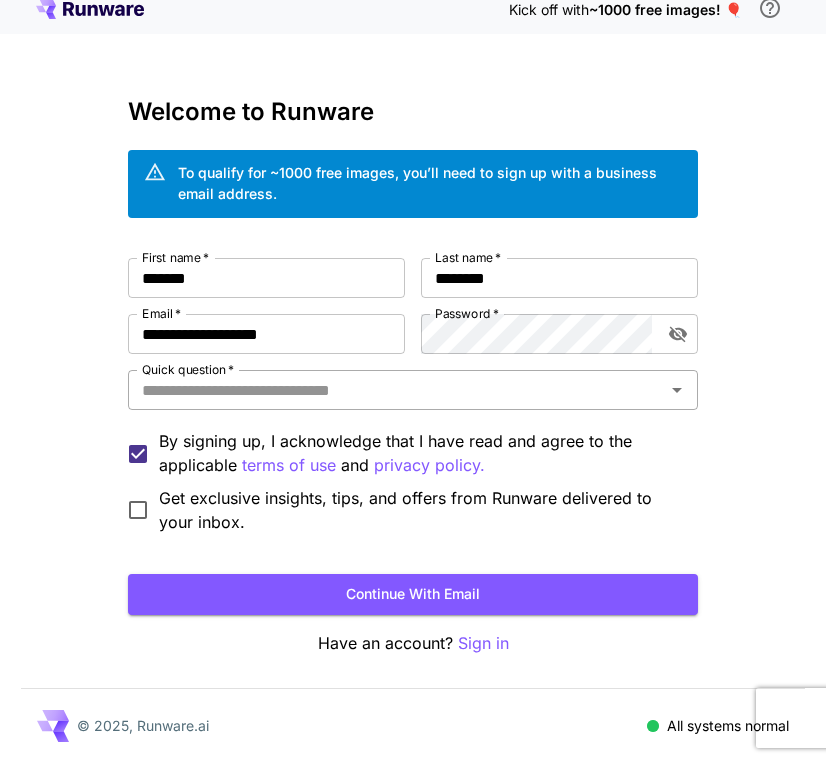 click on "Quick question   *" at bounding box center (396, 390) 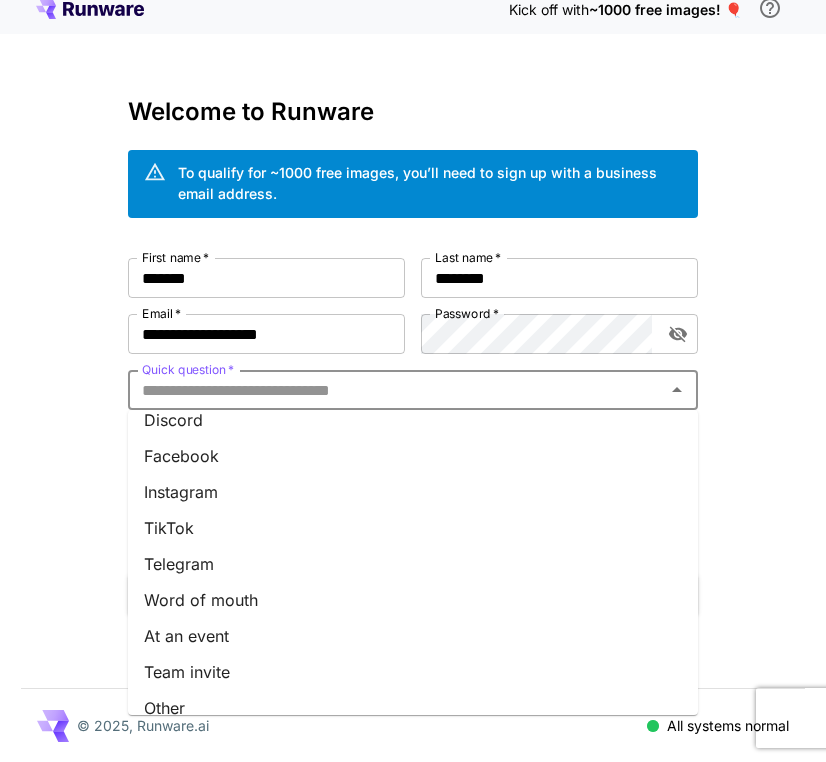 scroll, scrollTop: 251, scrollLeft: 0, axis: vertical 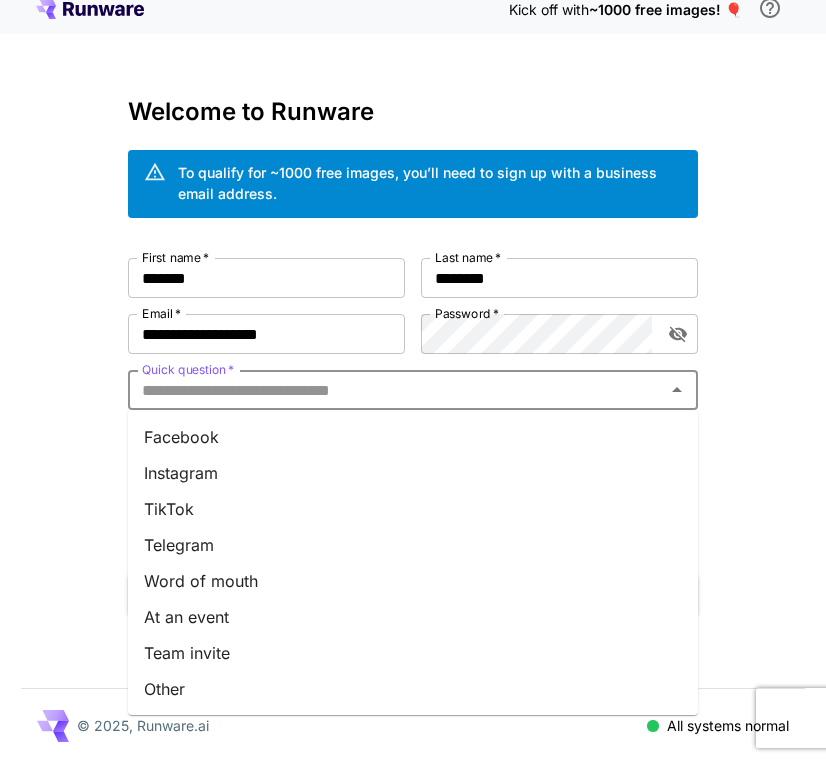 click on "Other" at bounding box center [413, 689] 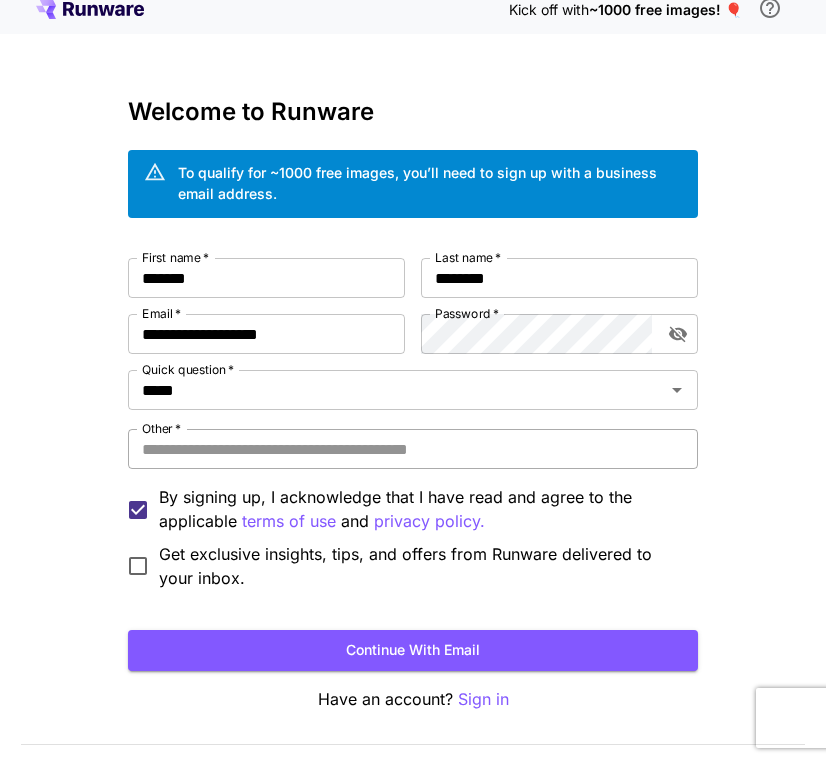click on "Other   *" at bounding box center (413, 449) 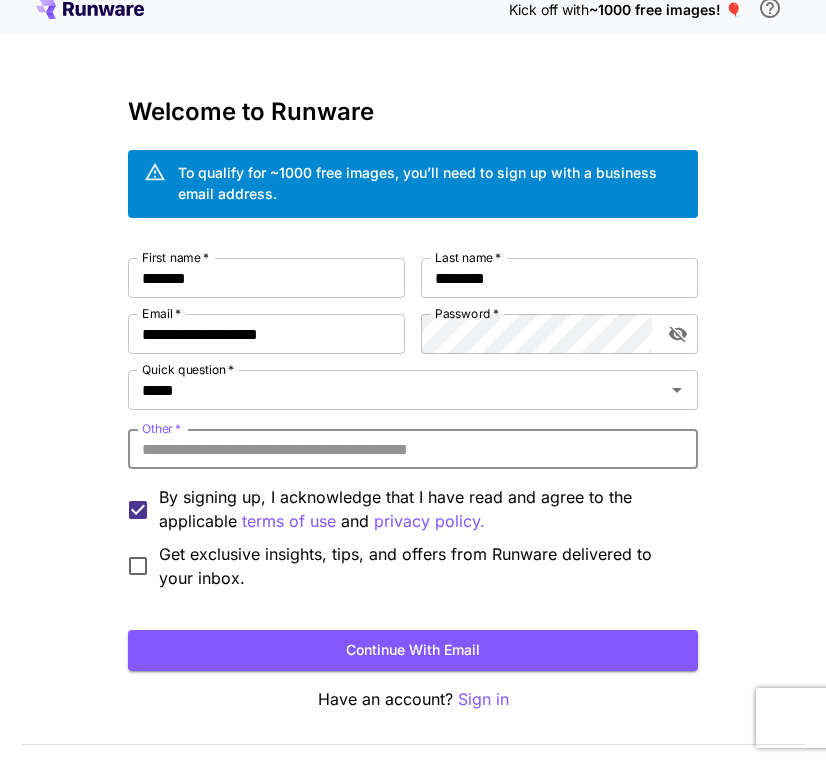 click on "Other   *" at bounding box center [413, 449] 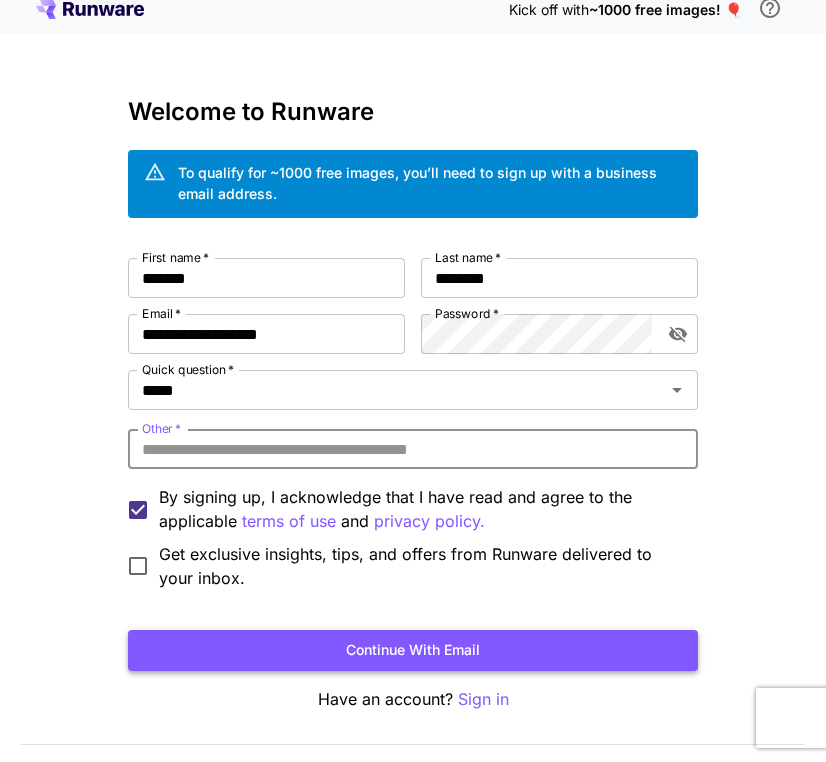 click on "Continue with email" at bounding box center [413, 650] 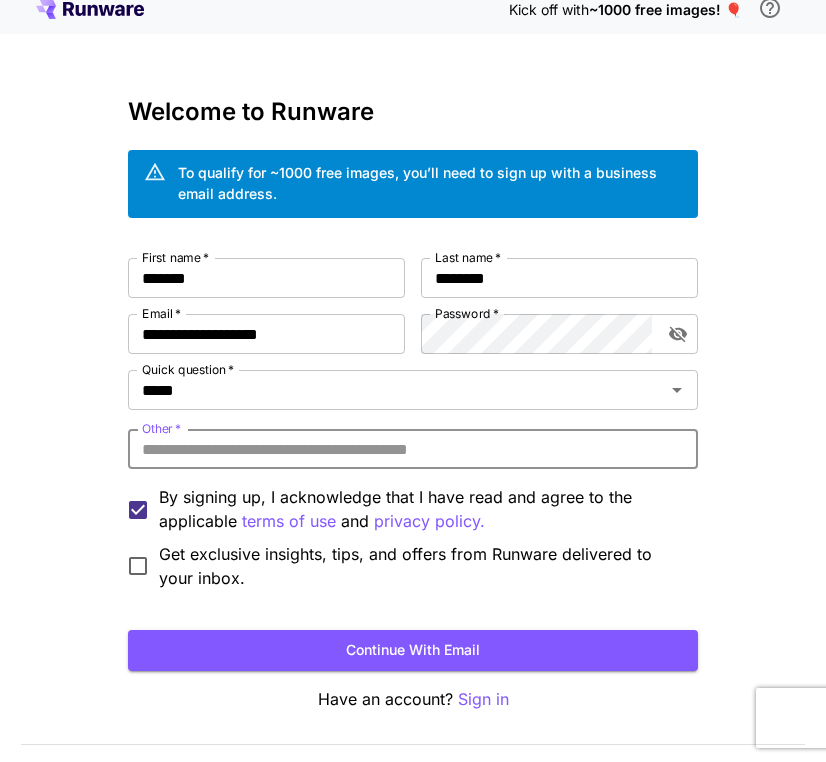 click on "Other   *" at bounding box center [413, 449] 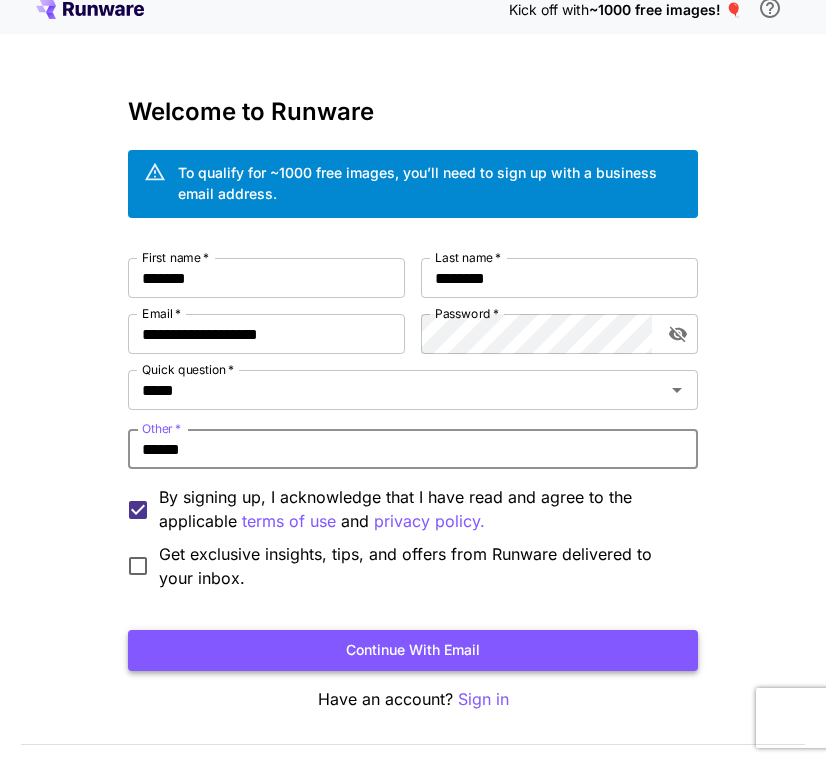 type on "******" 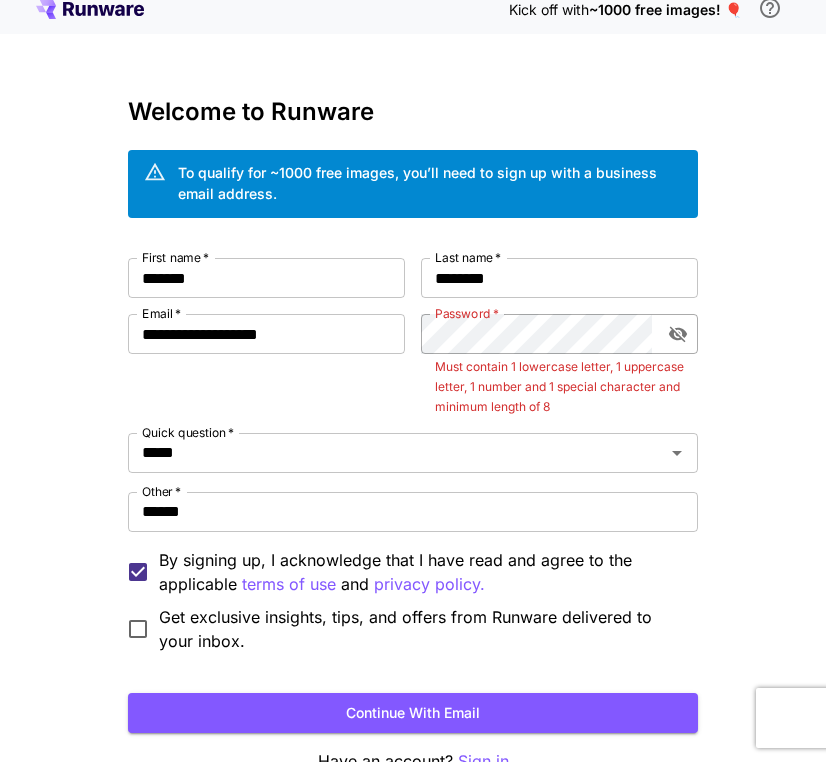 click at bounding box center [678, 334] 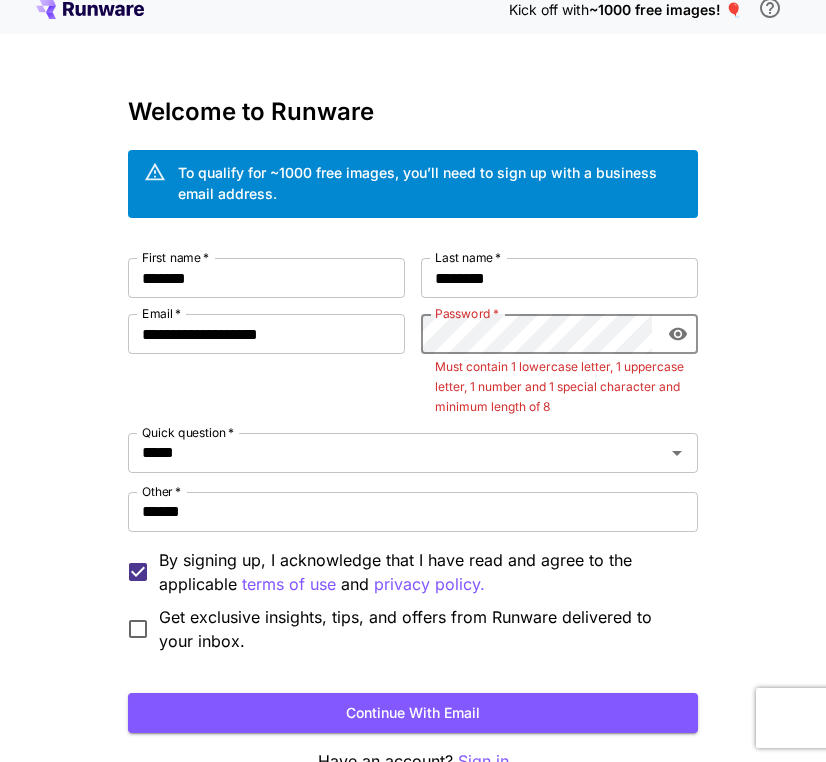 click on "Must contain 1 lowercase letter, 1 uppercase letter, 1 number and 1 special character and minimum length of 8" at bounding box center (559, 387) 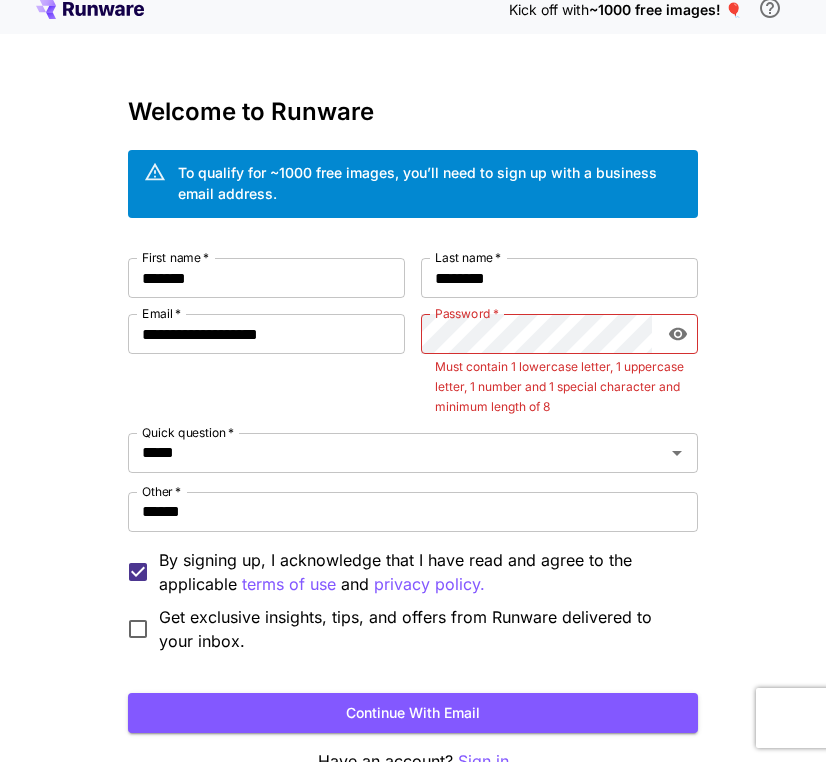 click on "Must contain 1 lowercase letter, 1 uppercase letter, 1 number and 1 special character and minimum length of 8" at bounding box center (559, 387) 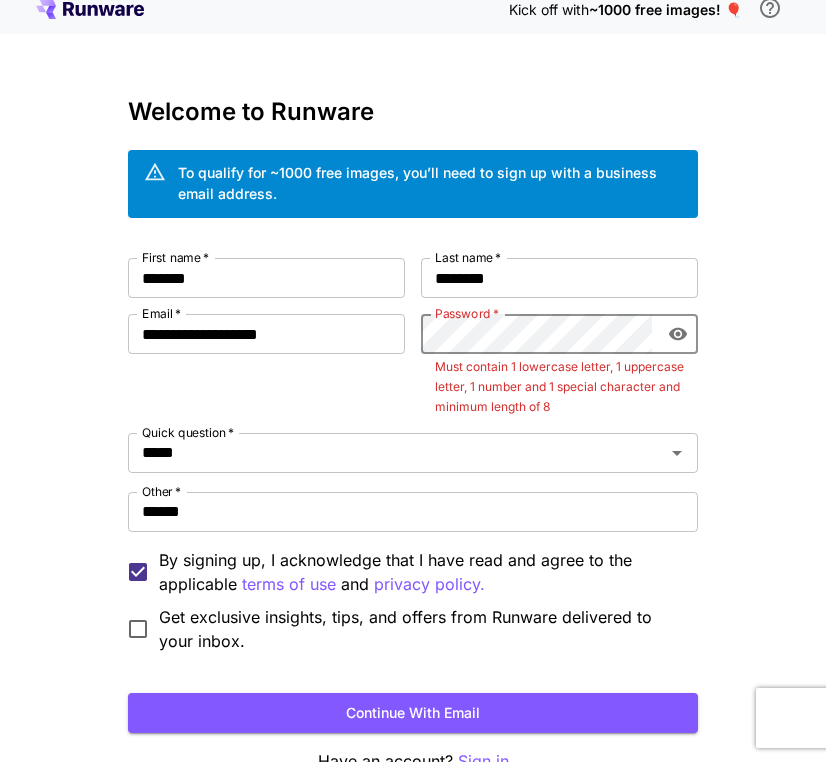 click on "**********" at bounding box center (413, 455) 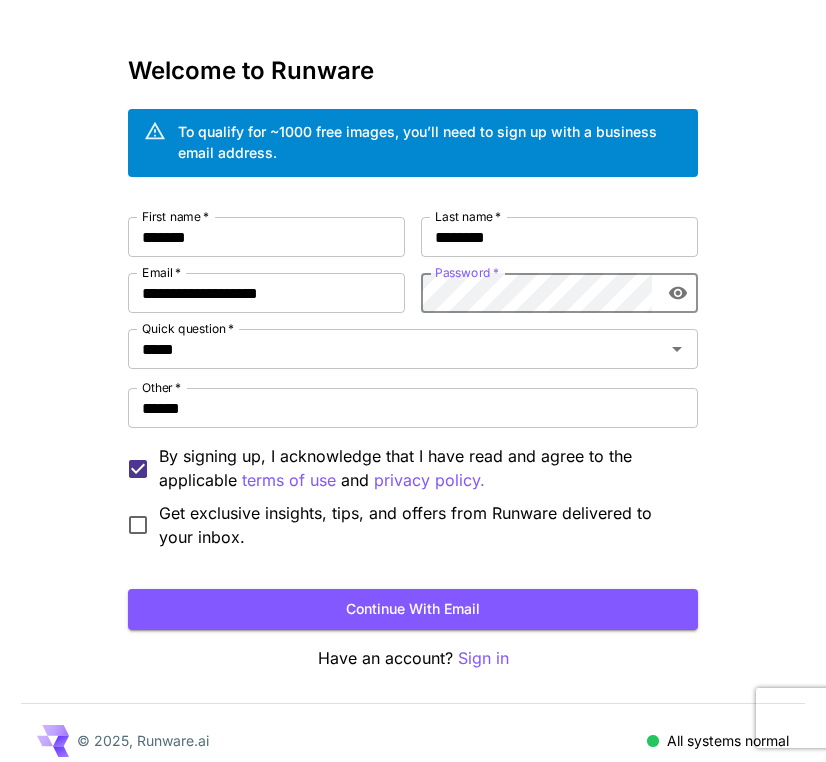 scroll, scrollTop: 72, scrollLeft: 0, axis: vertical 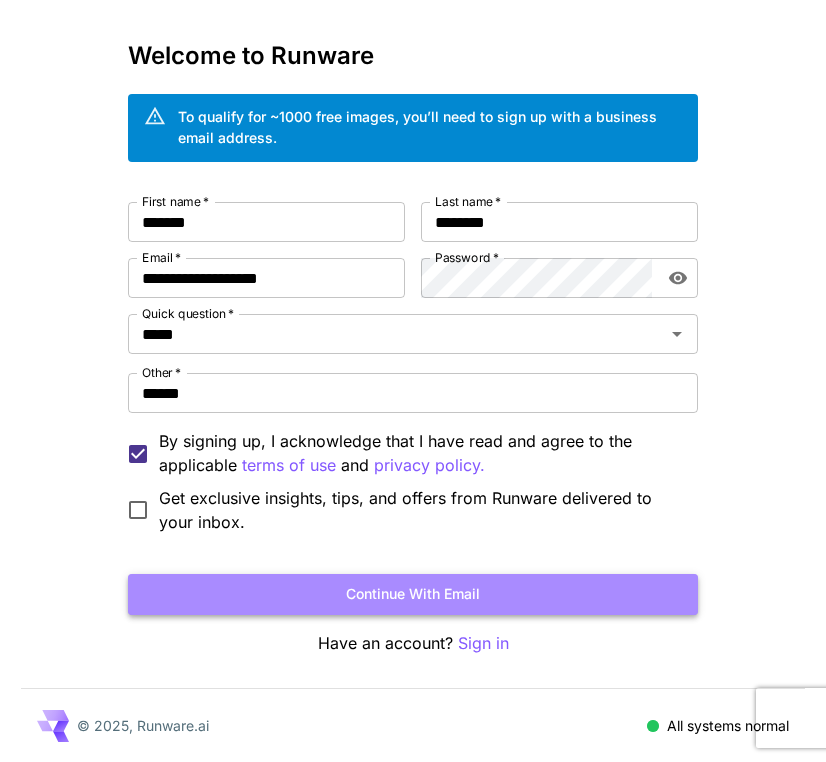click on "Continue with email" at bounding box center (413, 594) 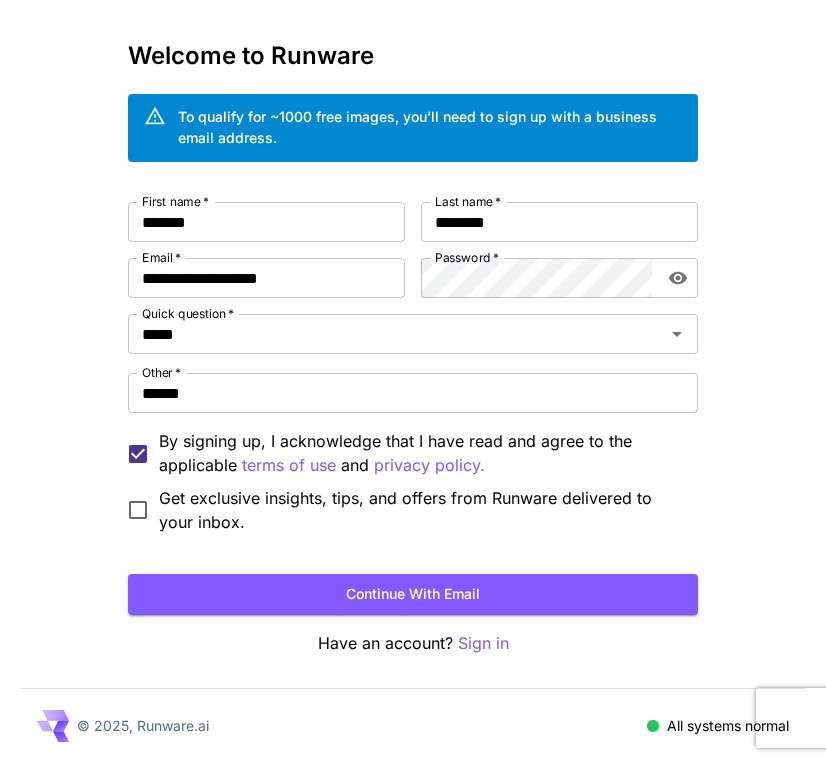 scroll, scrollTop: 0, scrollLeft: 0, axis: both 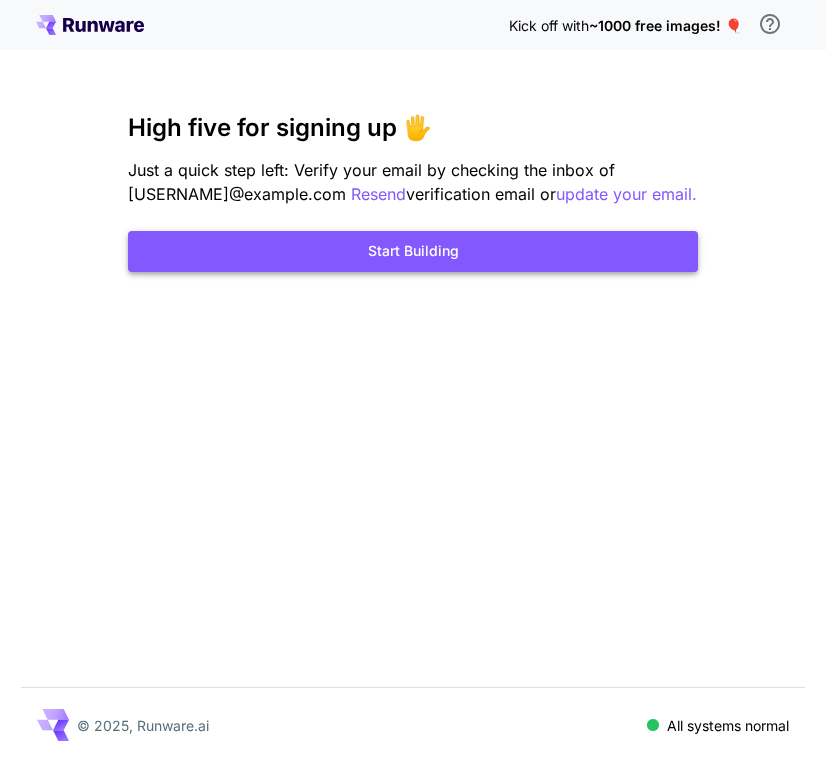 click on "Start Building" at bounding box center (413, 251) 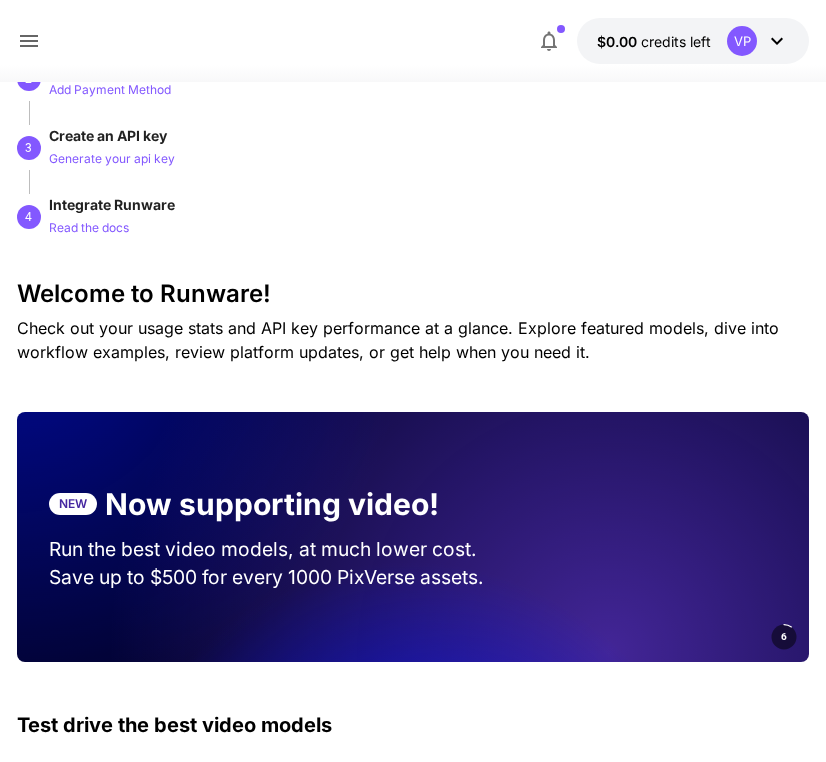scroll, scrollTop: 0, scrollLeft: 0, axis: both 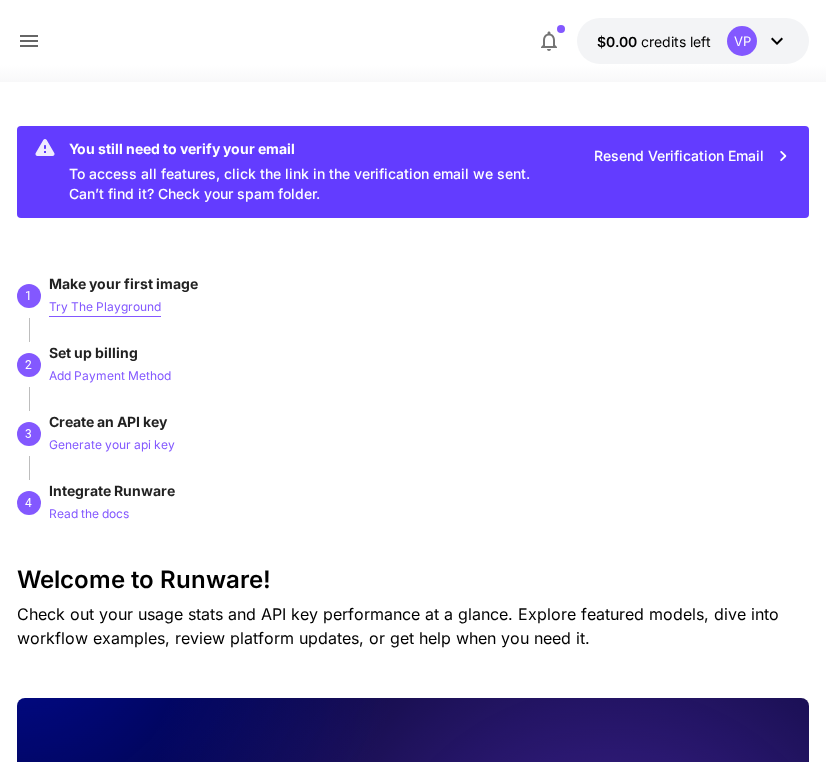 click on "Try The Playground" at bounding box center [105, 307] 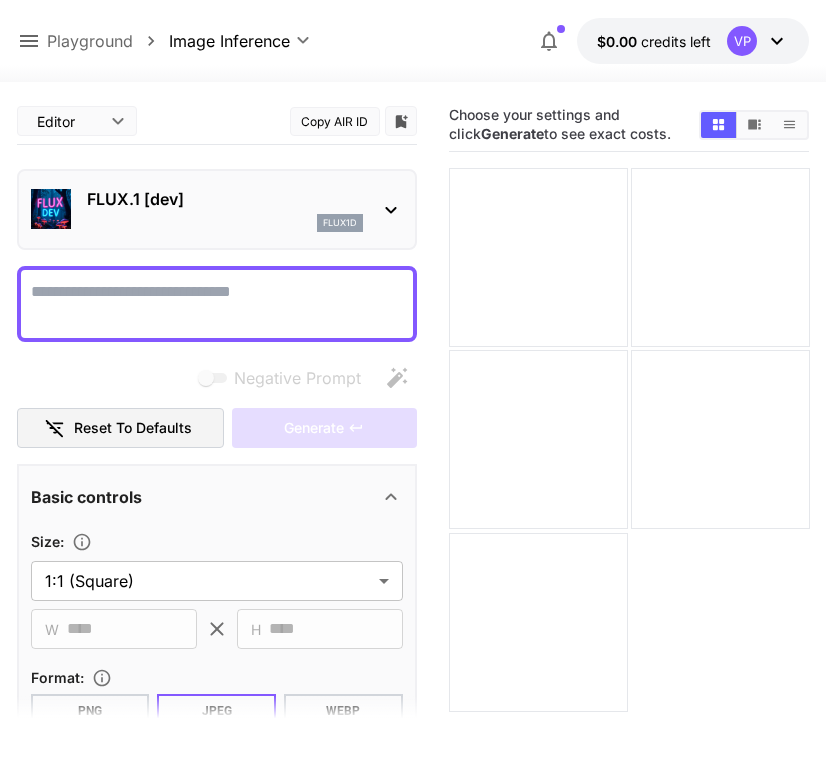 click on "**********" at bounding box center (217, 684) 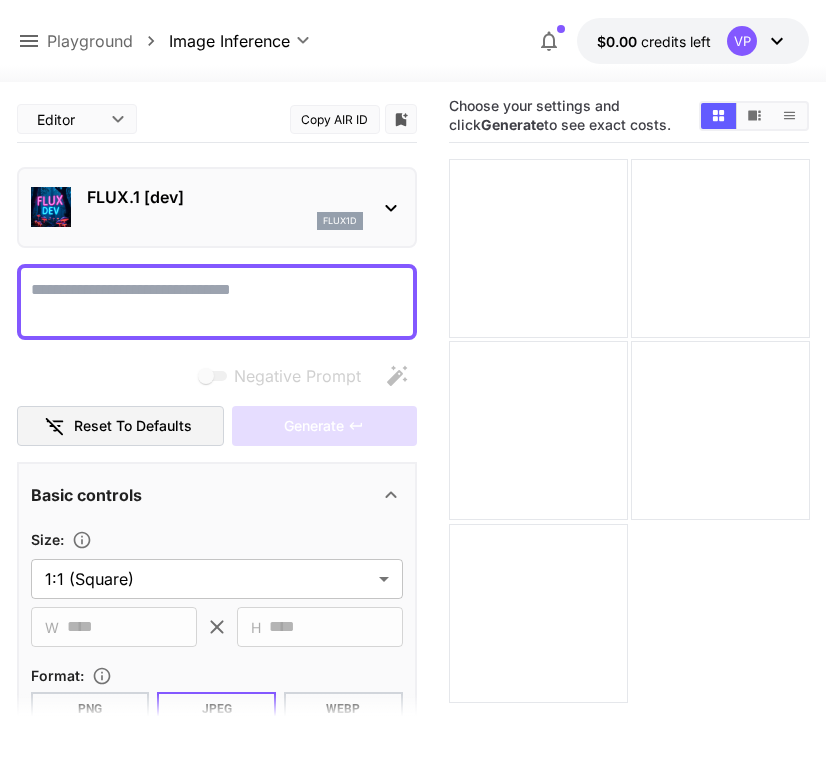 scroll, scrollTop: 0, scrollLeft: 0, axis: both 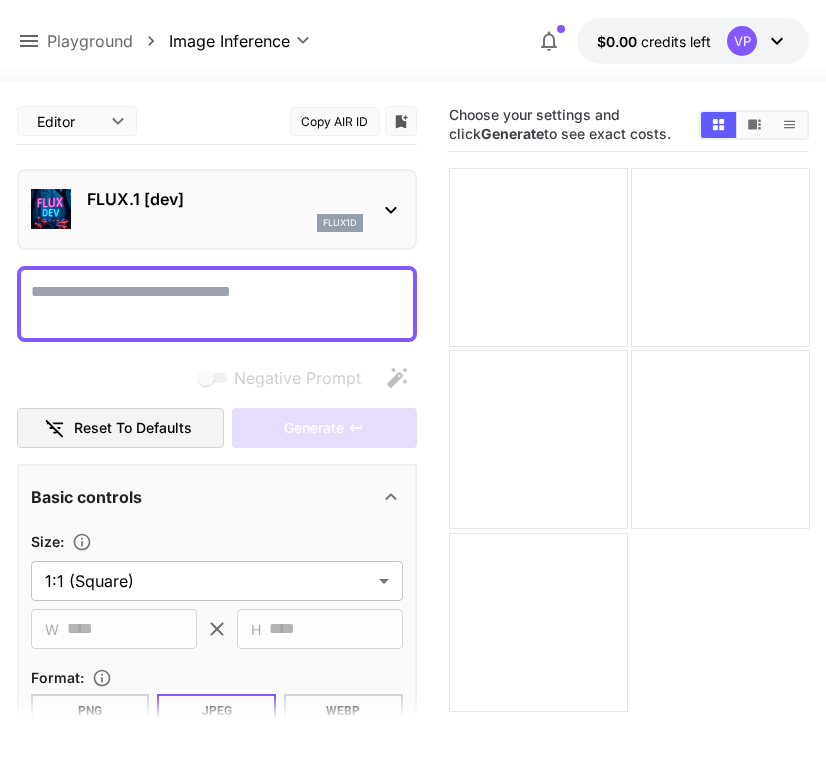 click 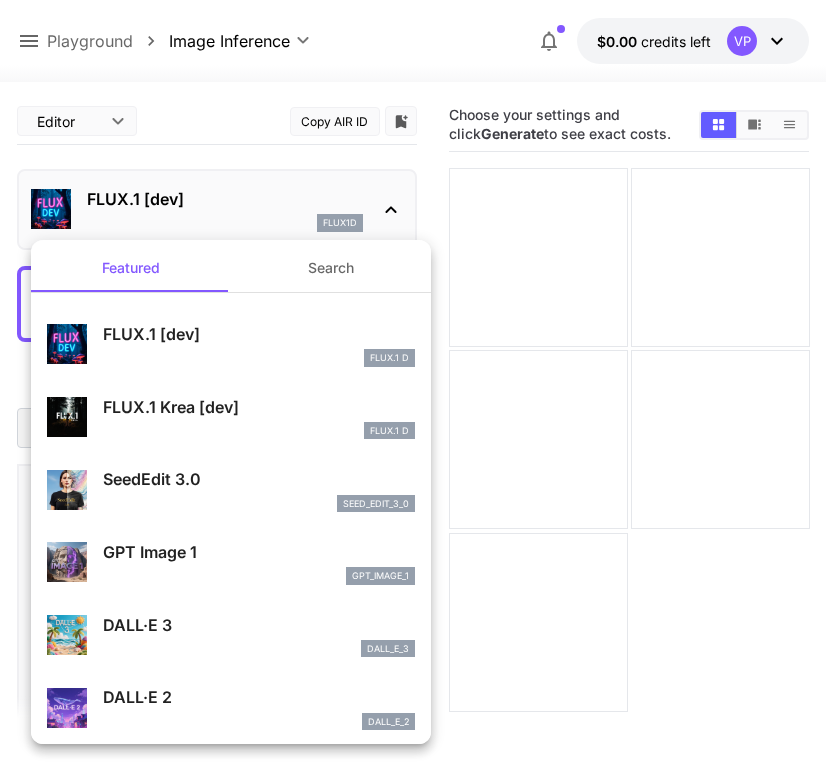 scroll, scrollTop: 0, scrollLeft: 0, axis: both 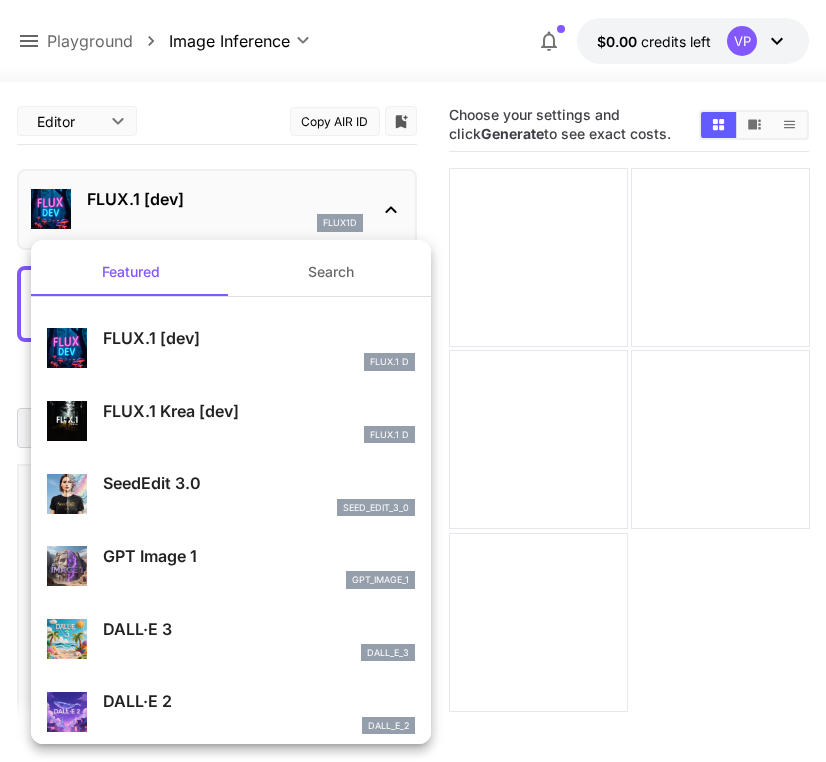 click at bounding box center (413, 381) 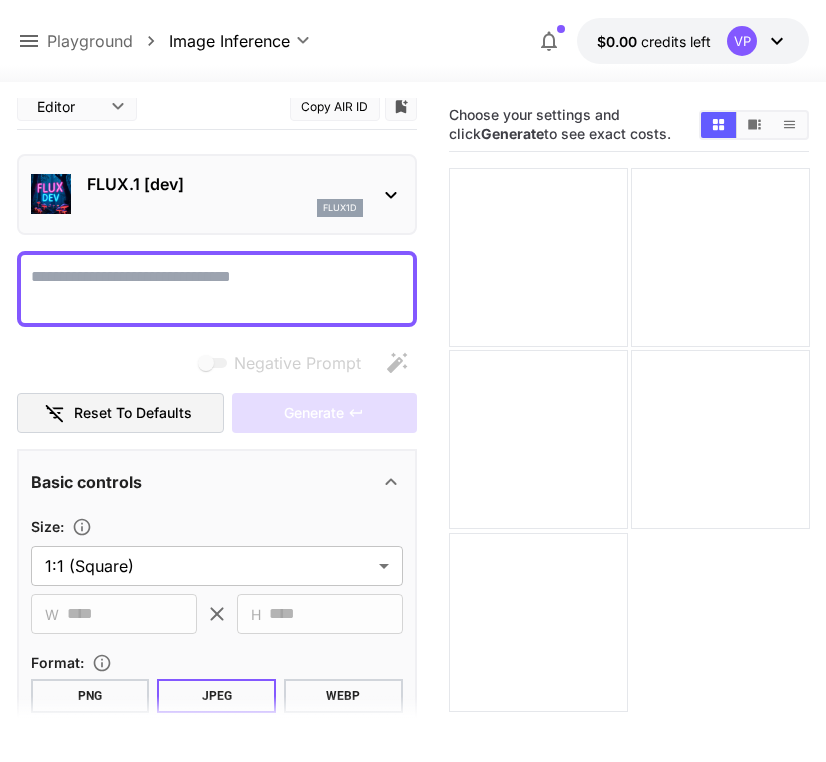 scroll, scrollTop: 0, scrollLeft: 0, axis: both 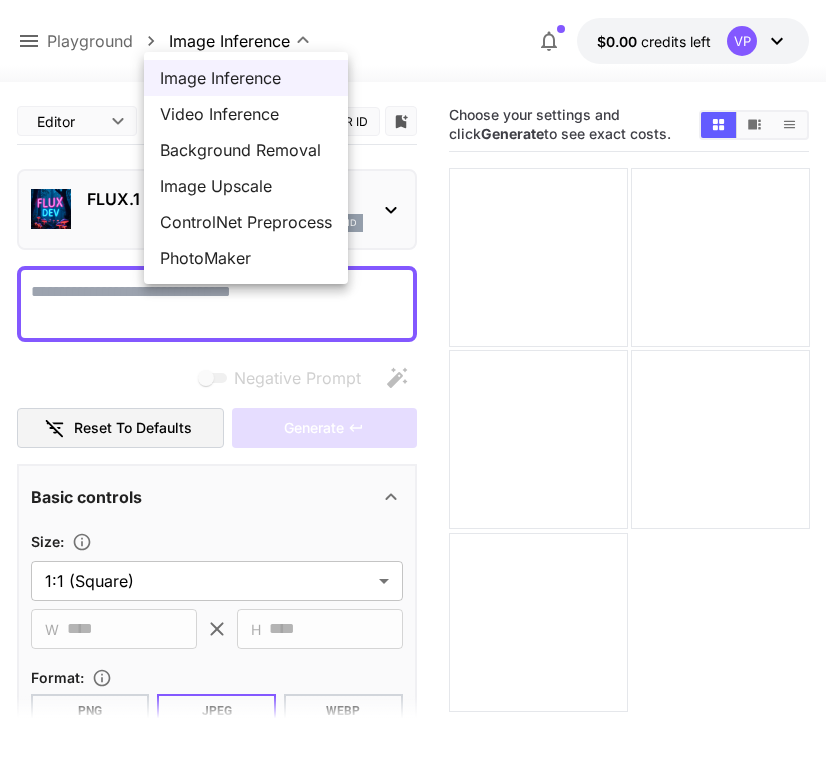 click on "**********" at bounding box center (413, 460) 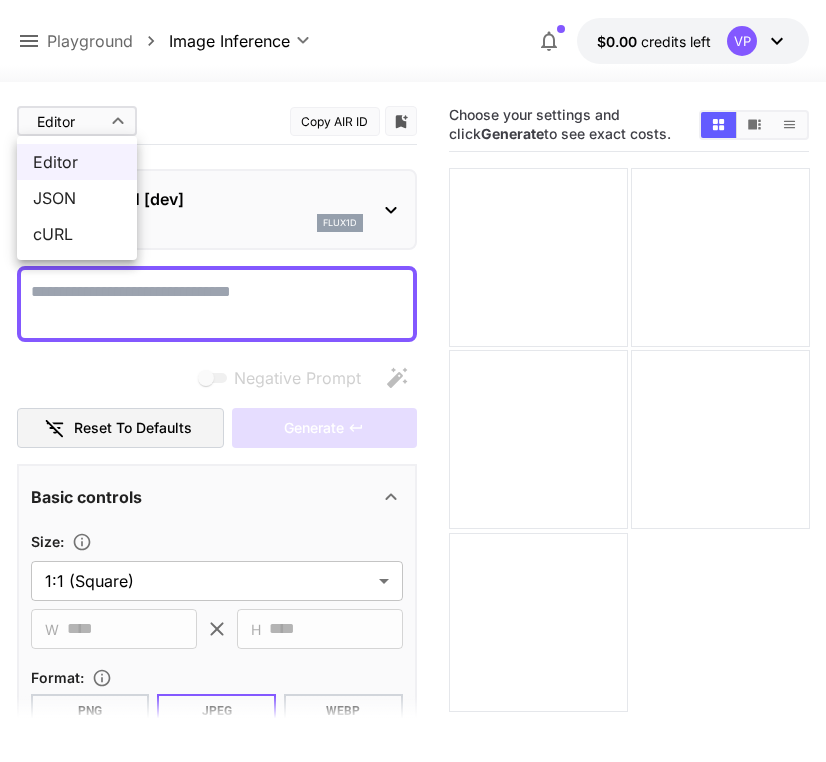 click on "**********" at bounding box center (413, 460) 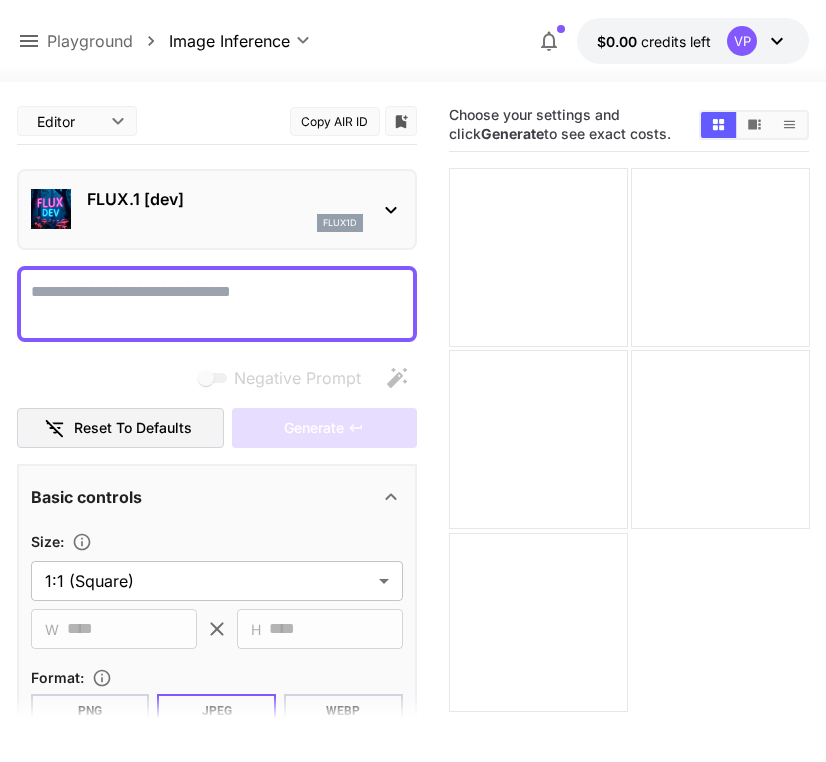 click on "Negative Prompt" at bounding box center [217, 304] 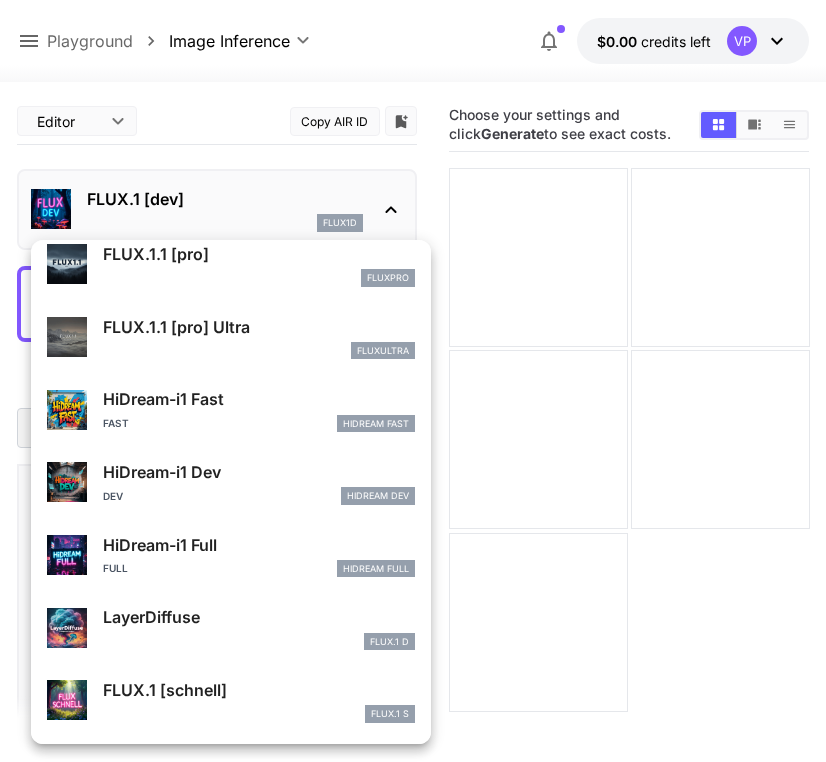 scroll, scrollTop: 1107, scrollLeft: 0, axis: vertical 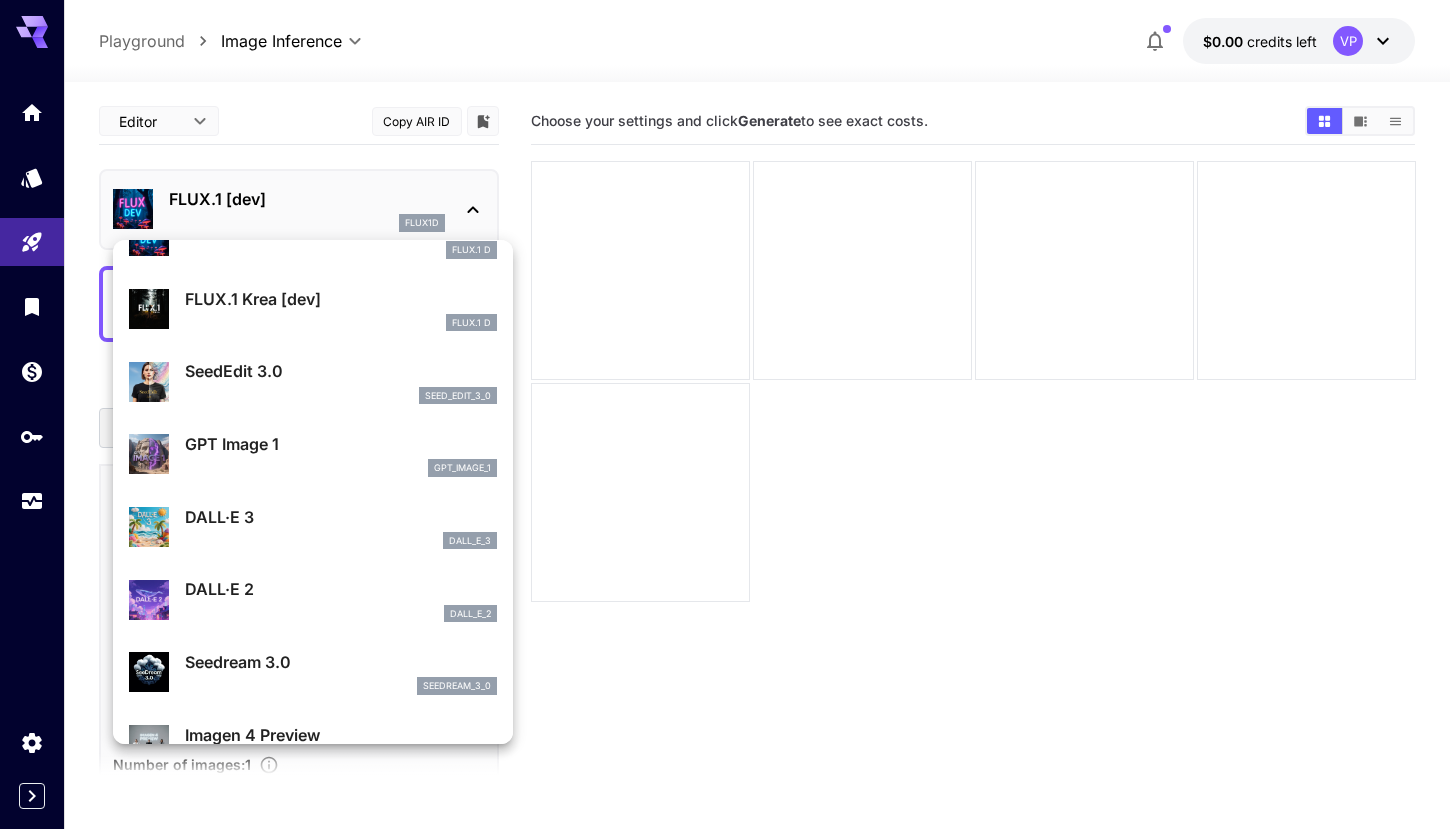click at bounding box center [725, 414] 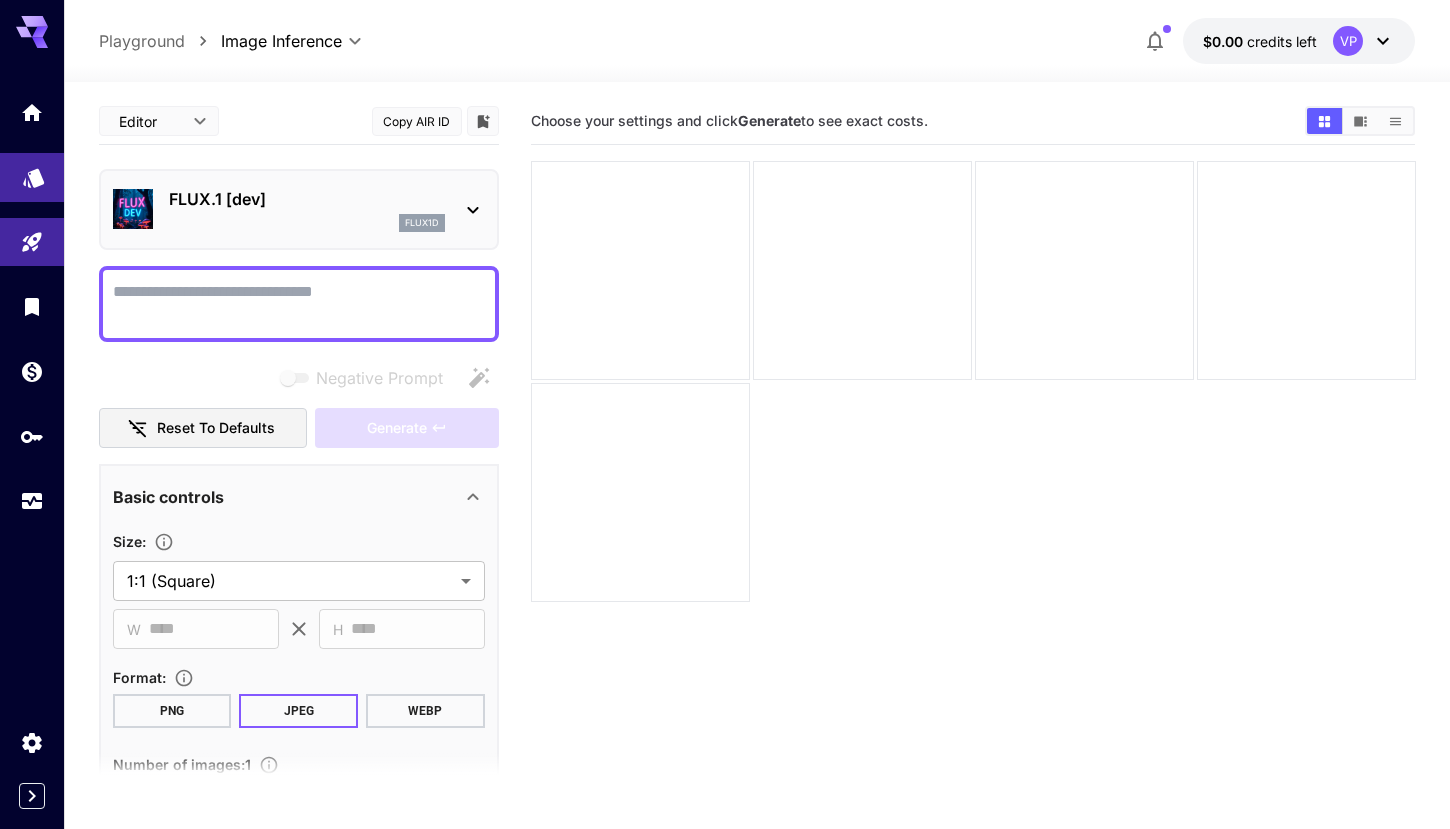 click at bounding box center [32, 177] 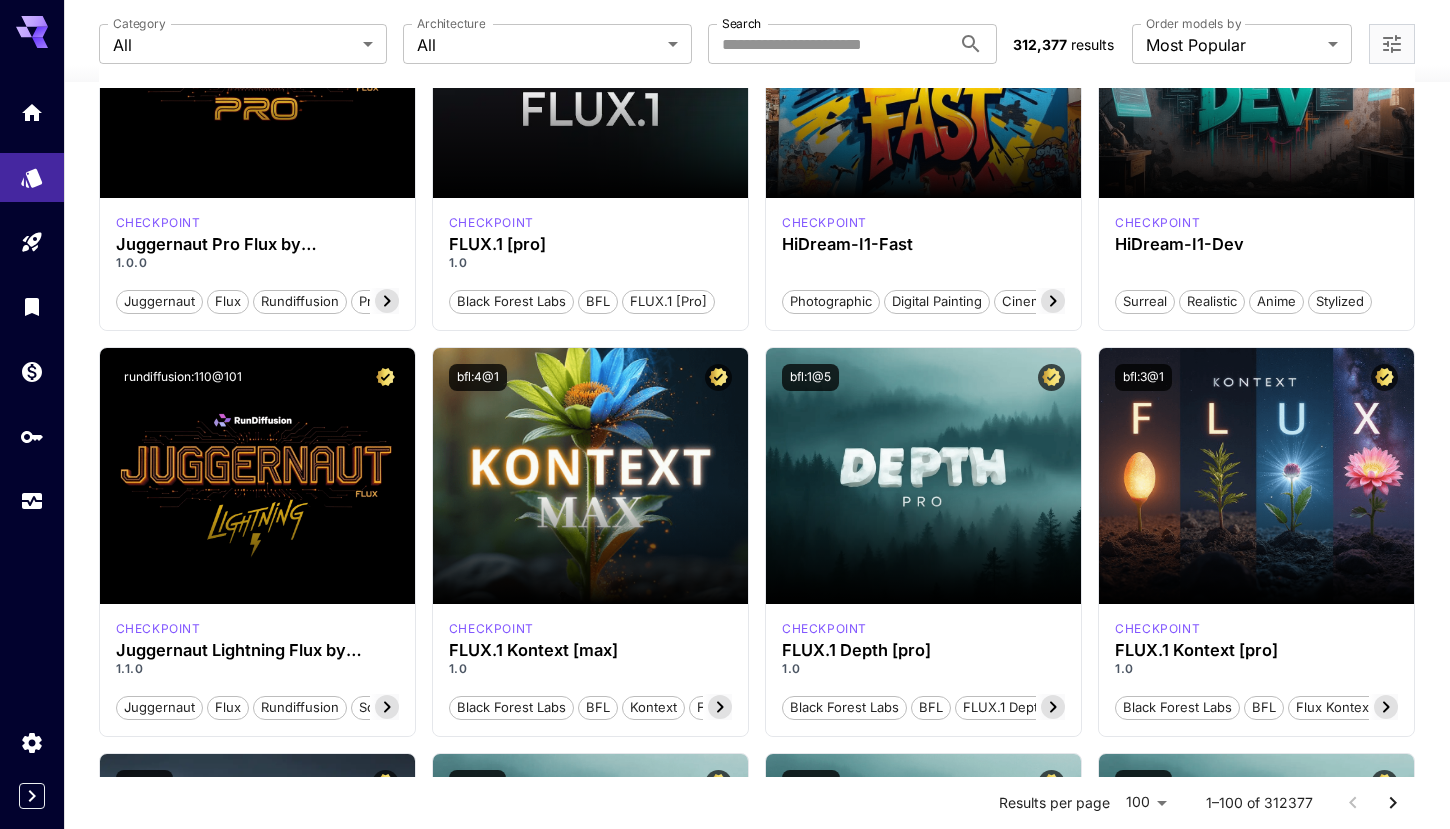 scroll, scrollTop: 0, scrollLeft: 0, axis: both 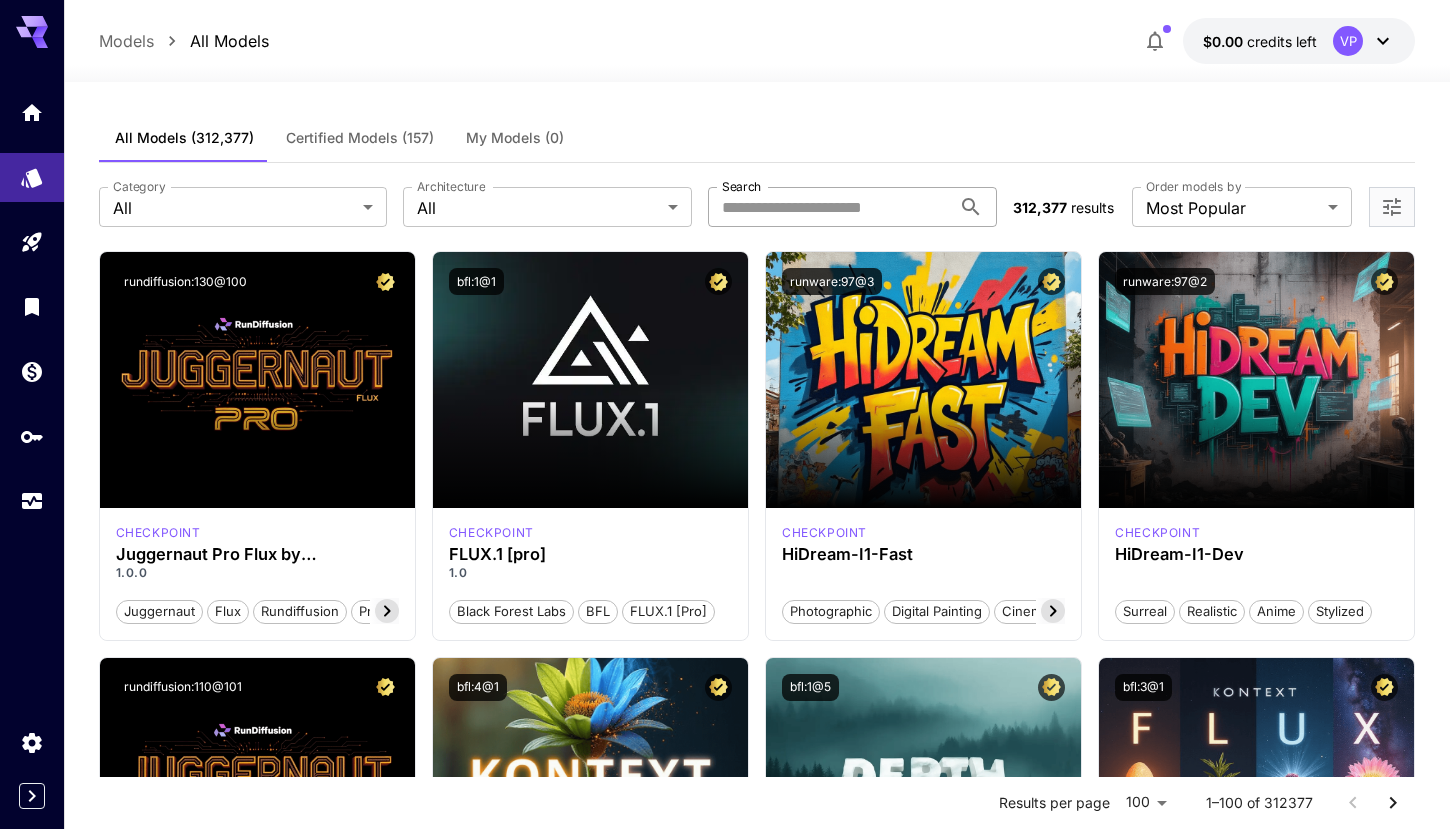 click on "Search" at bounding box center (829, 207) 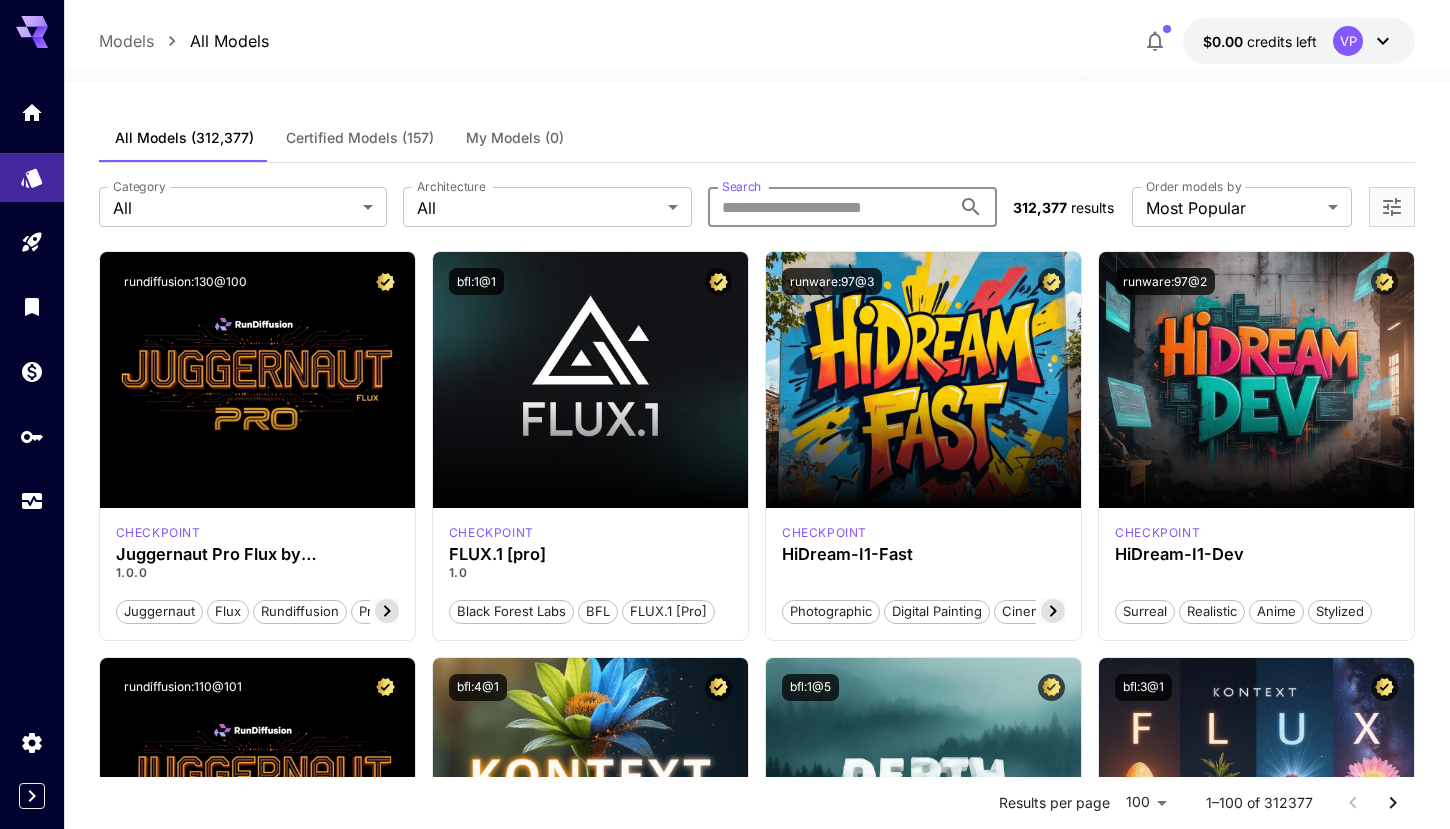 paste on "**********" 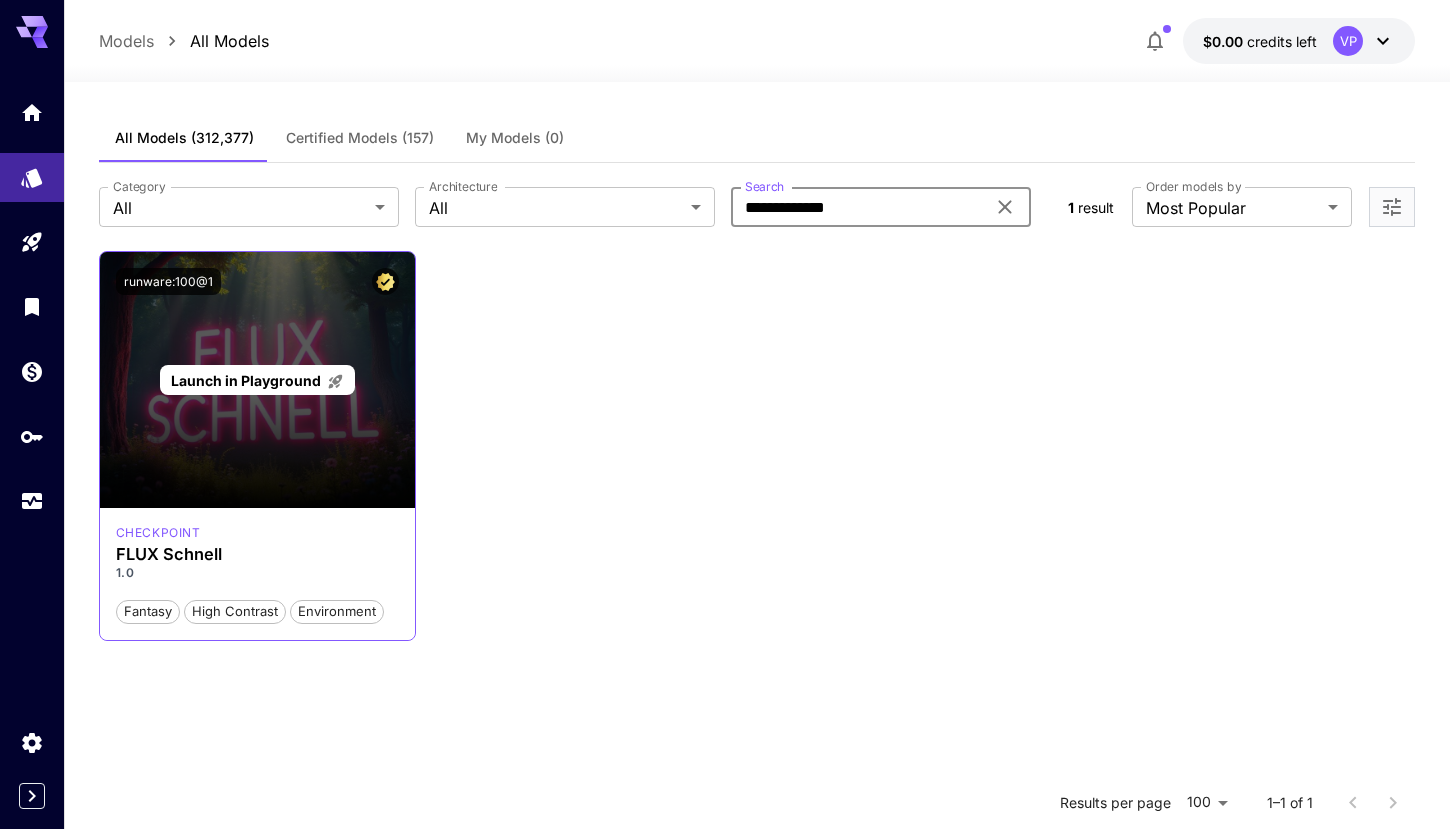 type on "**********" 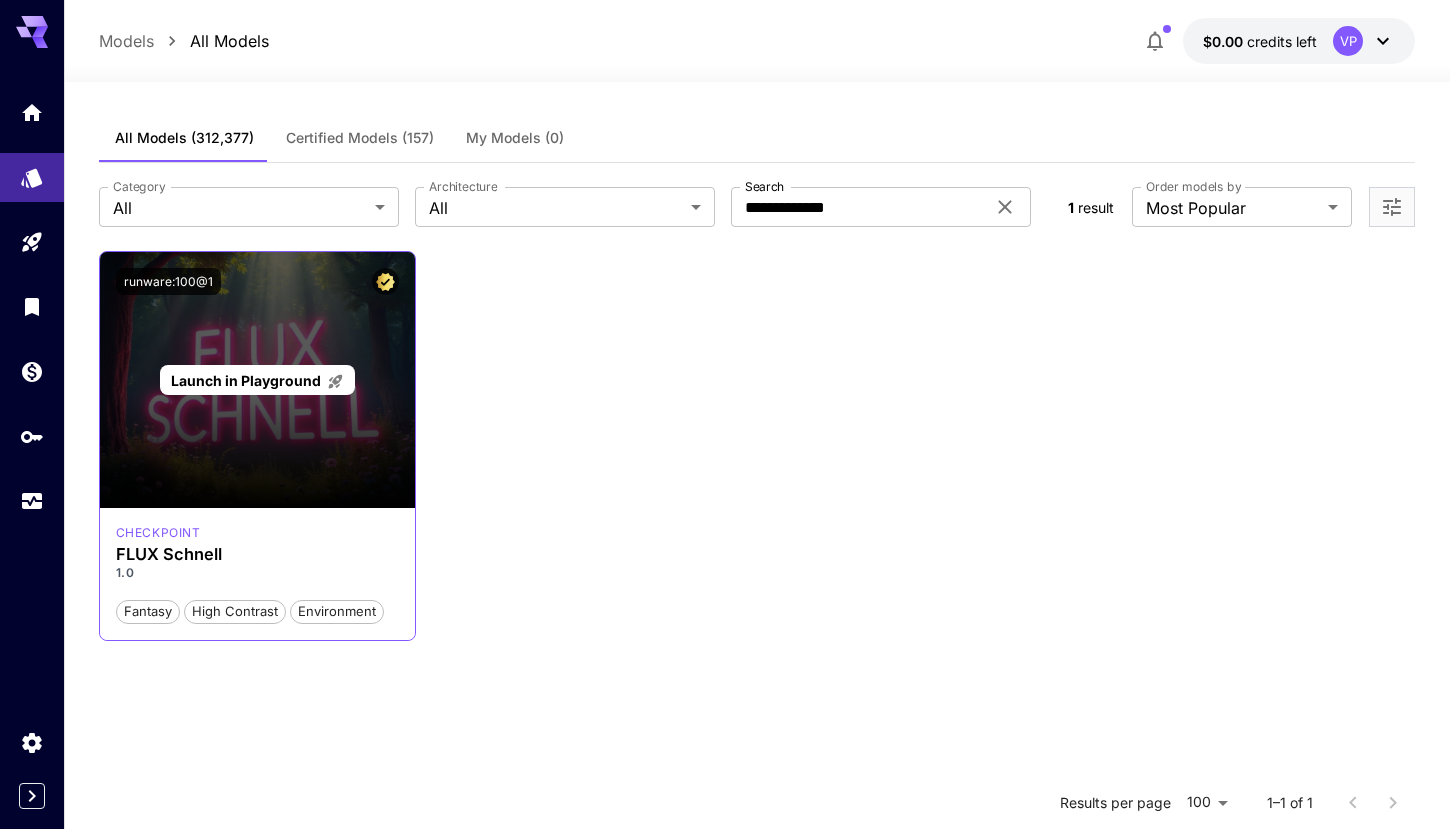 click on "Launch in Playground" at bounding box center [246, 380] 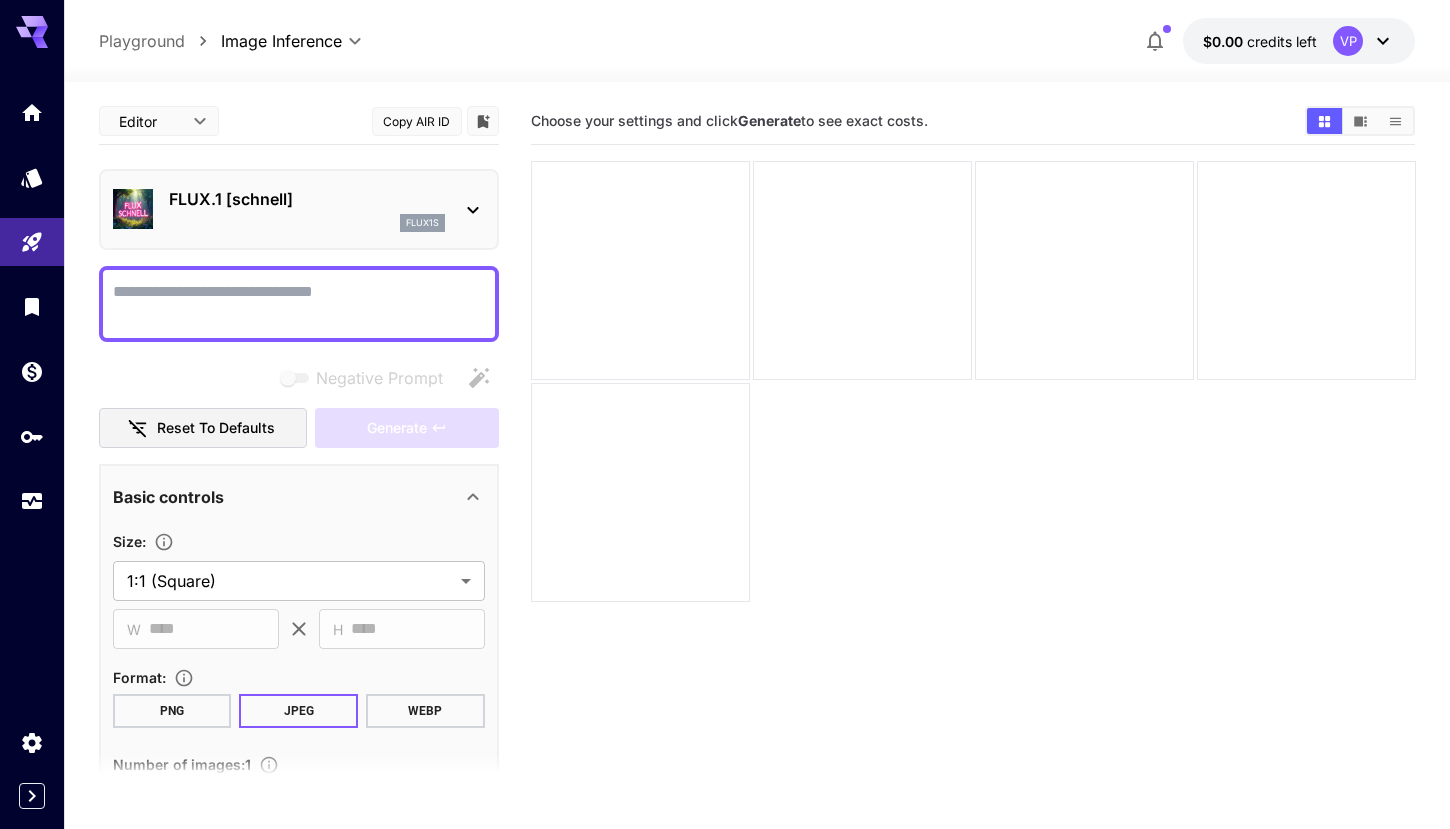 click on "Negative Prompt" at bounding box center [299, 304] 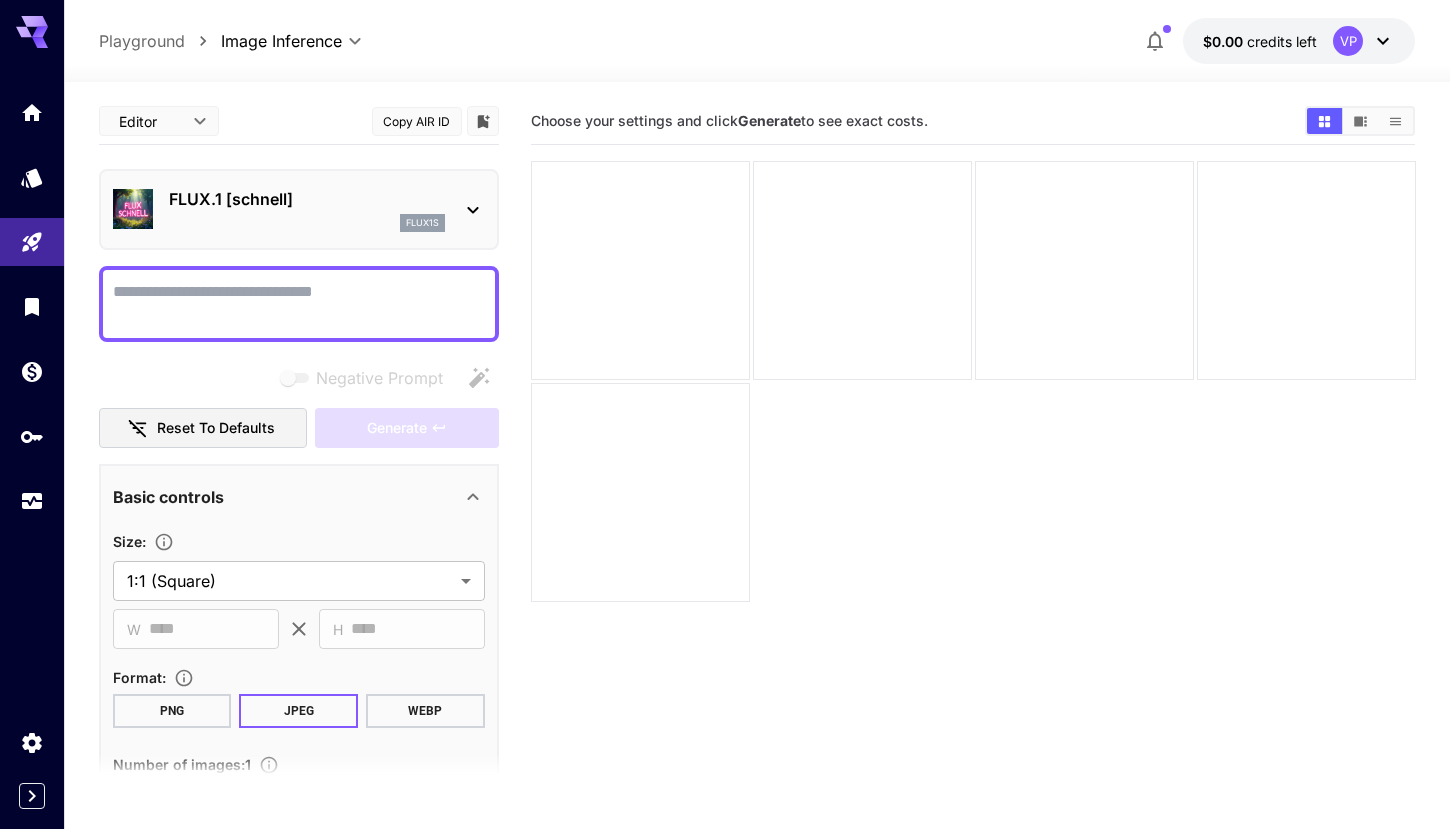 paste on "**********" 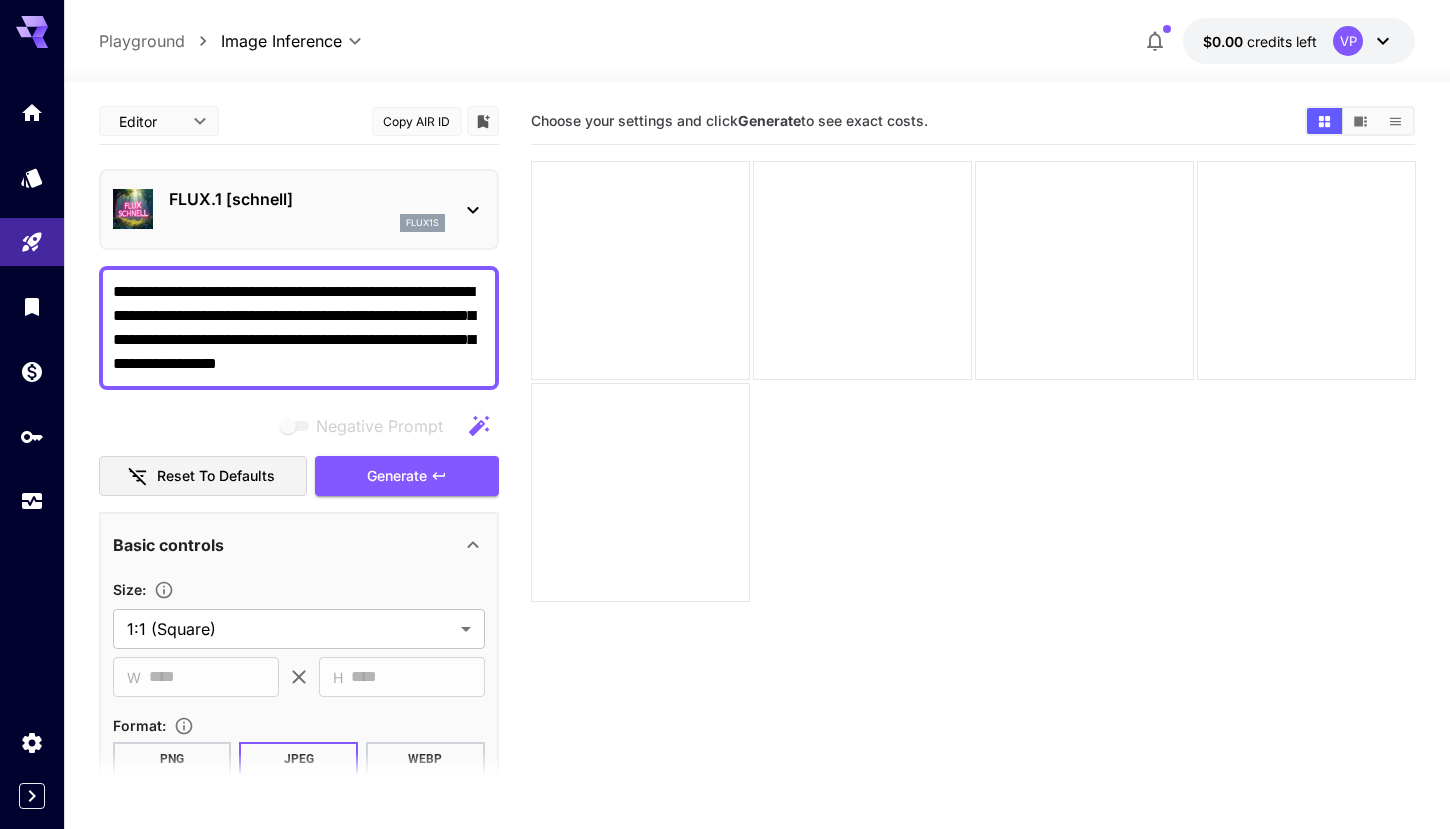 click at bounding box center (296, 426) 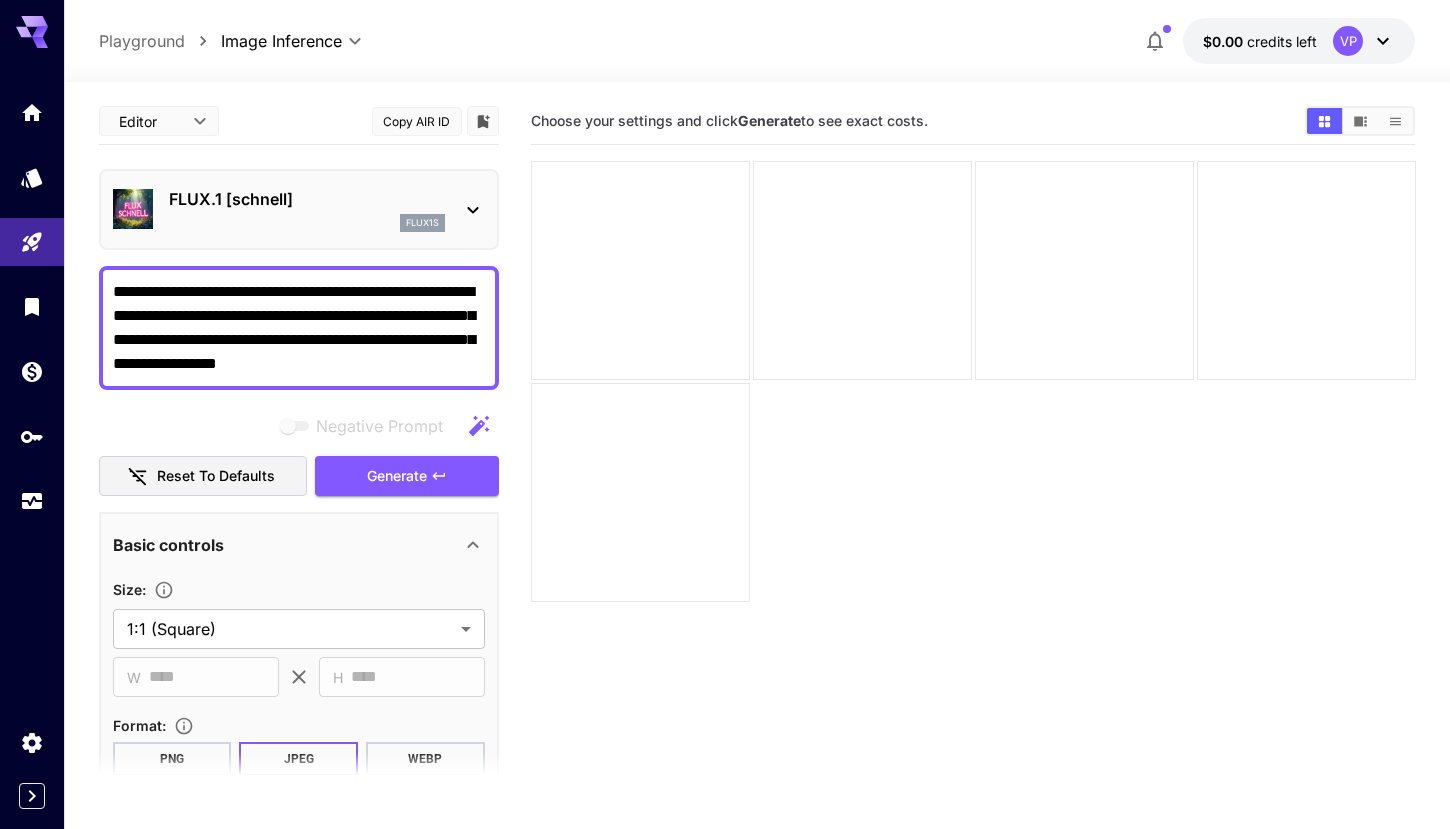 click 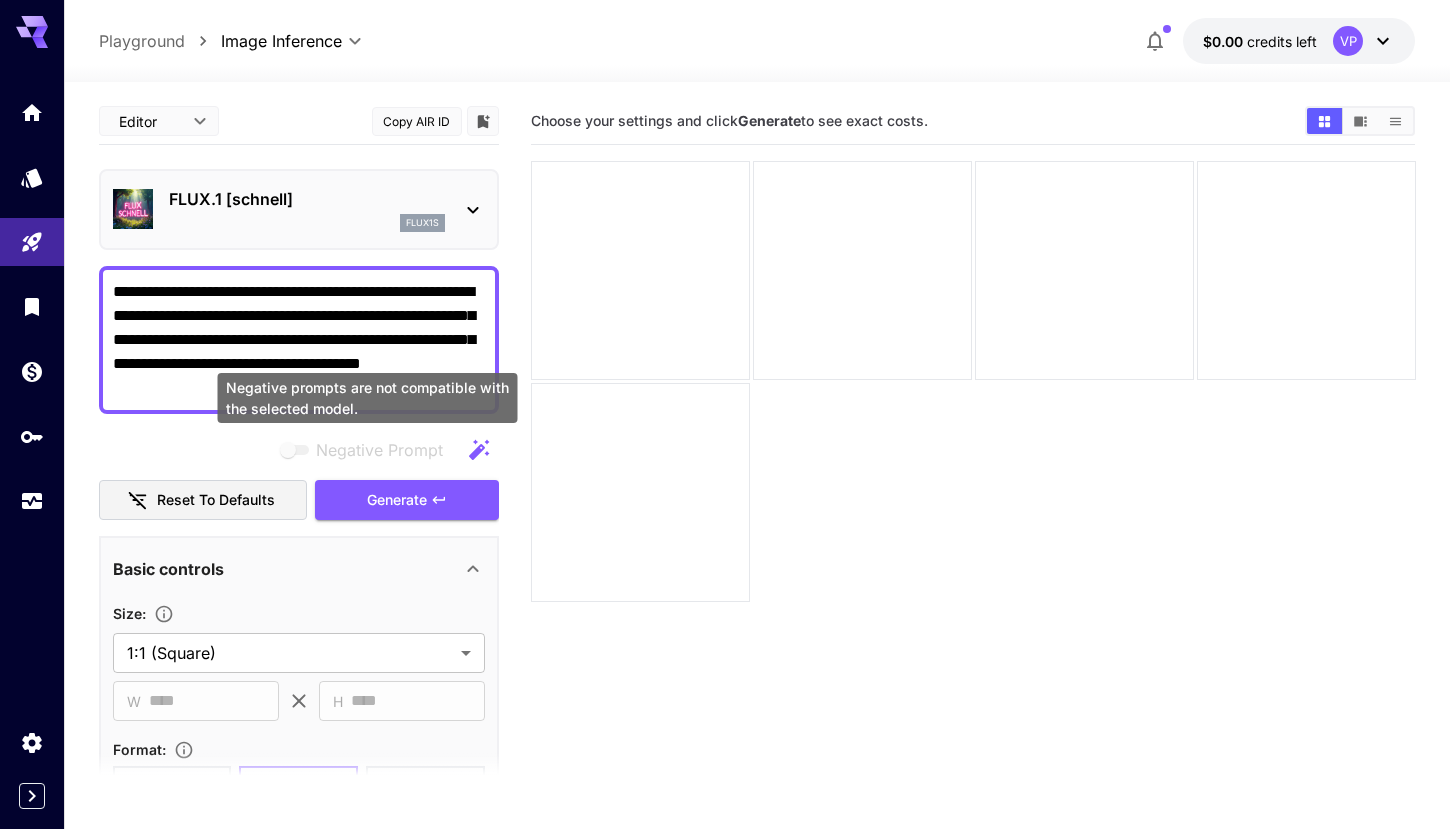 click at bounding box center (296, 450) 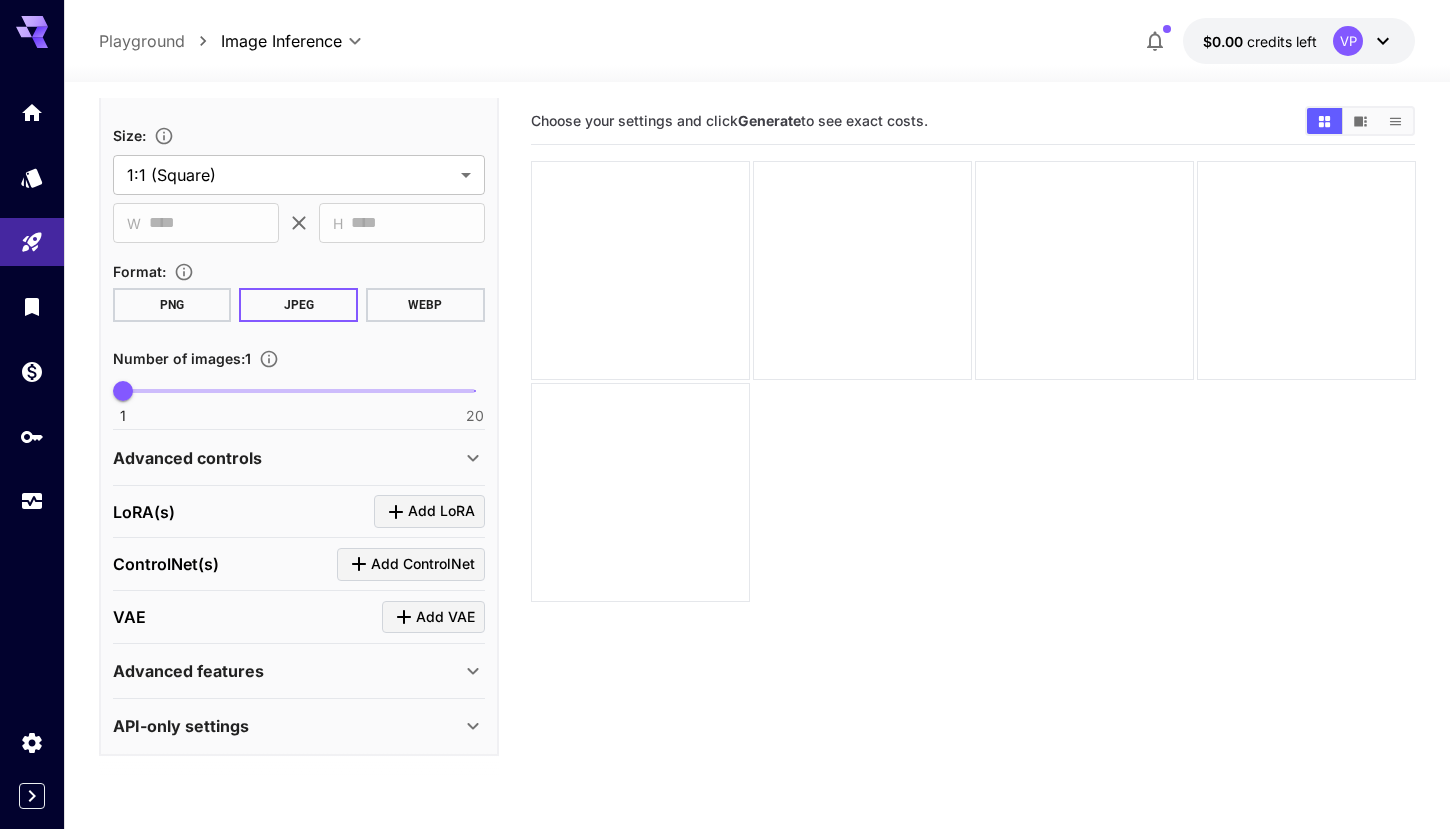 scroll, scrollTop: 480, scrollLeft: 0, axis: vertical 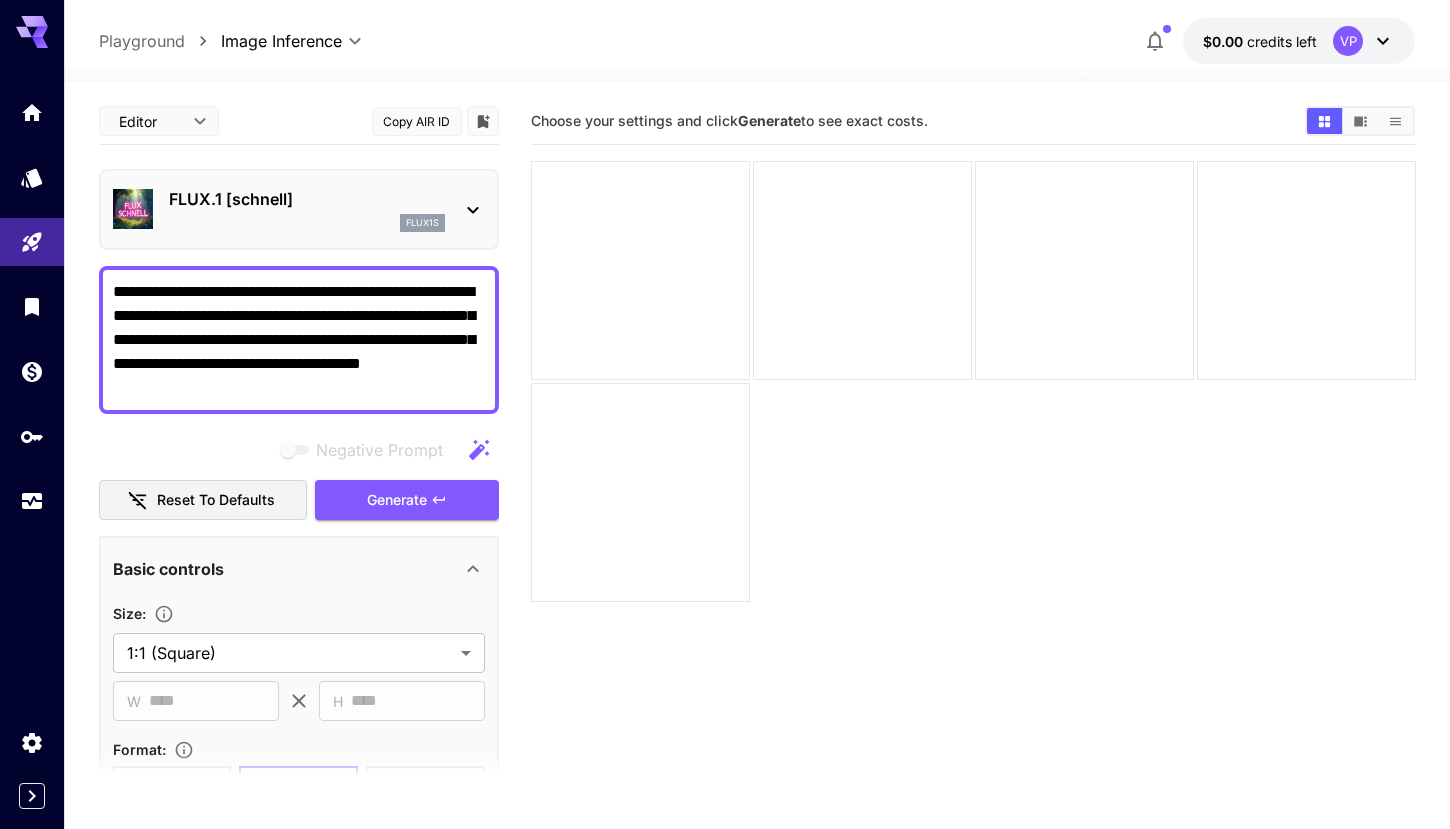 drag, startPoint x: 318, startPoint y: 398, endPoint x: 97, endPoint y: 253, distance: 264.32178 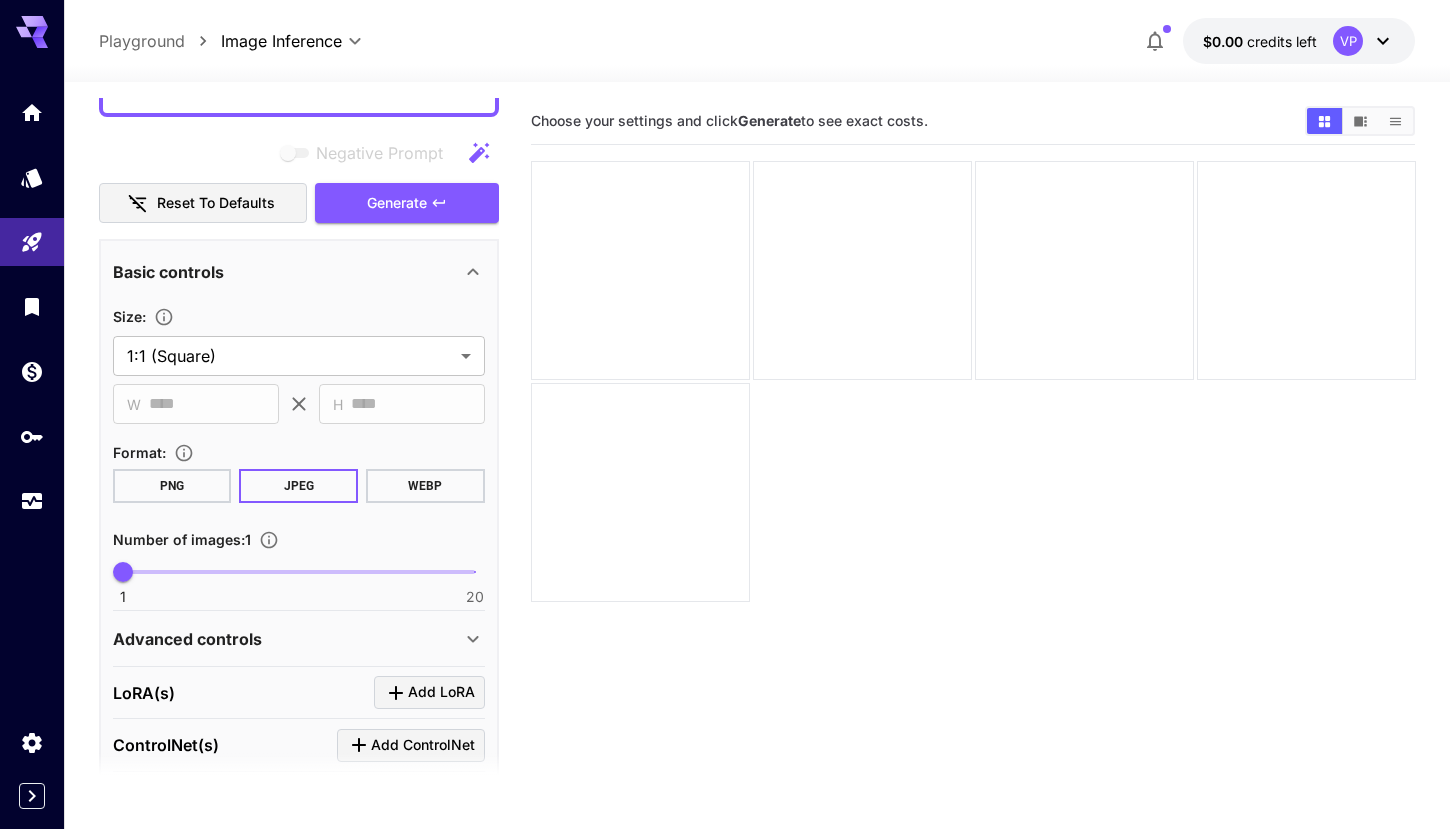 scroll, scrollTop: 306, scrollLeft: 0, axis: vertical 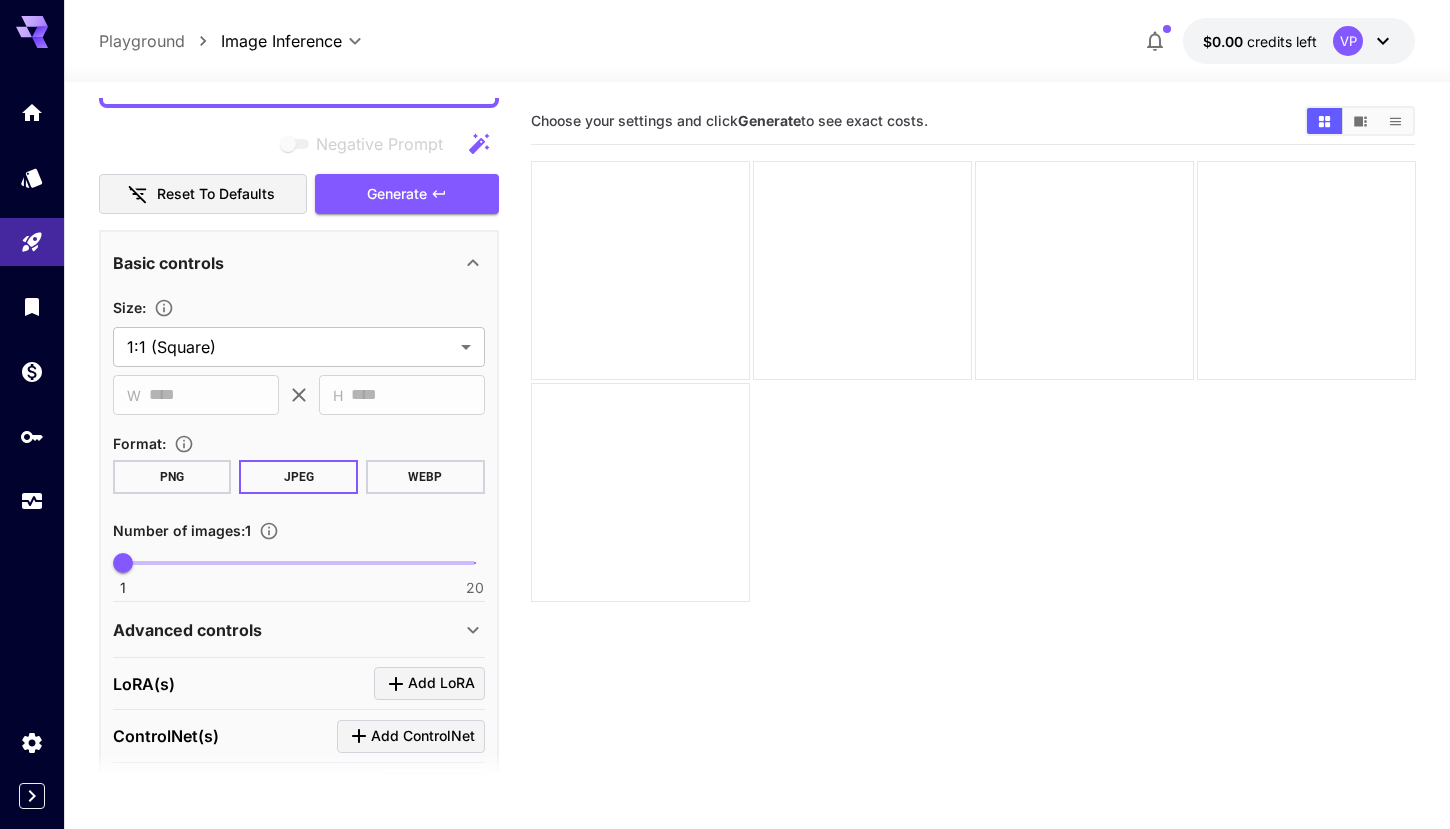 type on "**********" 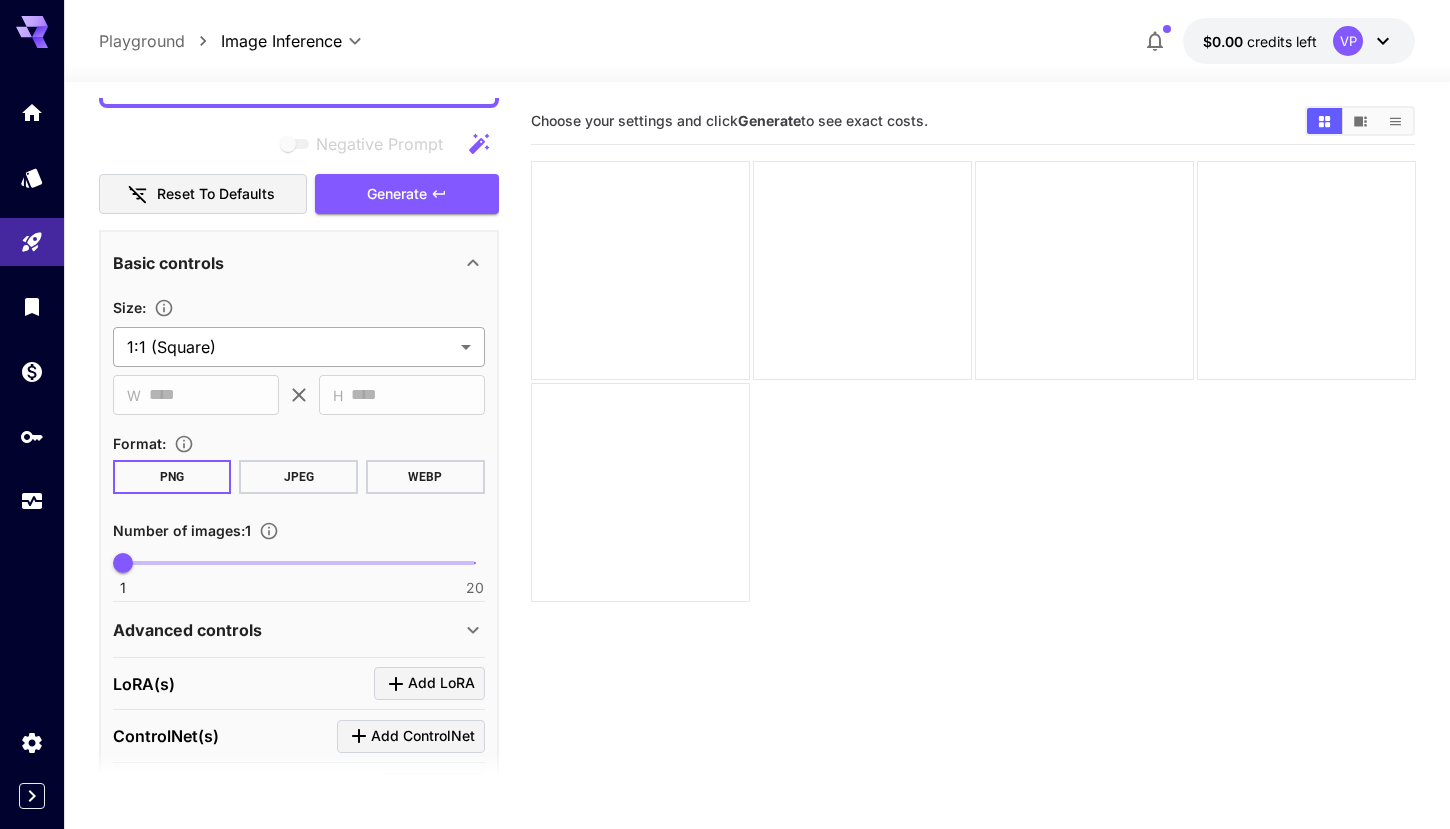 click on "**********" at bounding box center [725, 493] 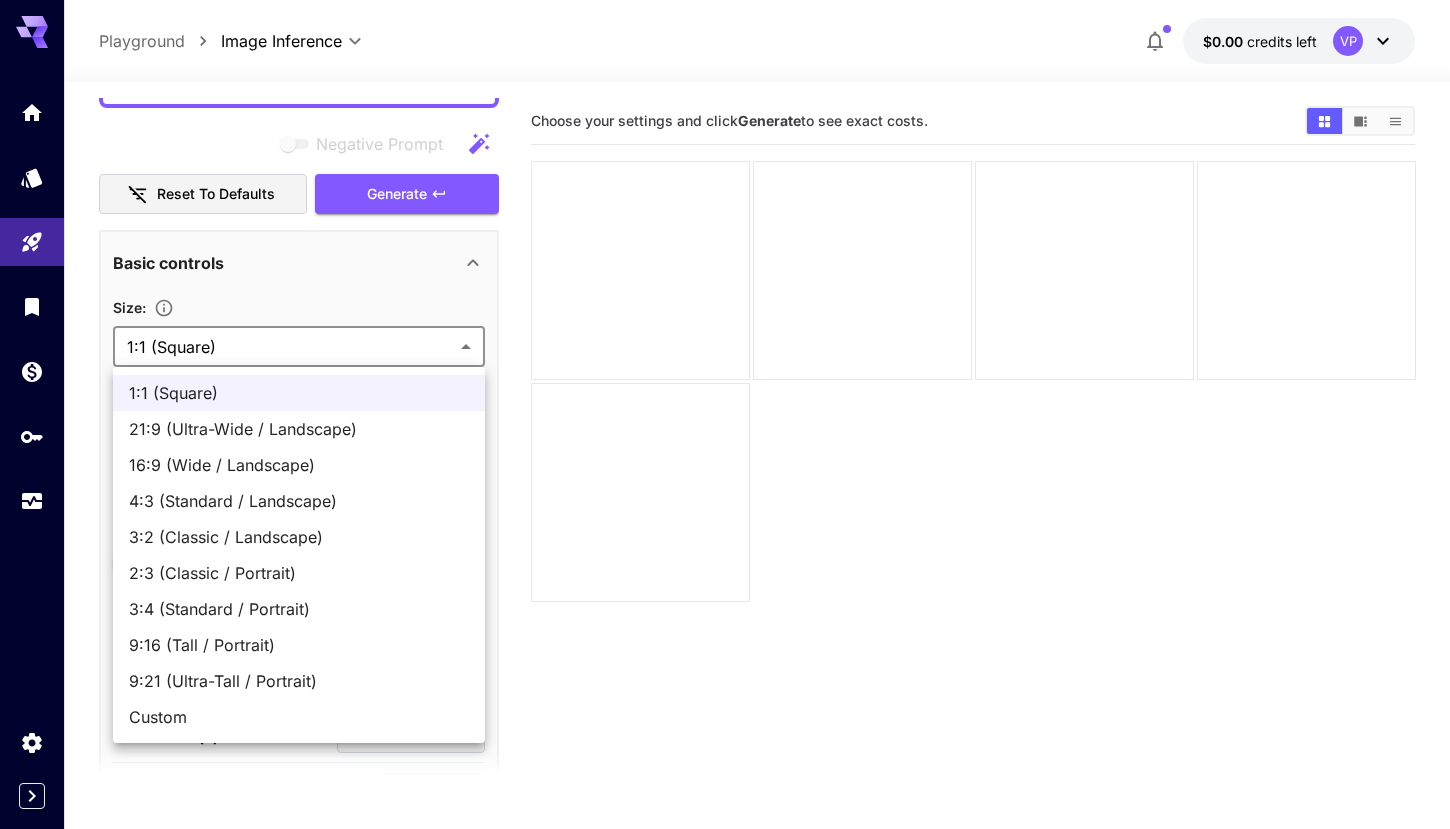 click on "3:2 (Classic / Landscape)" at bounding box center [299, 537] 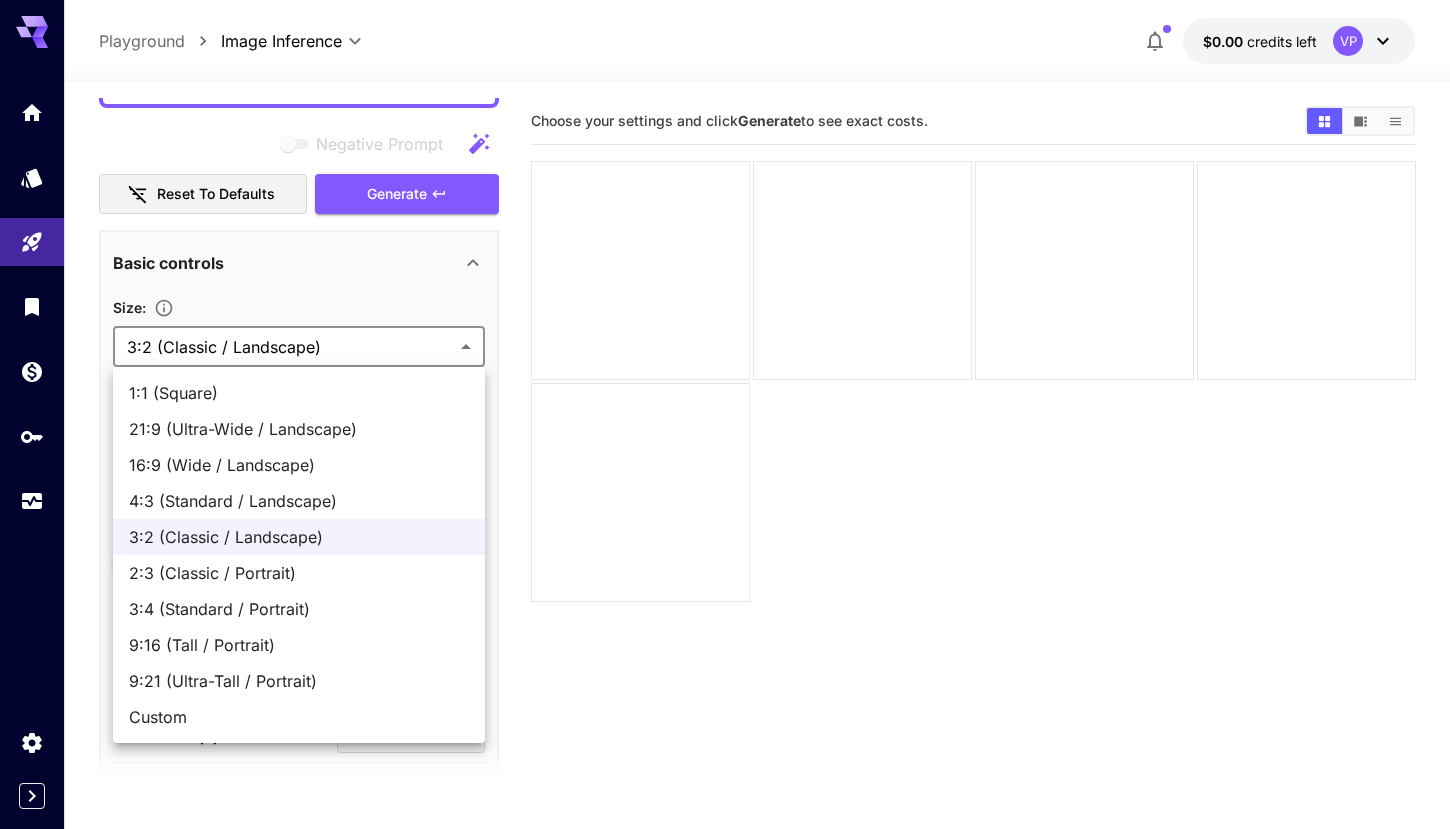 click on "**********" at bounding box center [725, 493] 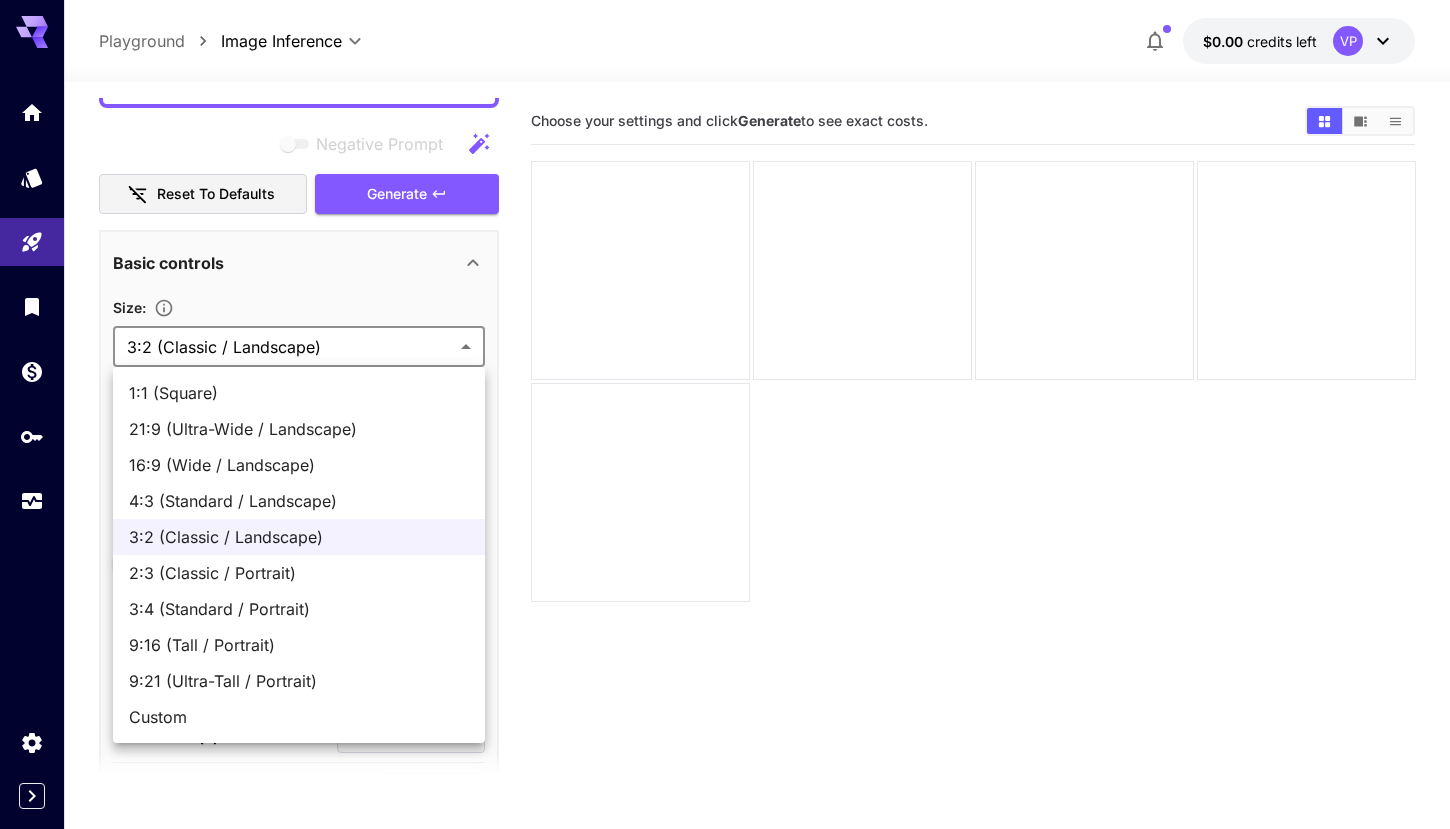 click on "1:1 (Square)" at bounding box center (299, 393) 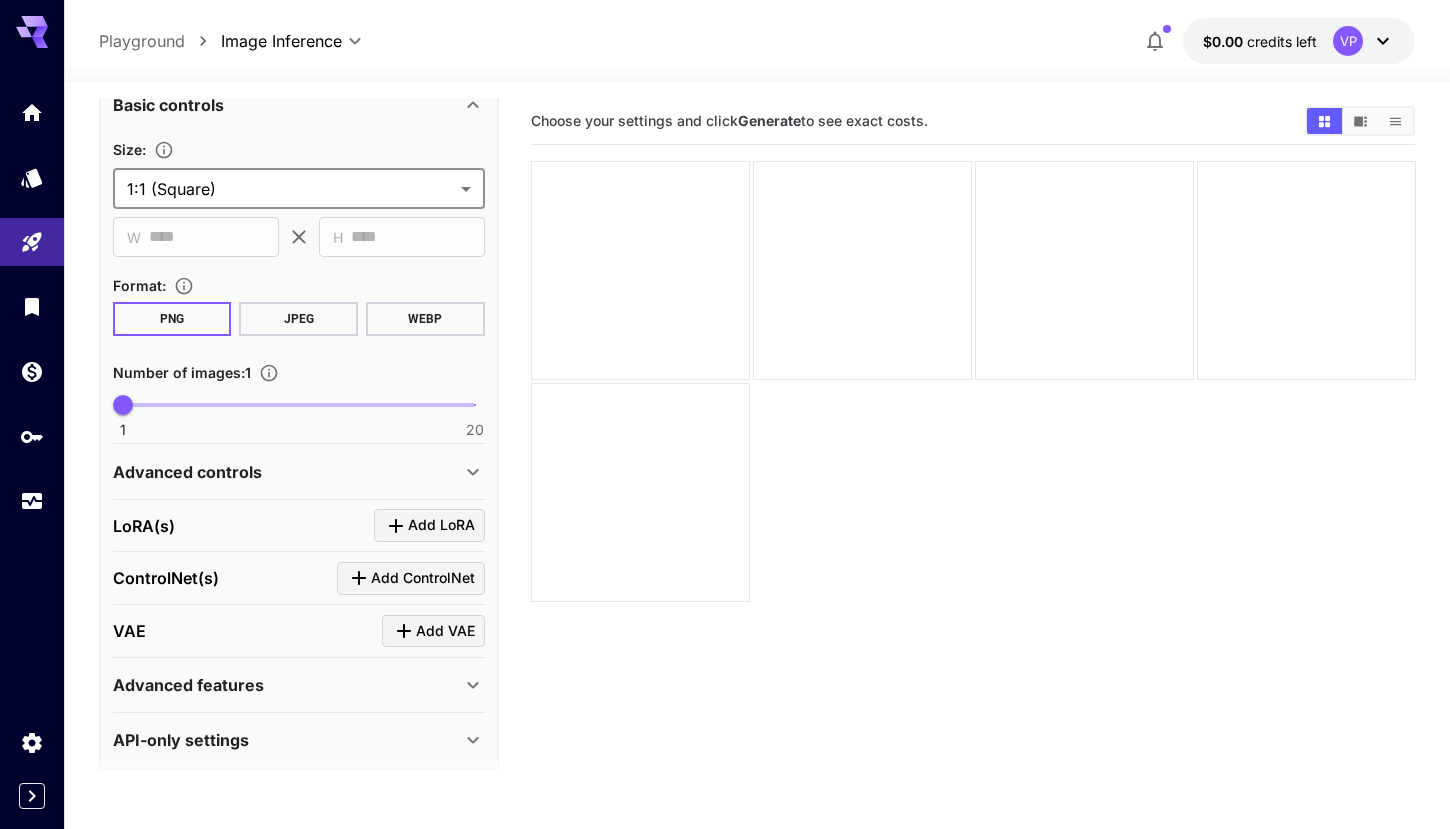scroll, scrollTop: 480, scrollLeft: 0, axis: vertical 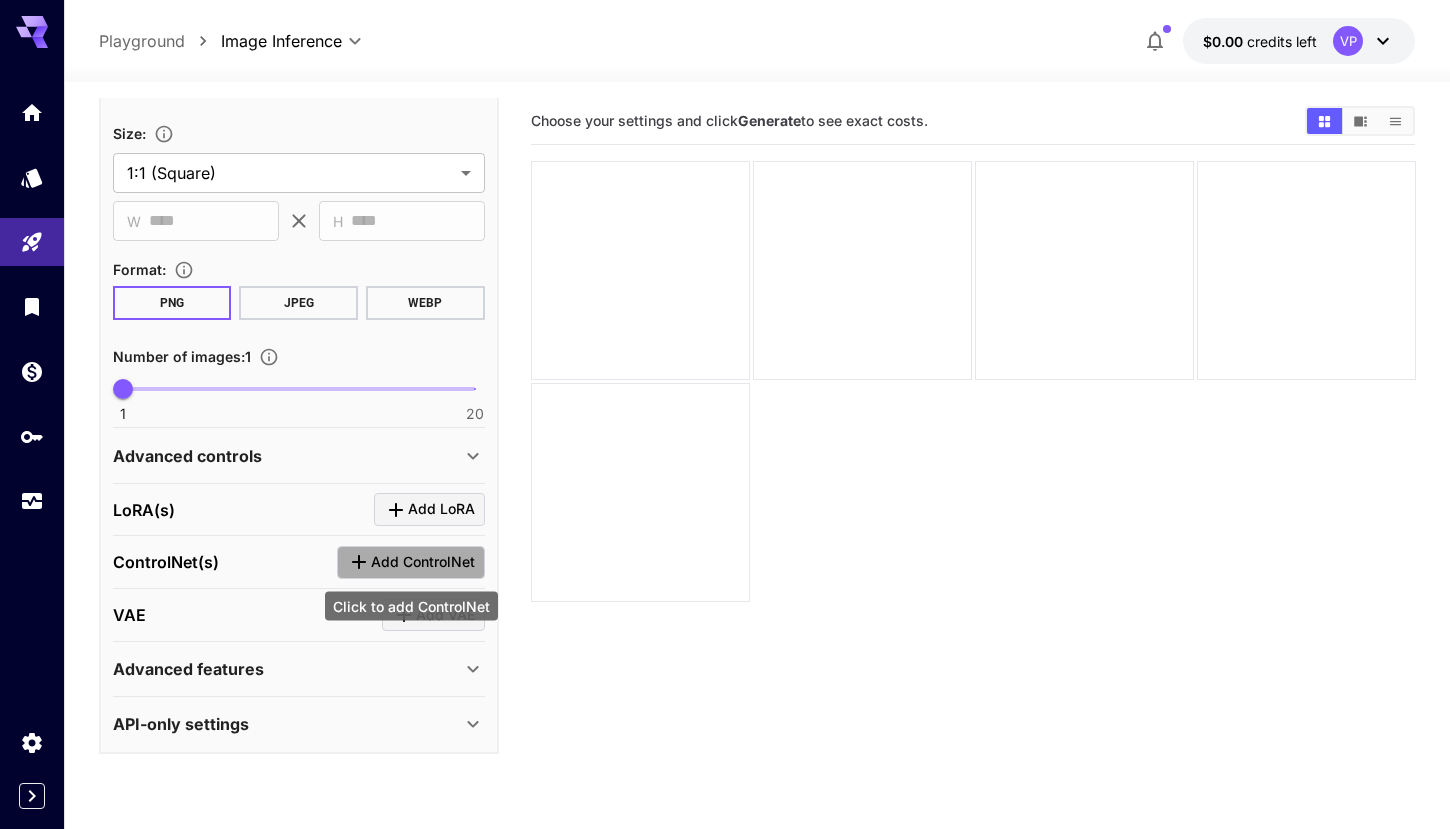 click 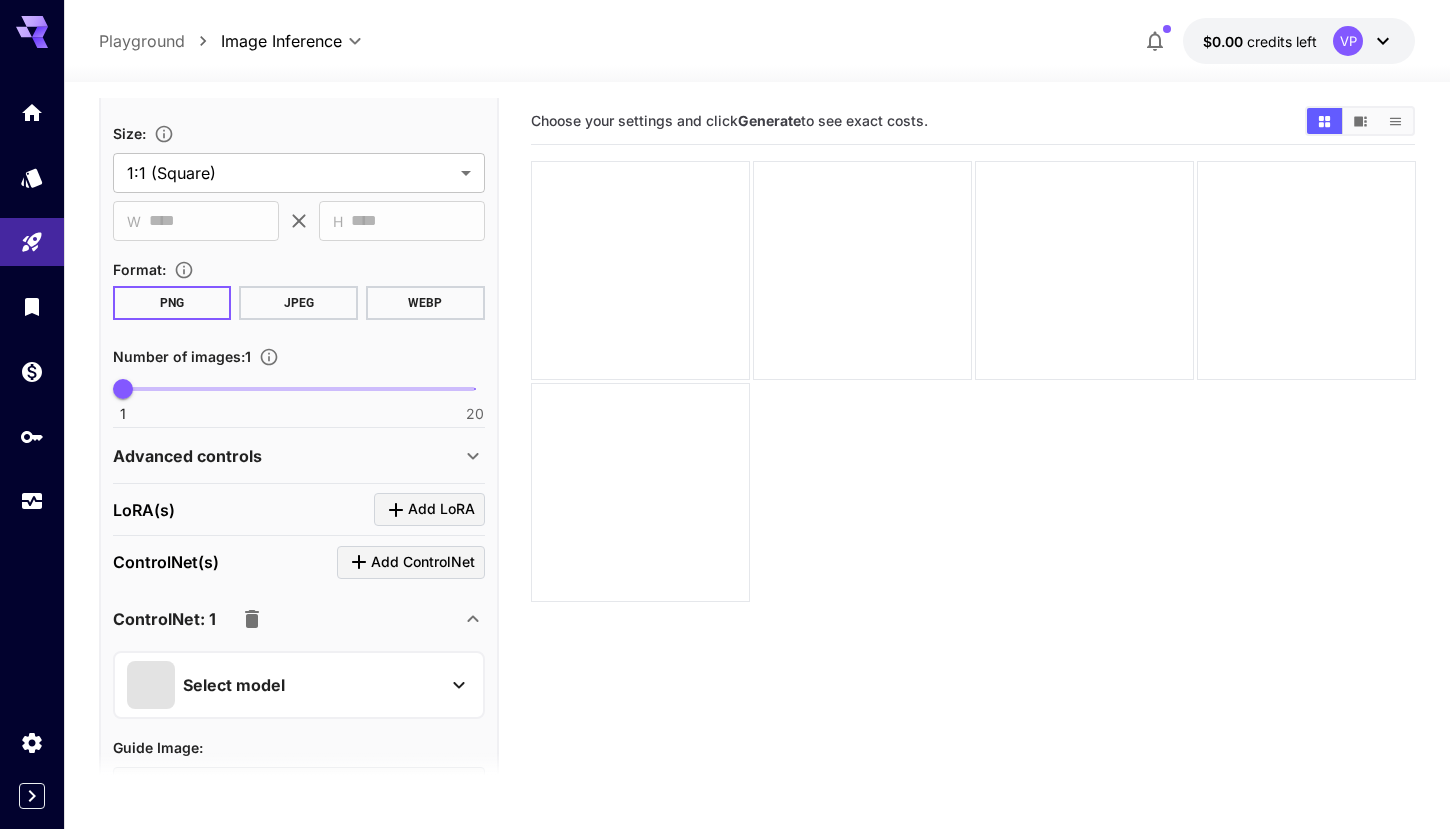 click on "Select model" at bounding box center [283, 685] 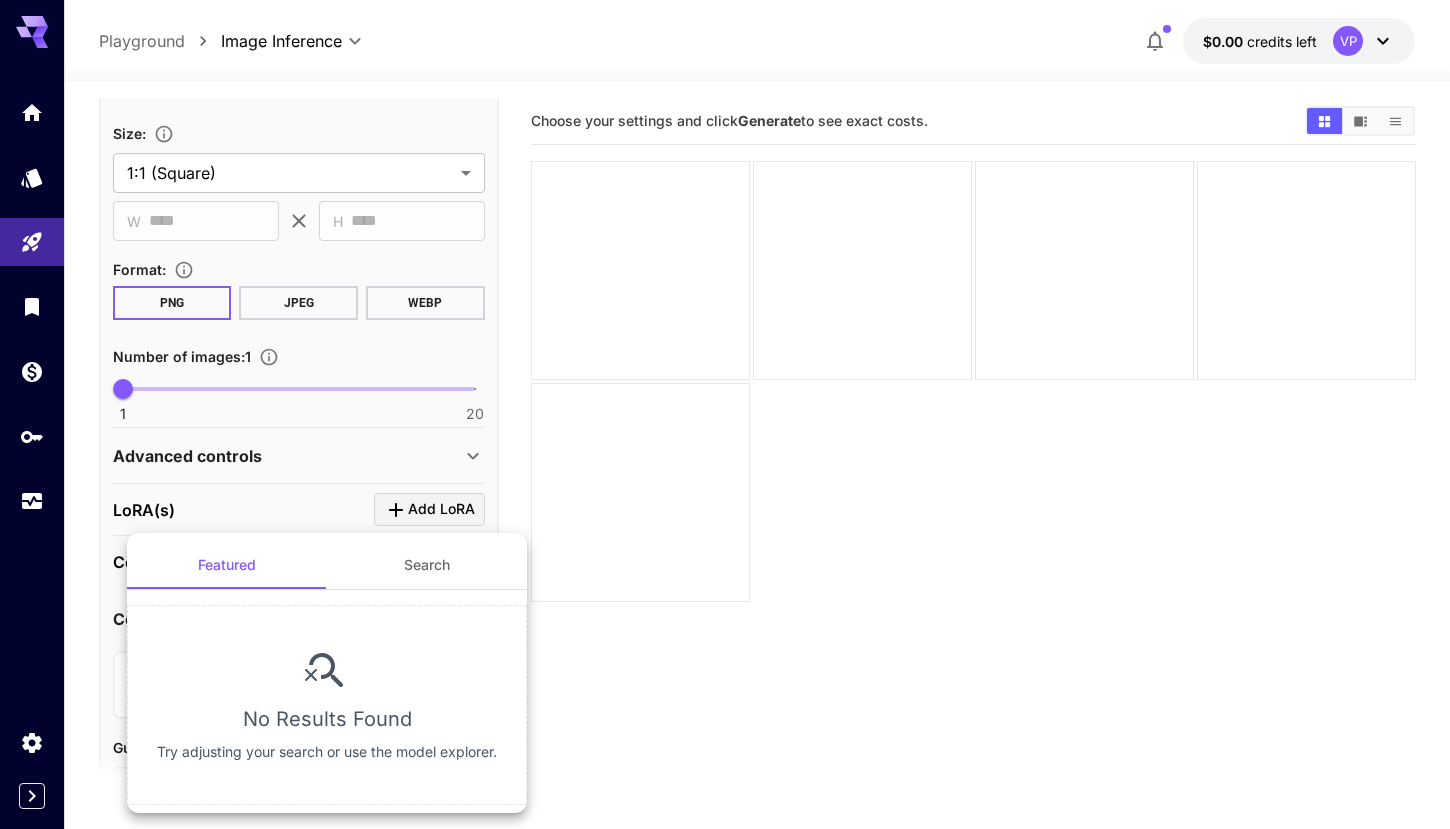 type 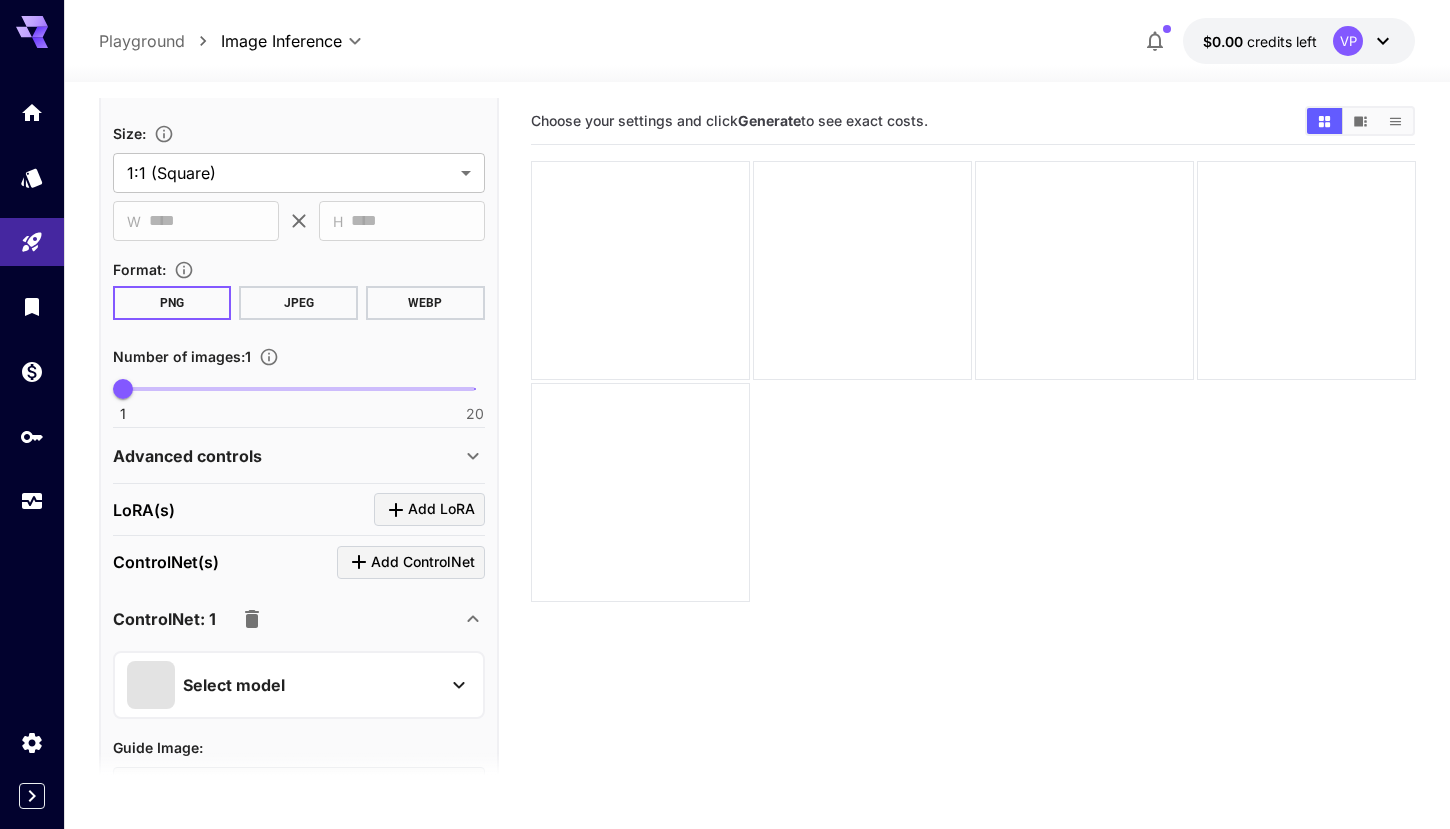 click 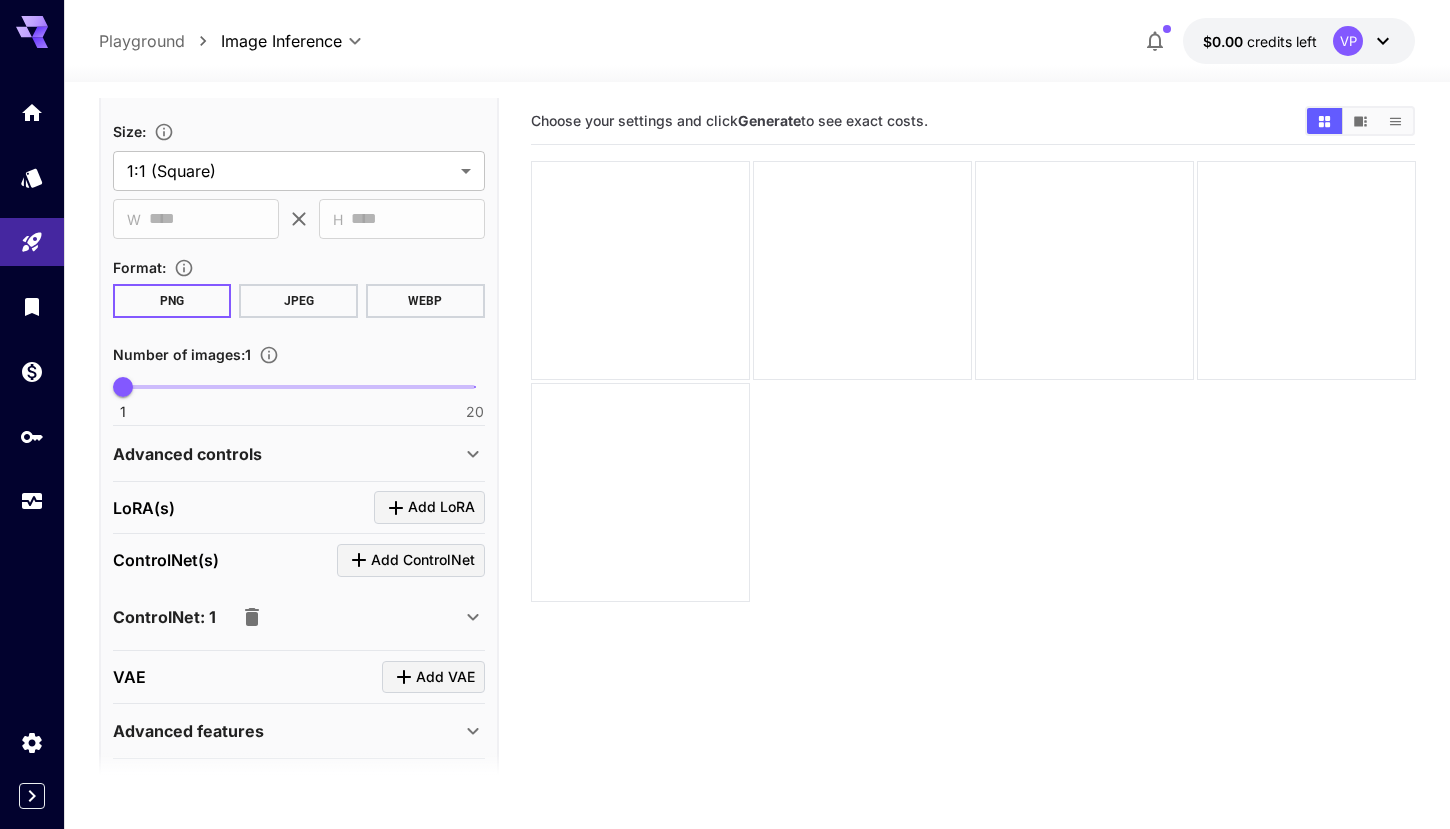 scroll, scrollTop: 0, scrollLeft: 0, axis: both 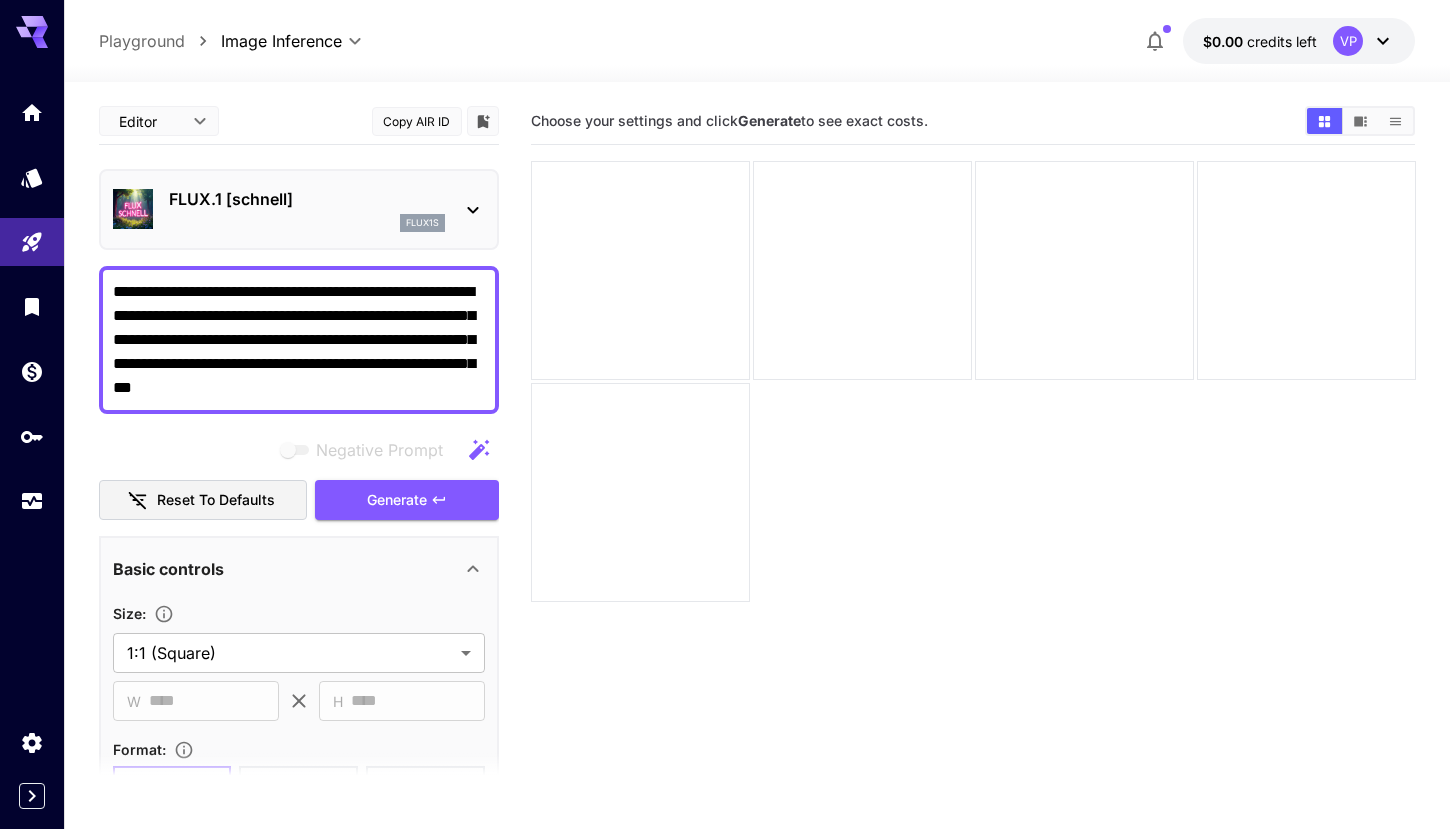 click on "Copy AIR ID" at bounding box center (417, 121) 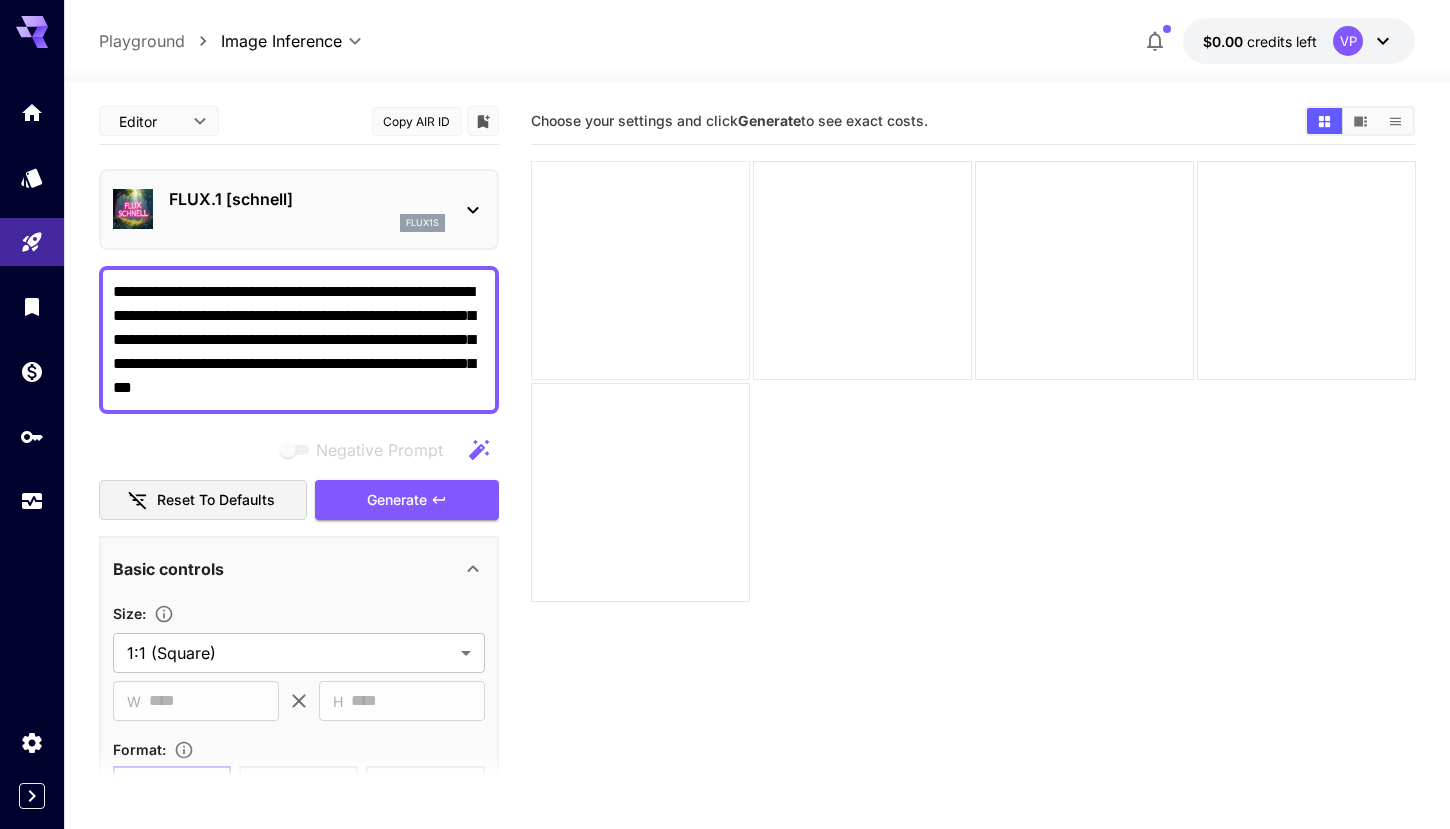 click at bounding box center [640, 270] 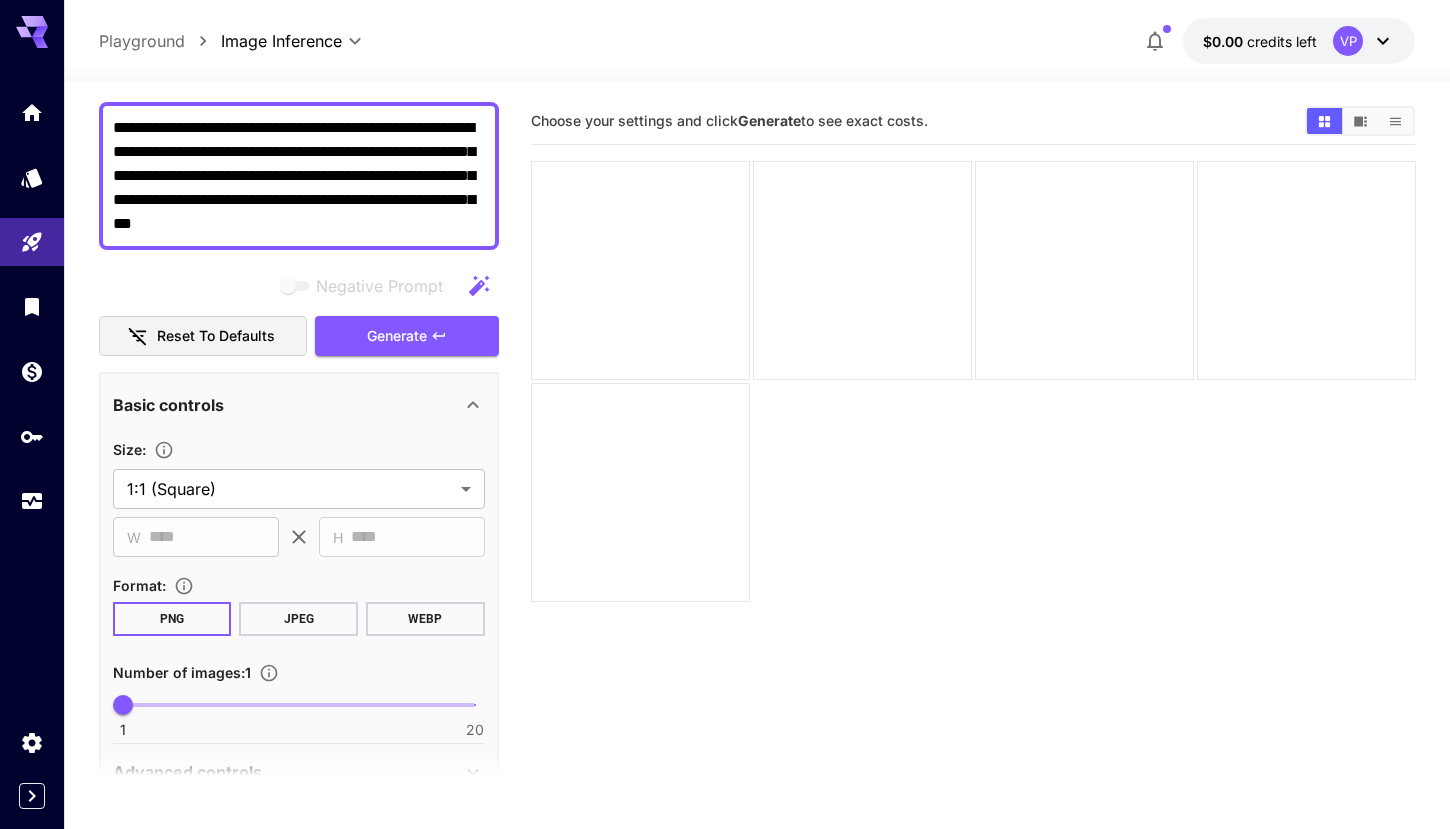 scroll, scrollTop: 0, scrollLeft: 0, axis: both 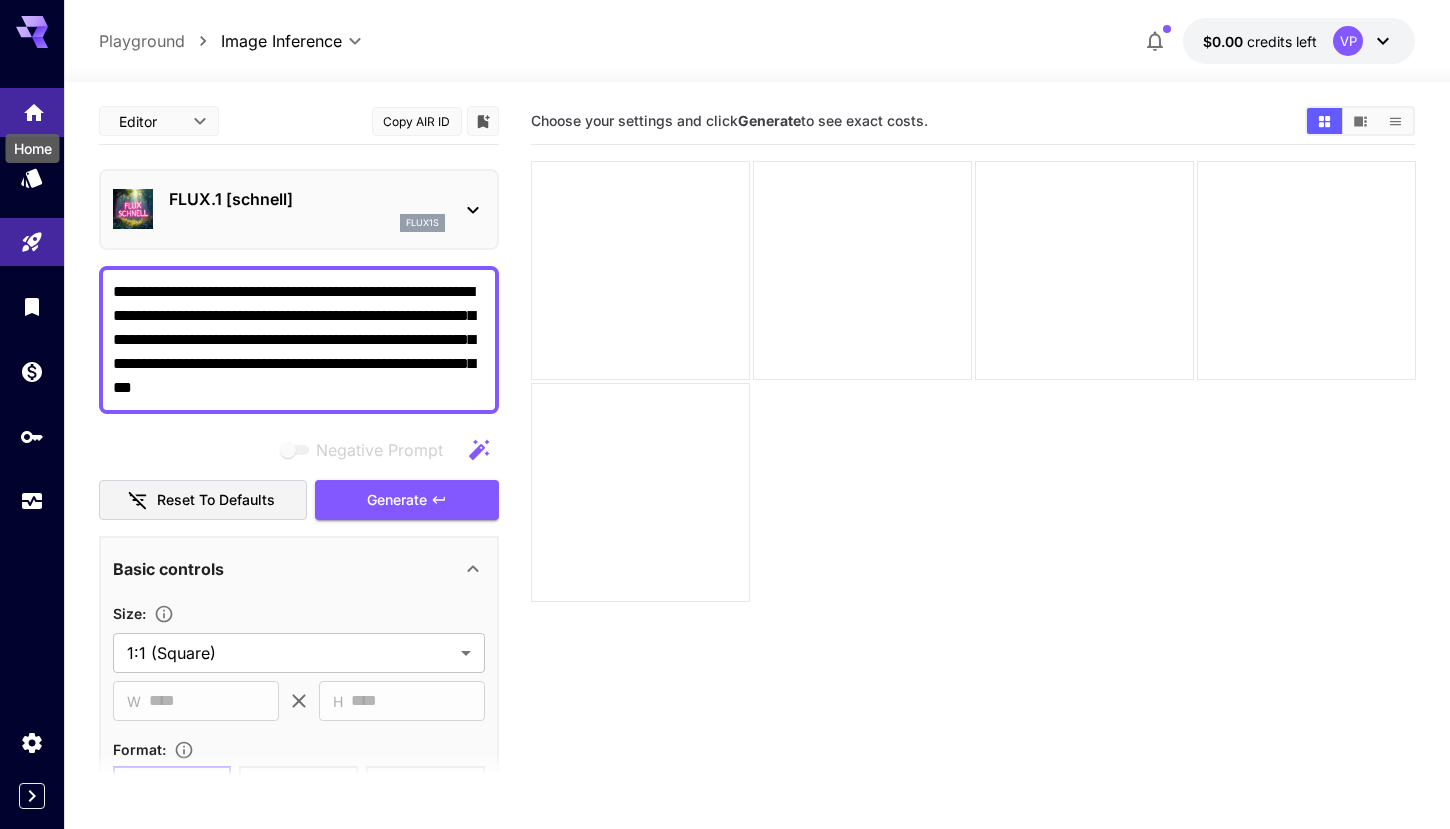 click 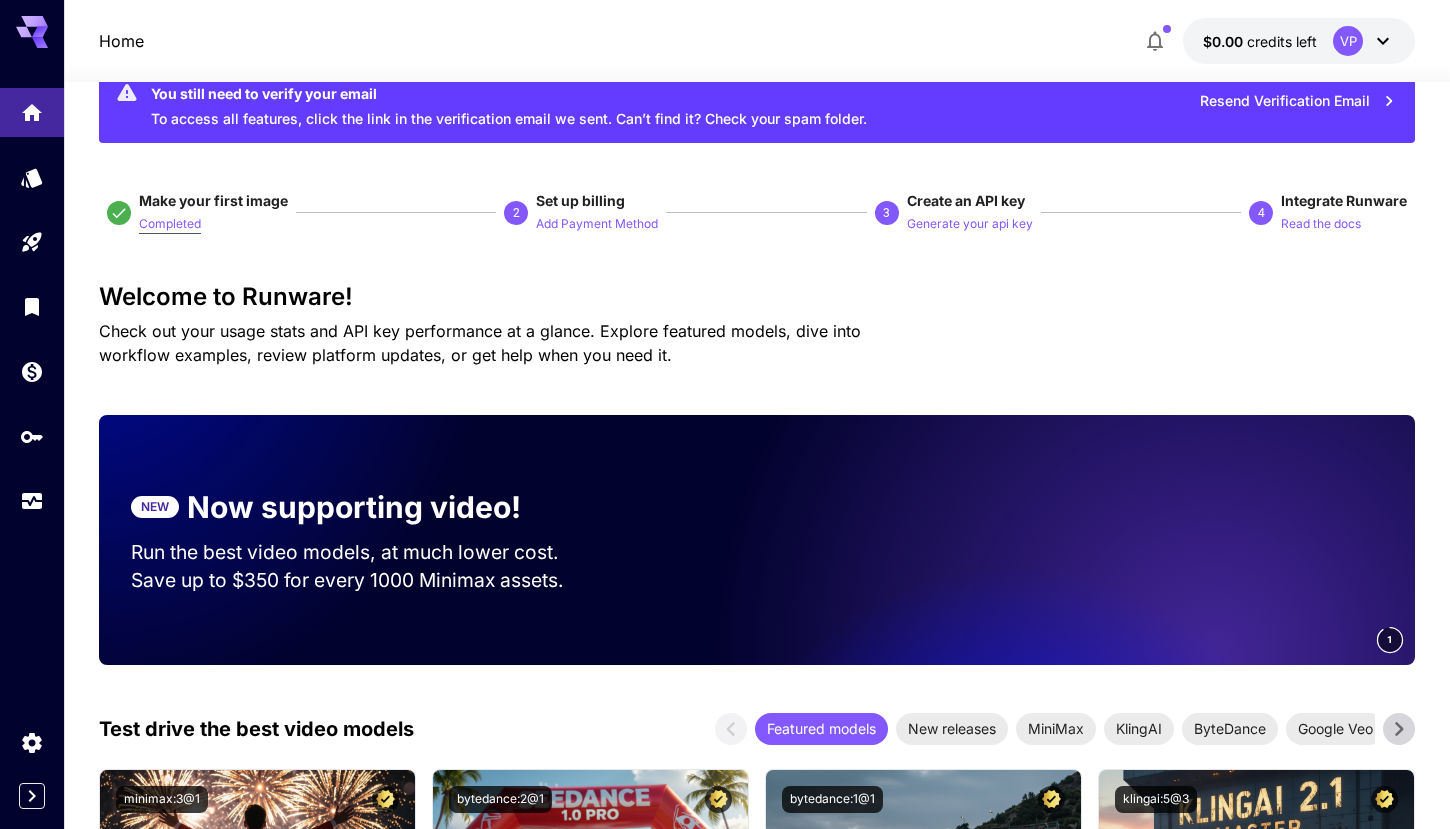 scroll, scrollTop: 0, scrollLeft: 0, axis: both 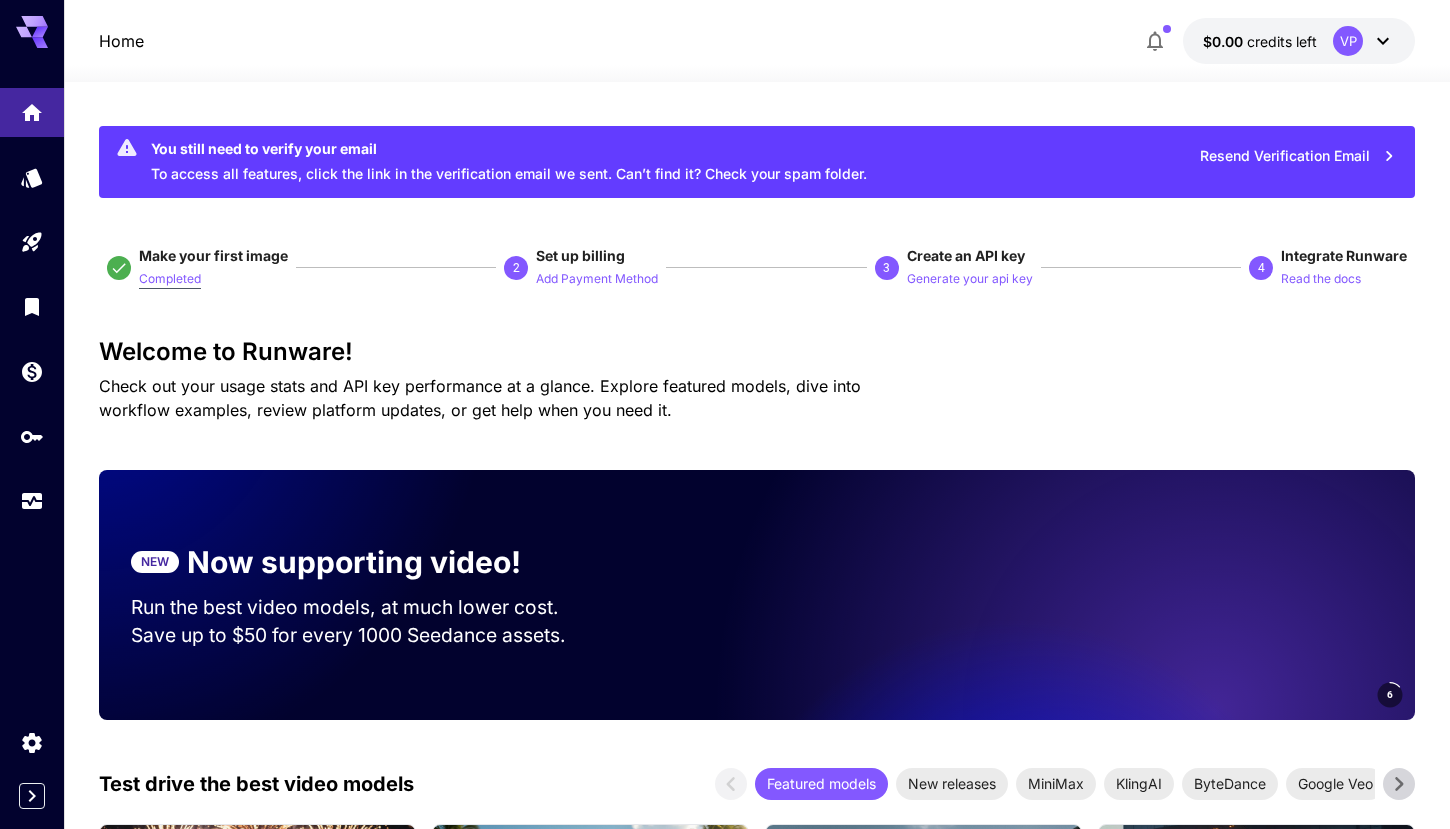 click on "Completed" at bounding box center [170, 279] 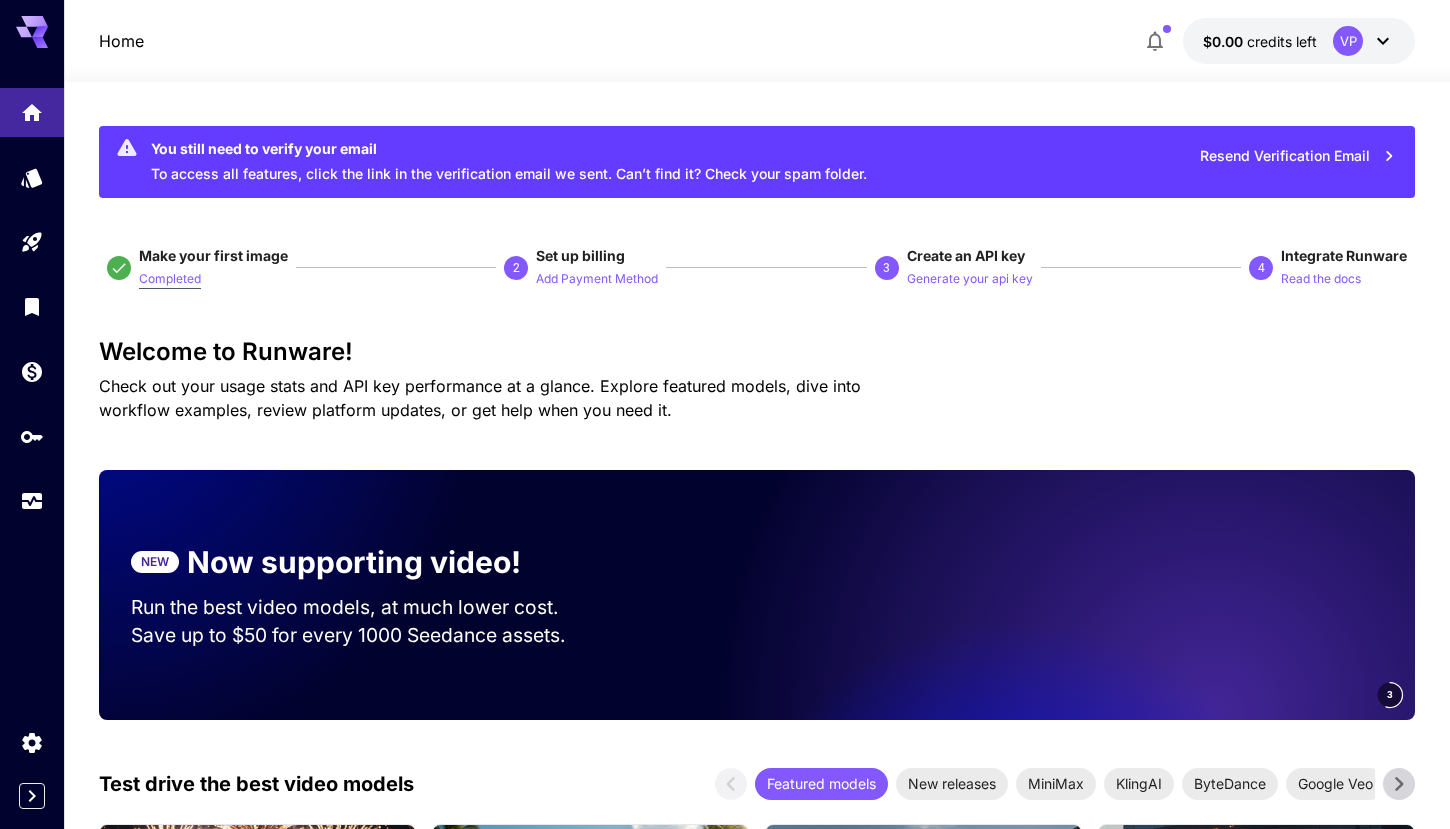 click on "Completed" at bounding box center [170, 279] 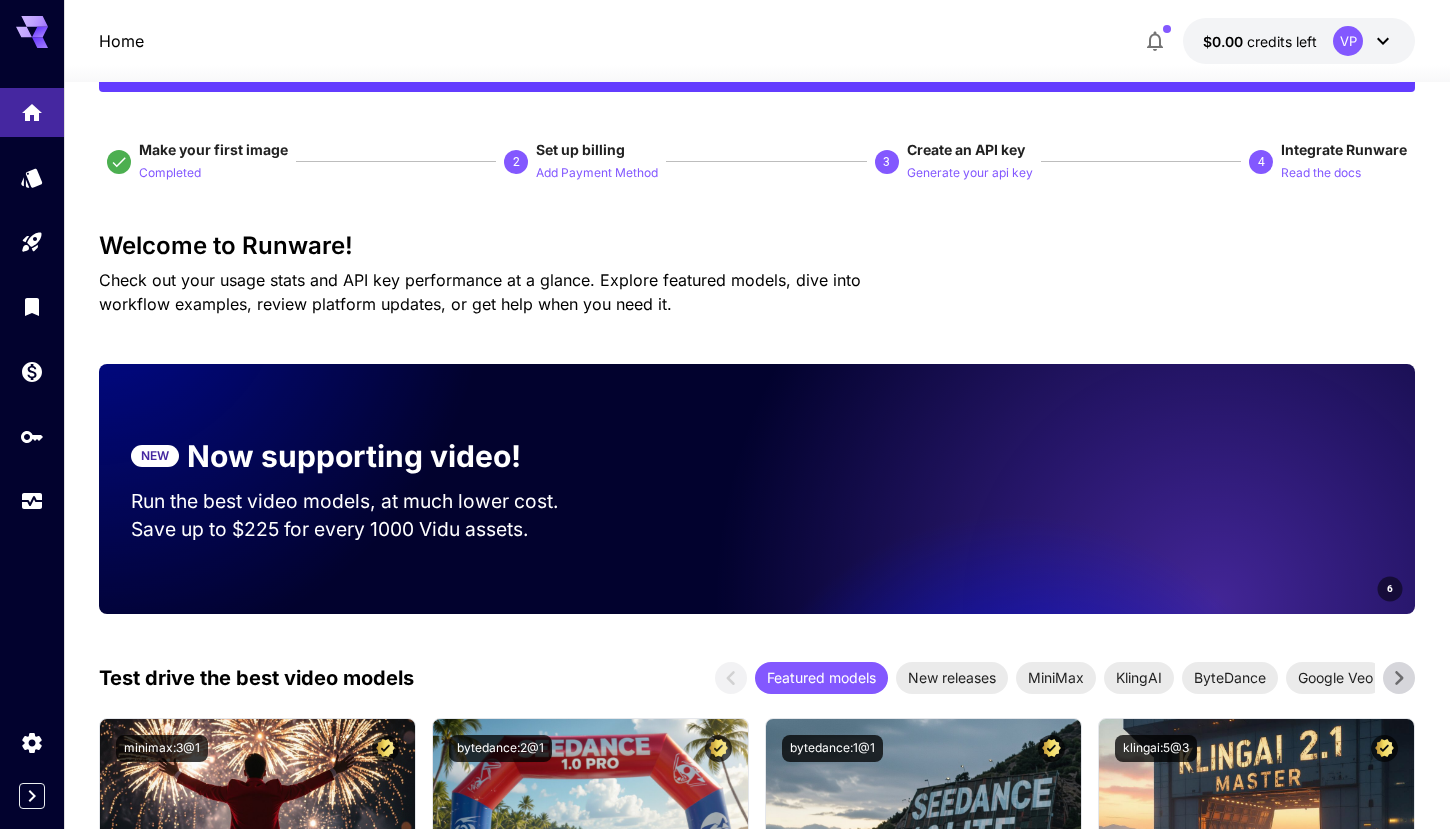 scroll, scrollTop: 0, scrollLeft: 0, axis: both 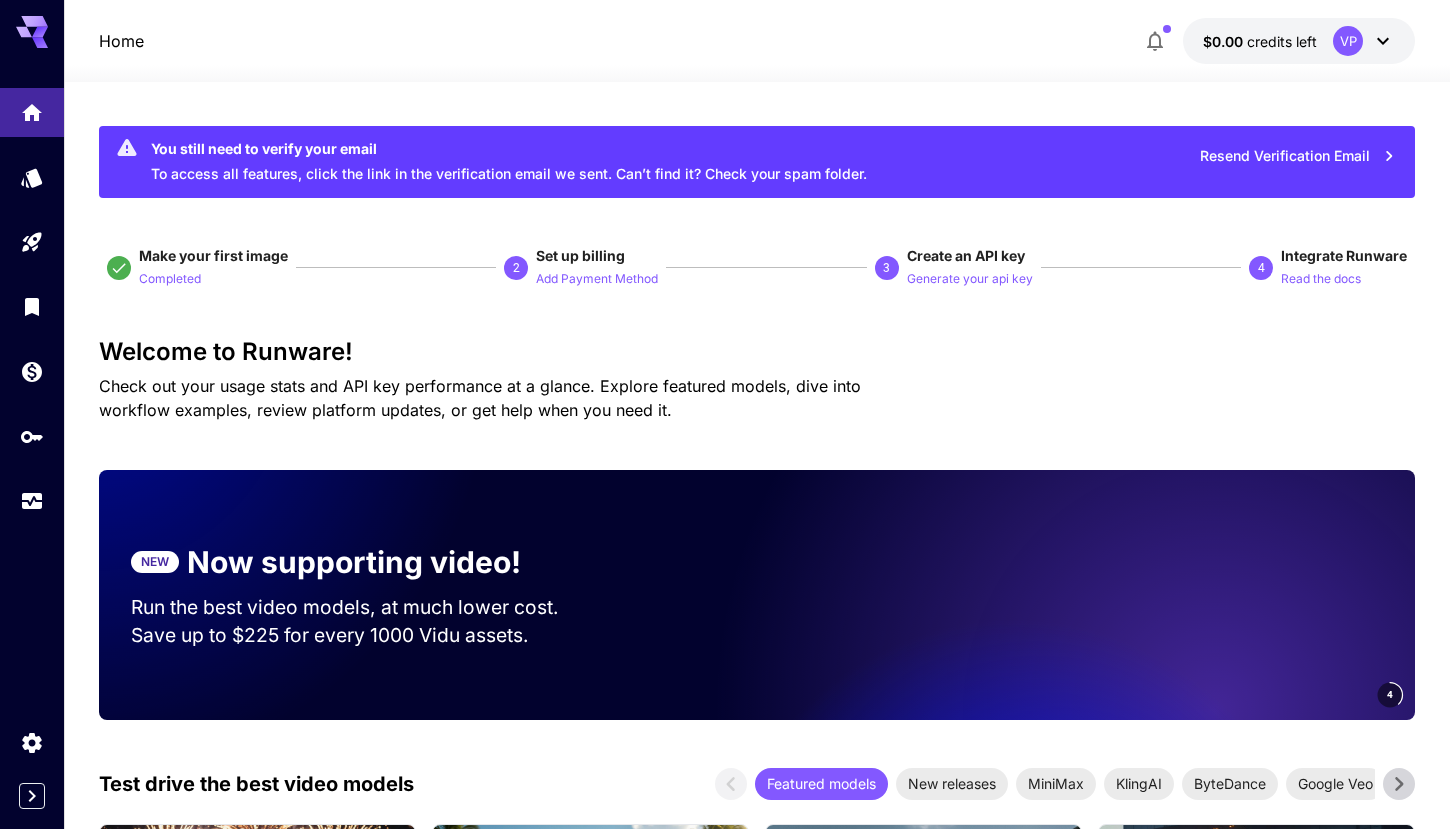 click on "You still need to verify your email To access all features, click the link in the verification email we sent. Can’t find it? Check your spam folder." at bounding box center (509, 162) 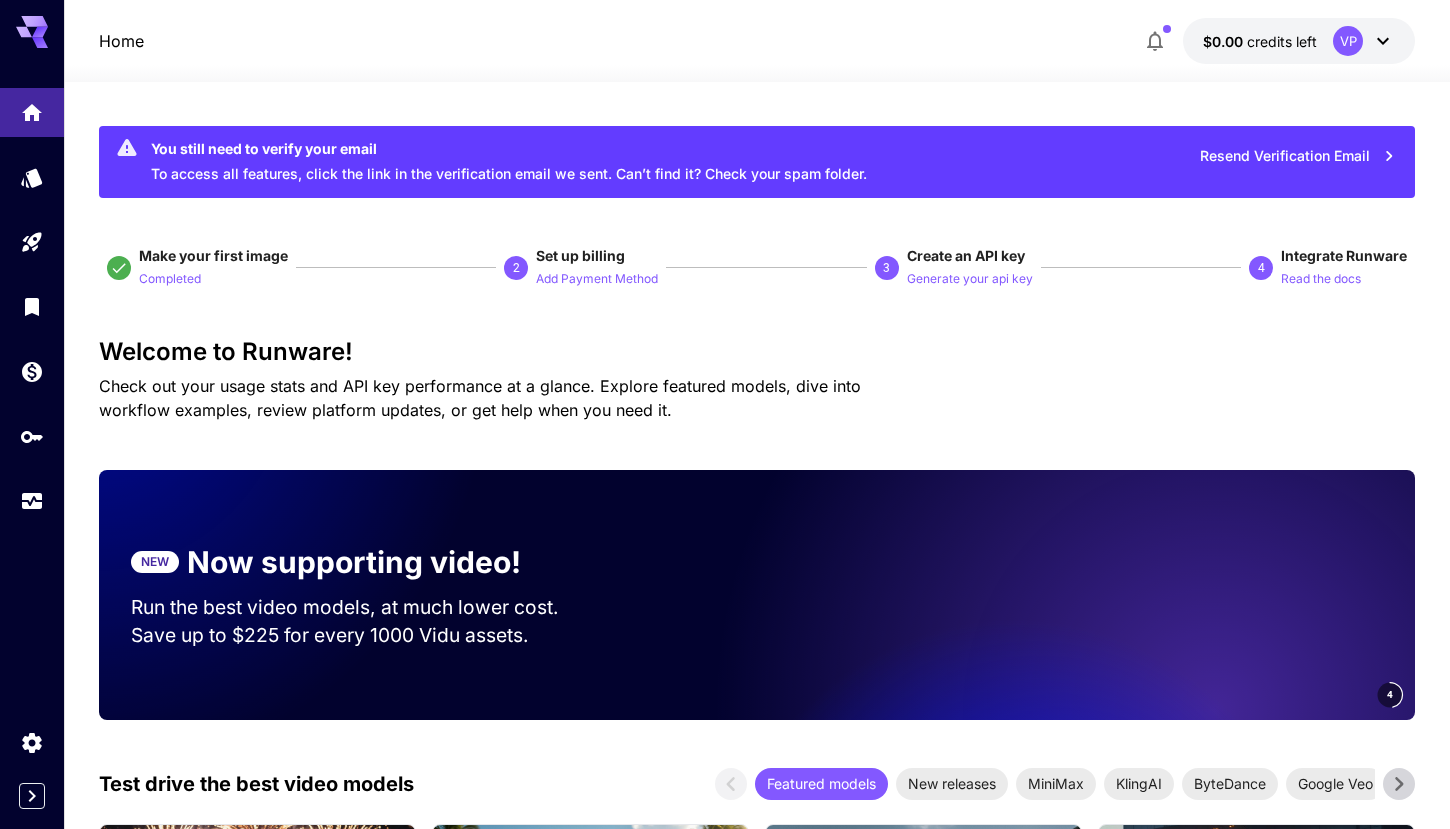 click on "You still need to verify your email To access all features, click the link in the verification email we sent. Can’t find it? Check your spam folder." at bounding box center [509, 162] 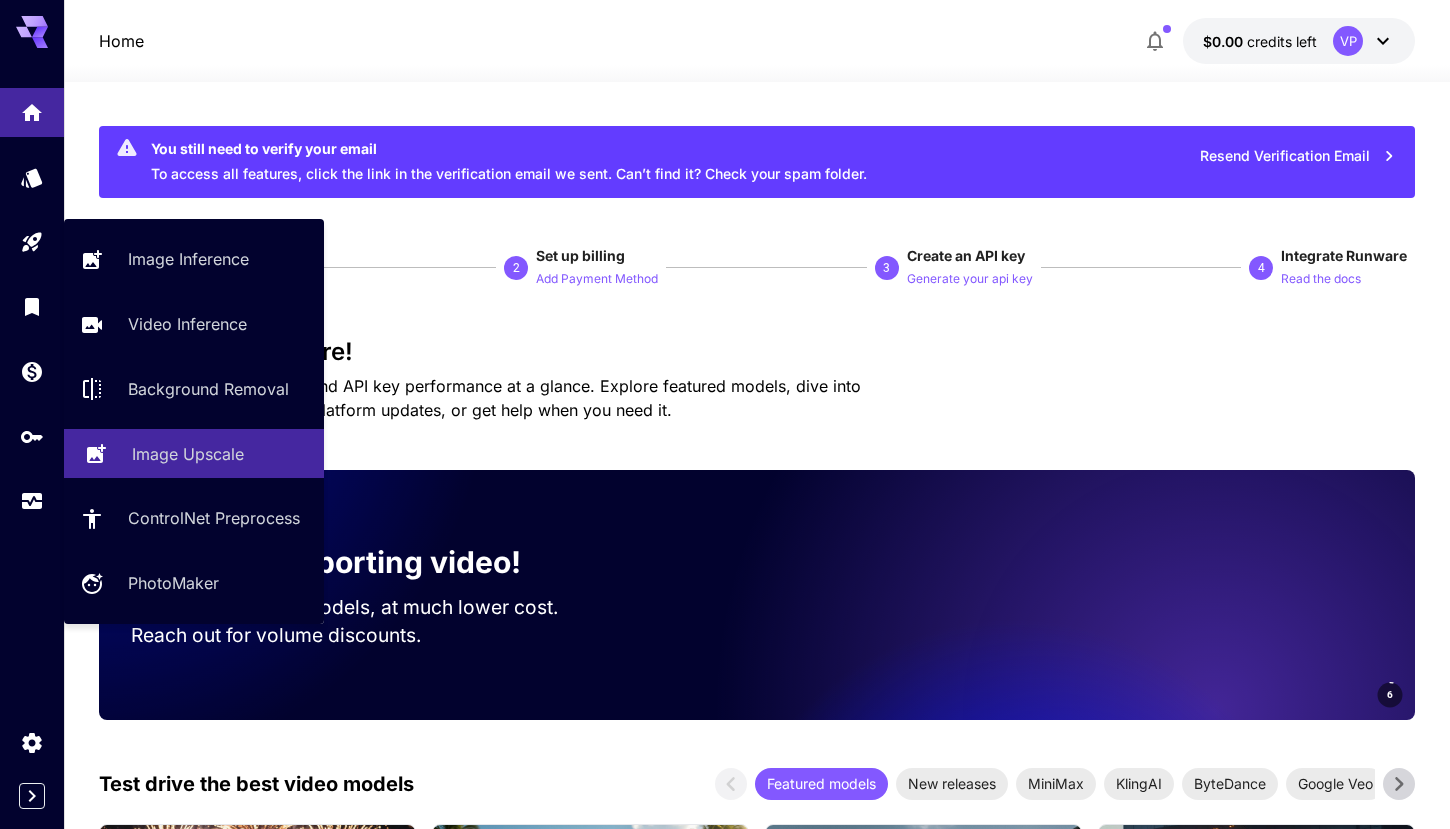 click on "Image Upscale" at bounding box center (188, 454) 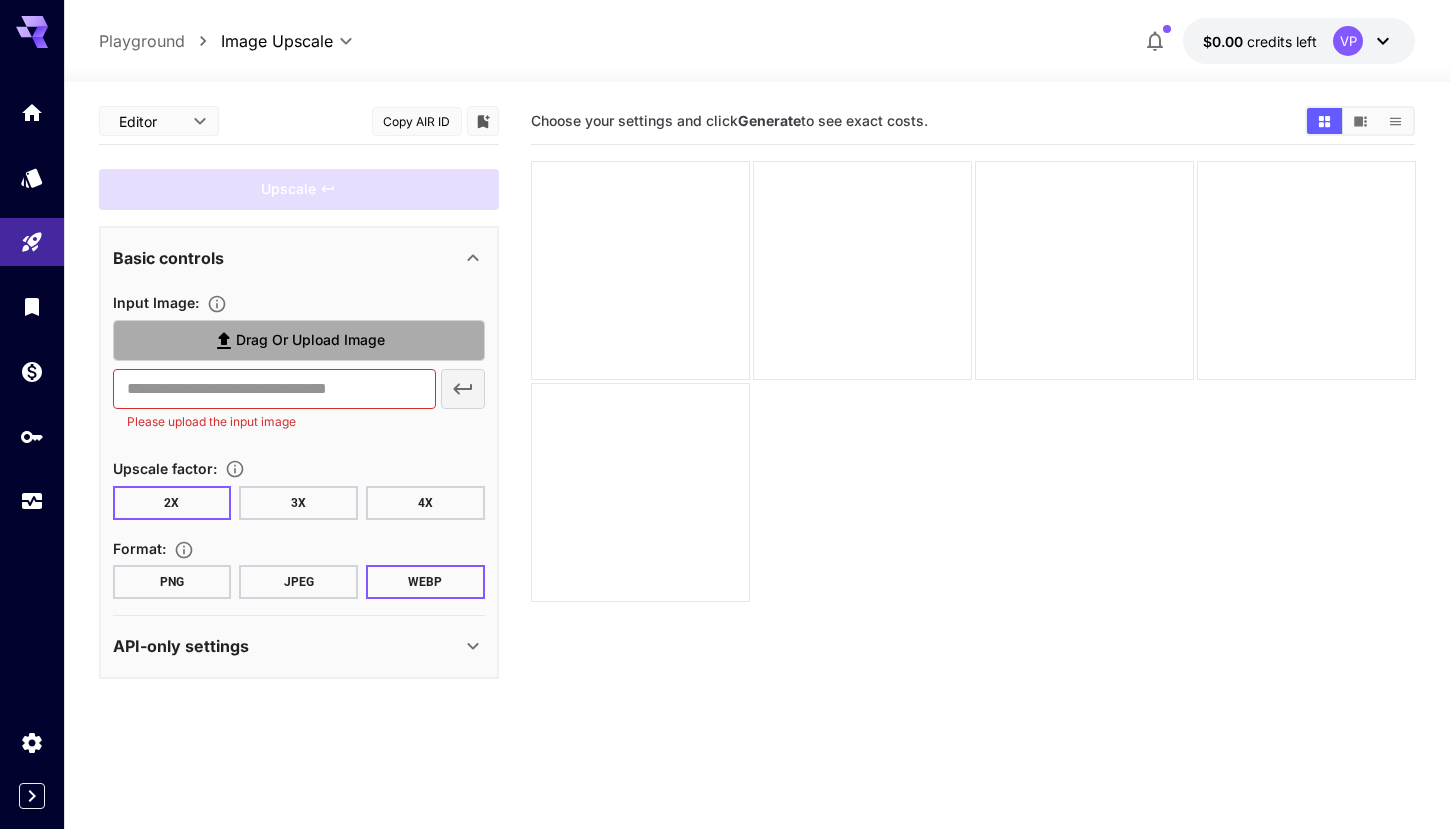 click on "Drag or upload image" at bounding box center (310, 340) 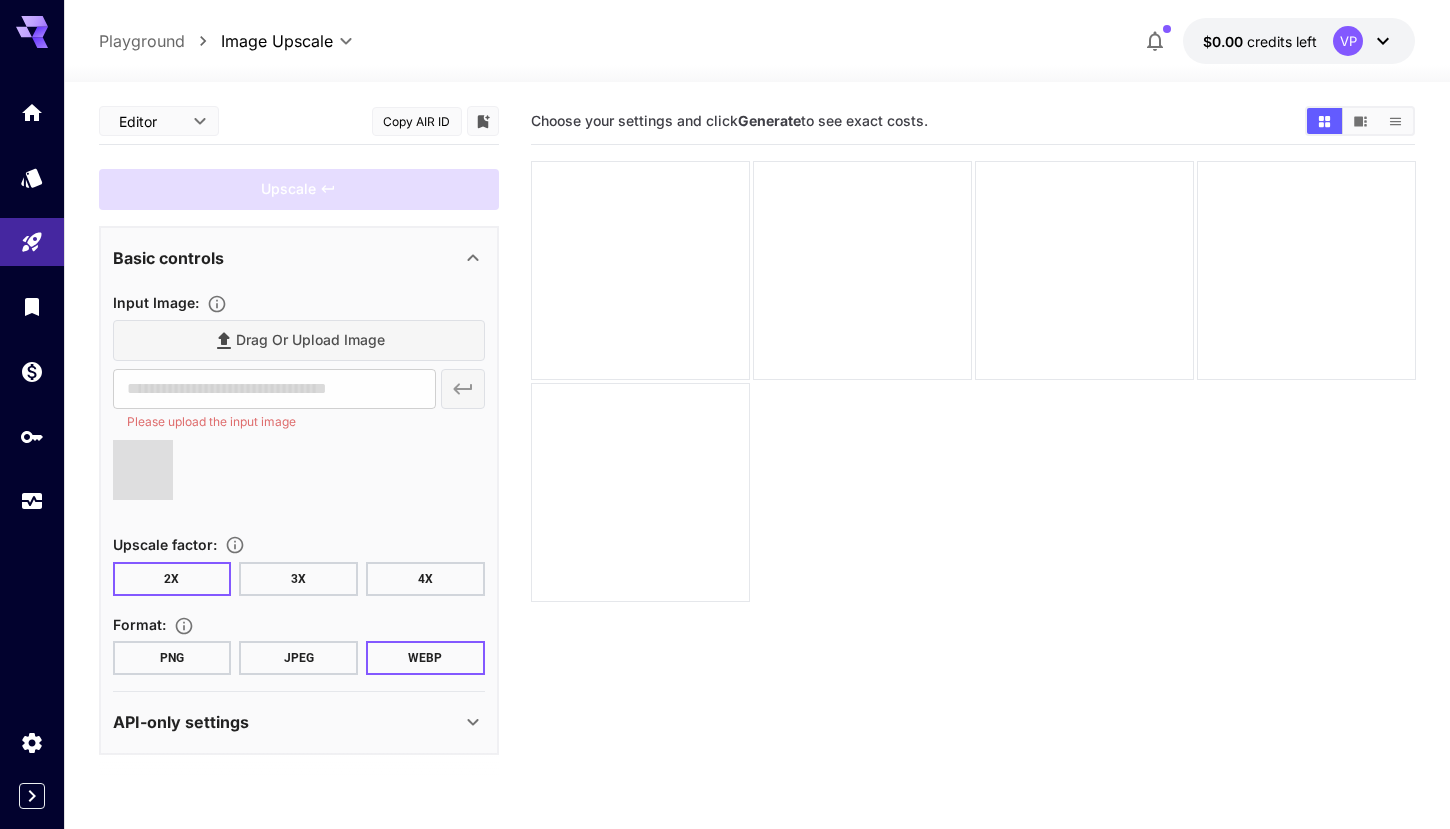 type on "**********" 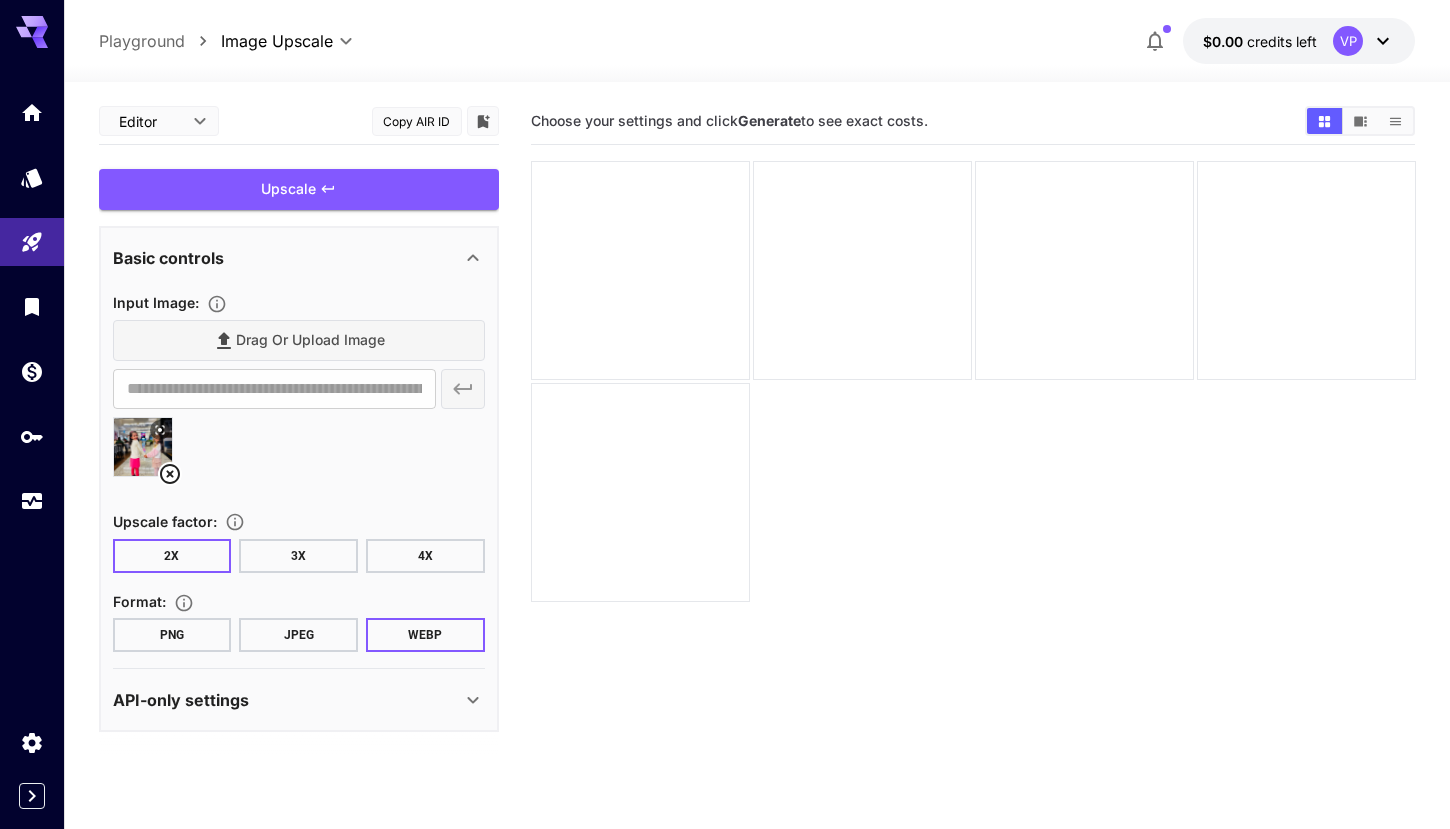 scroll, scrollTop: 45, scrollLeft: 0, axis: vertical 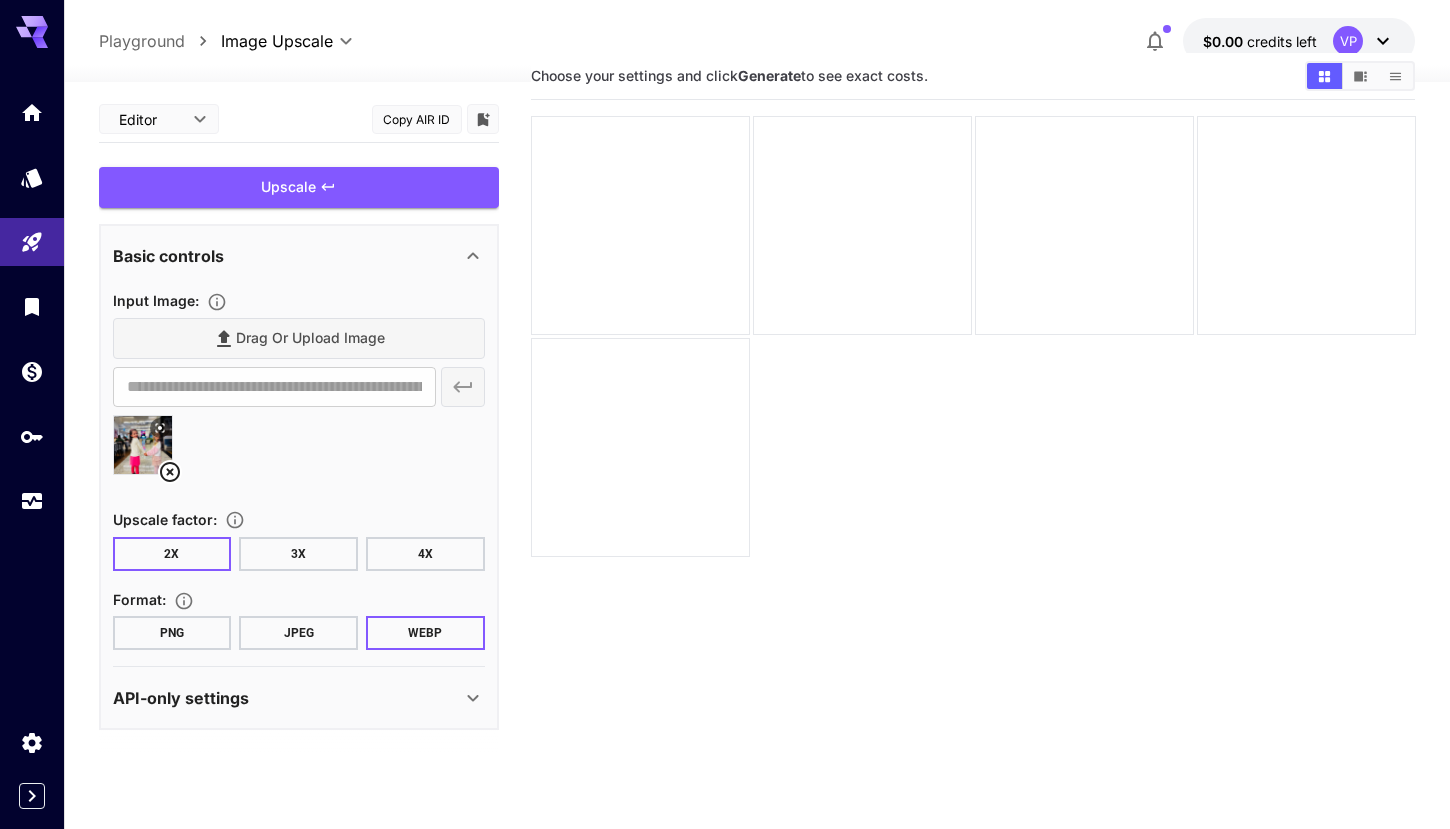 click on "PNG" at bounding box center [172, 633] 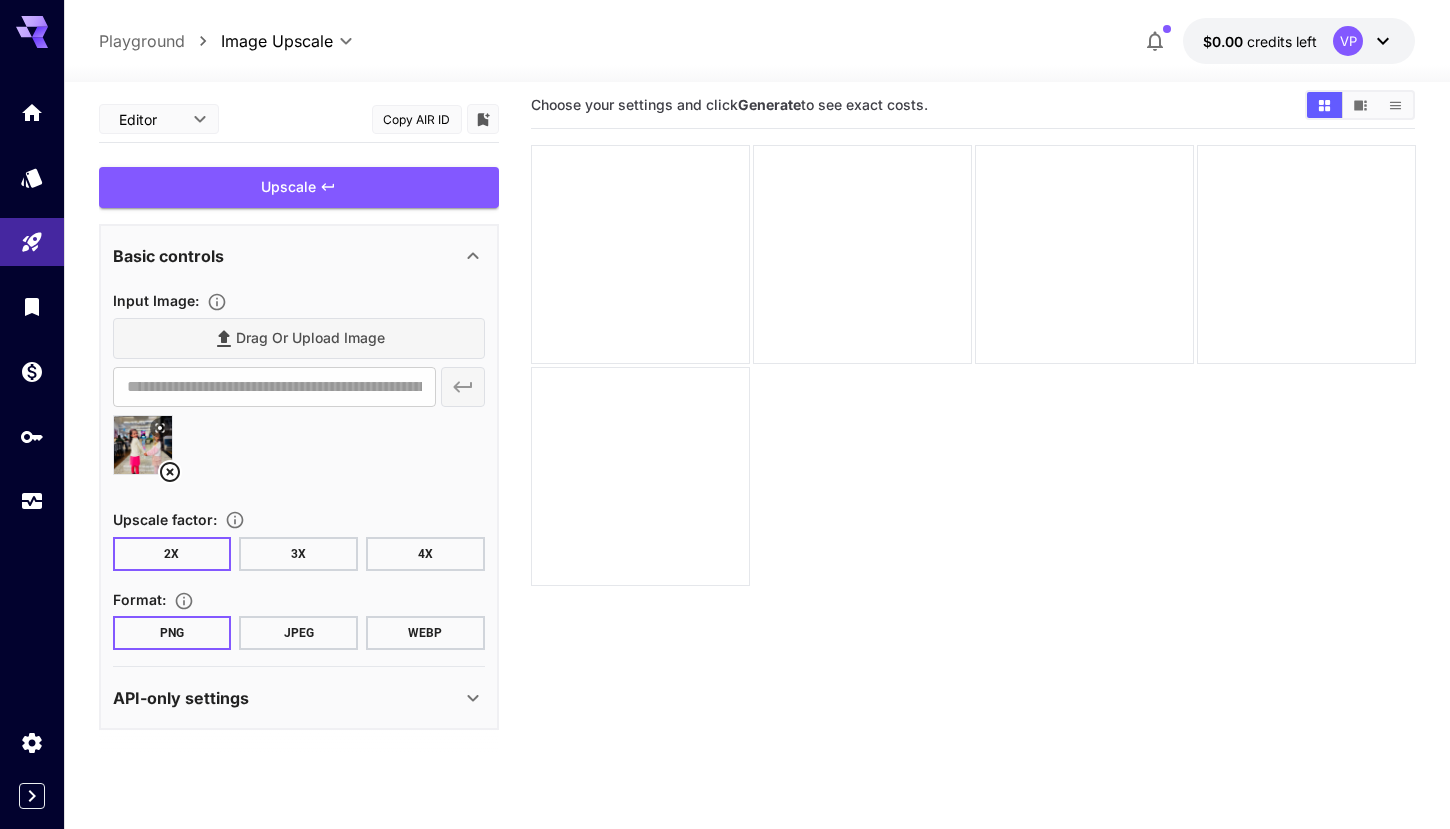 scroll, scrollTop: 12, scrollLeft: 0, axis: vertical 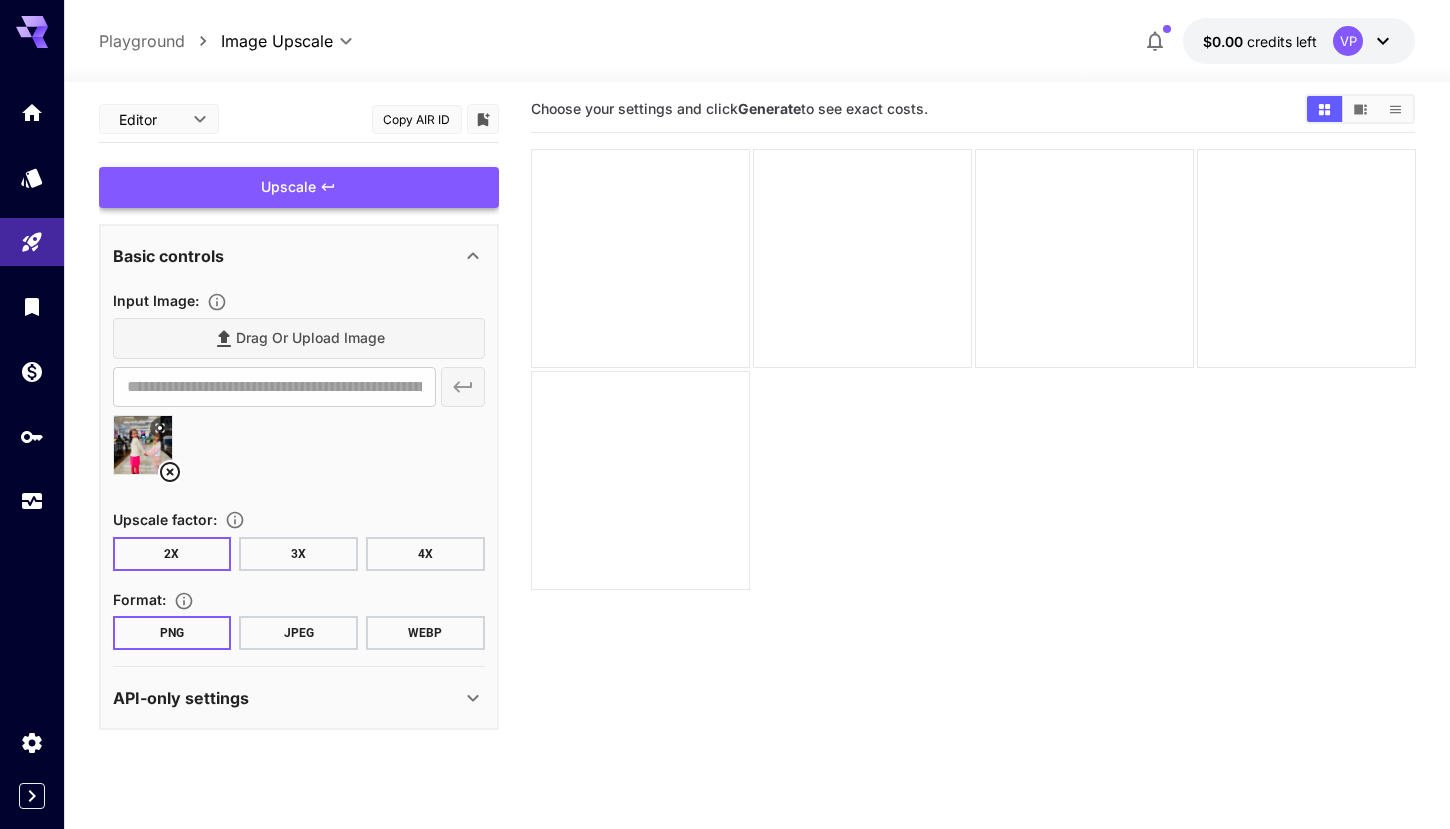 click on "Upscale" at bounding box center (299, 187) 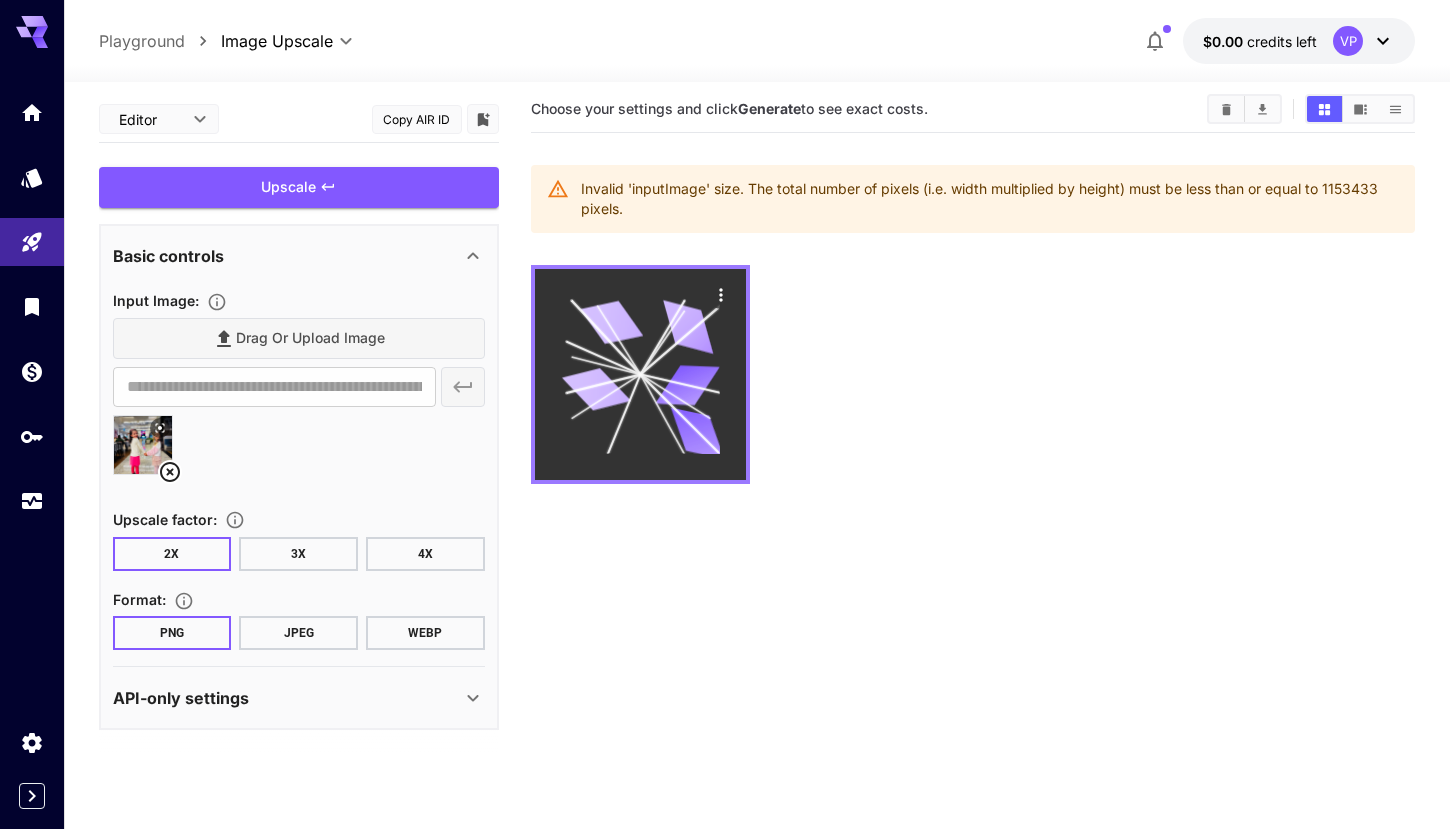 click 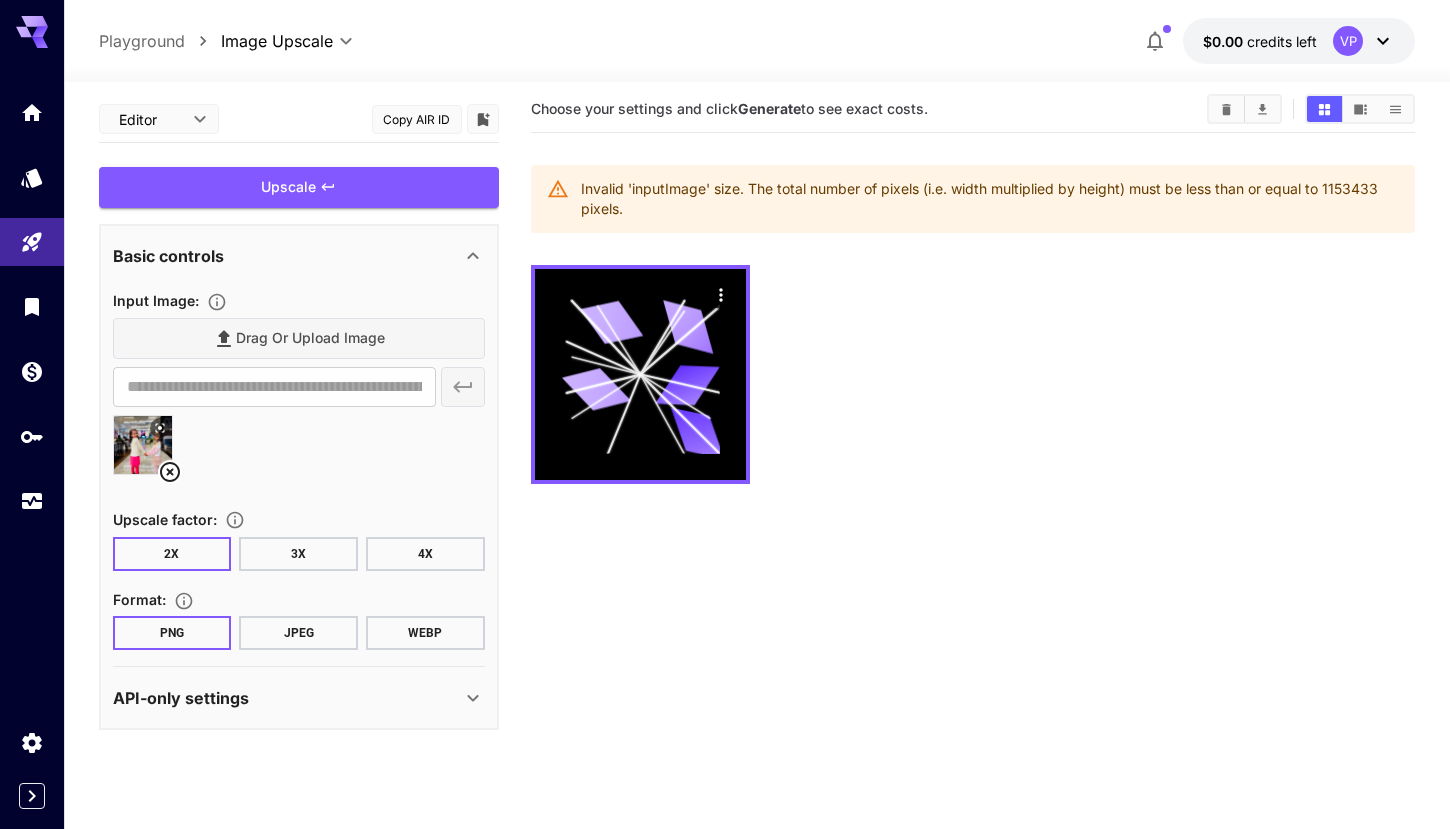 click 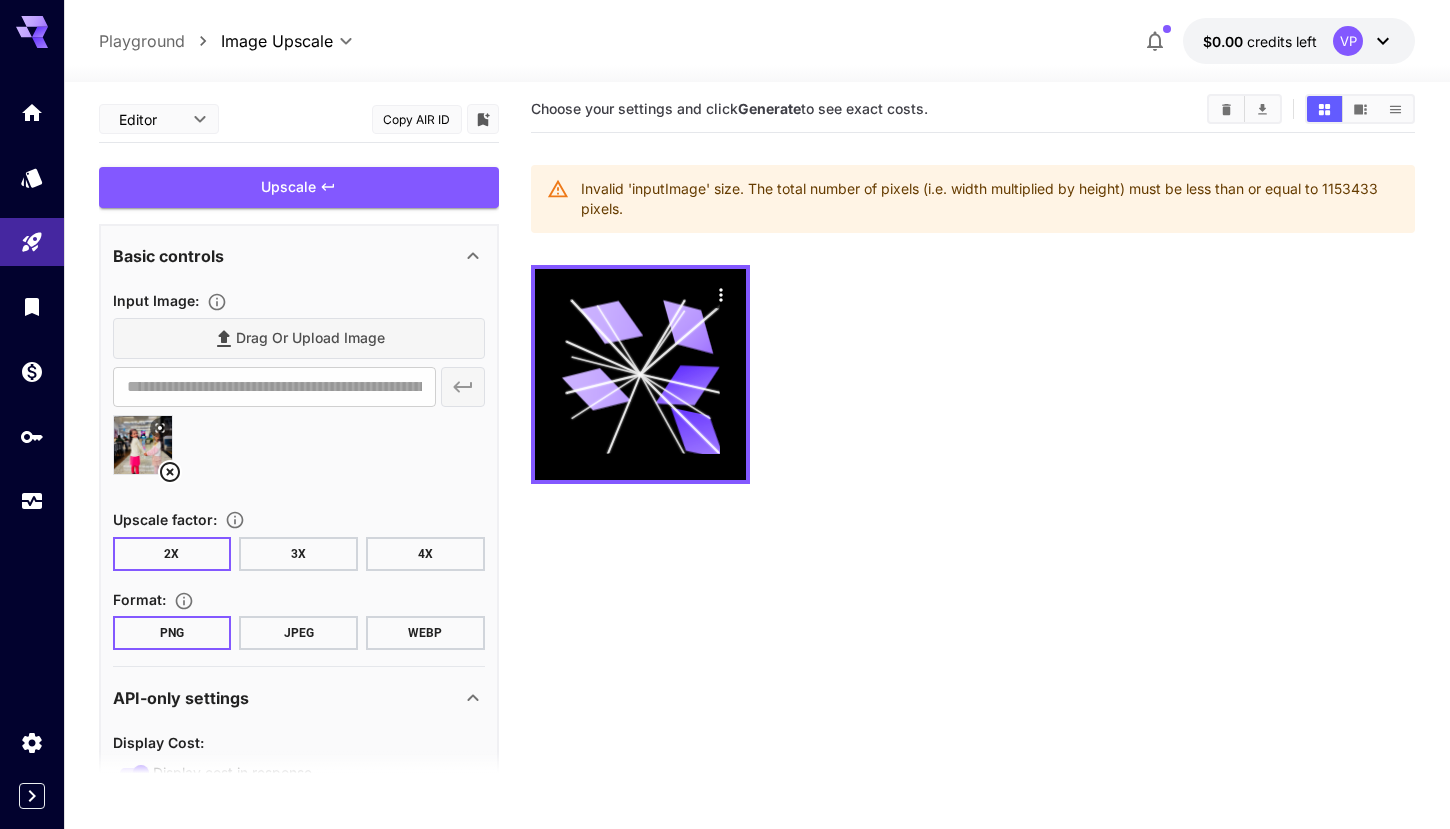 scroll, scrollTop: 161, scrollLeft: 0, axis: vertical 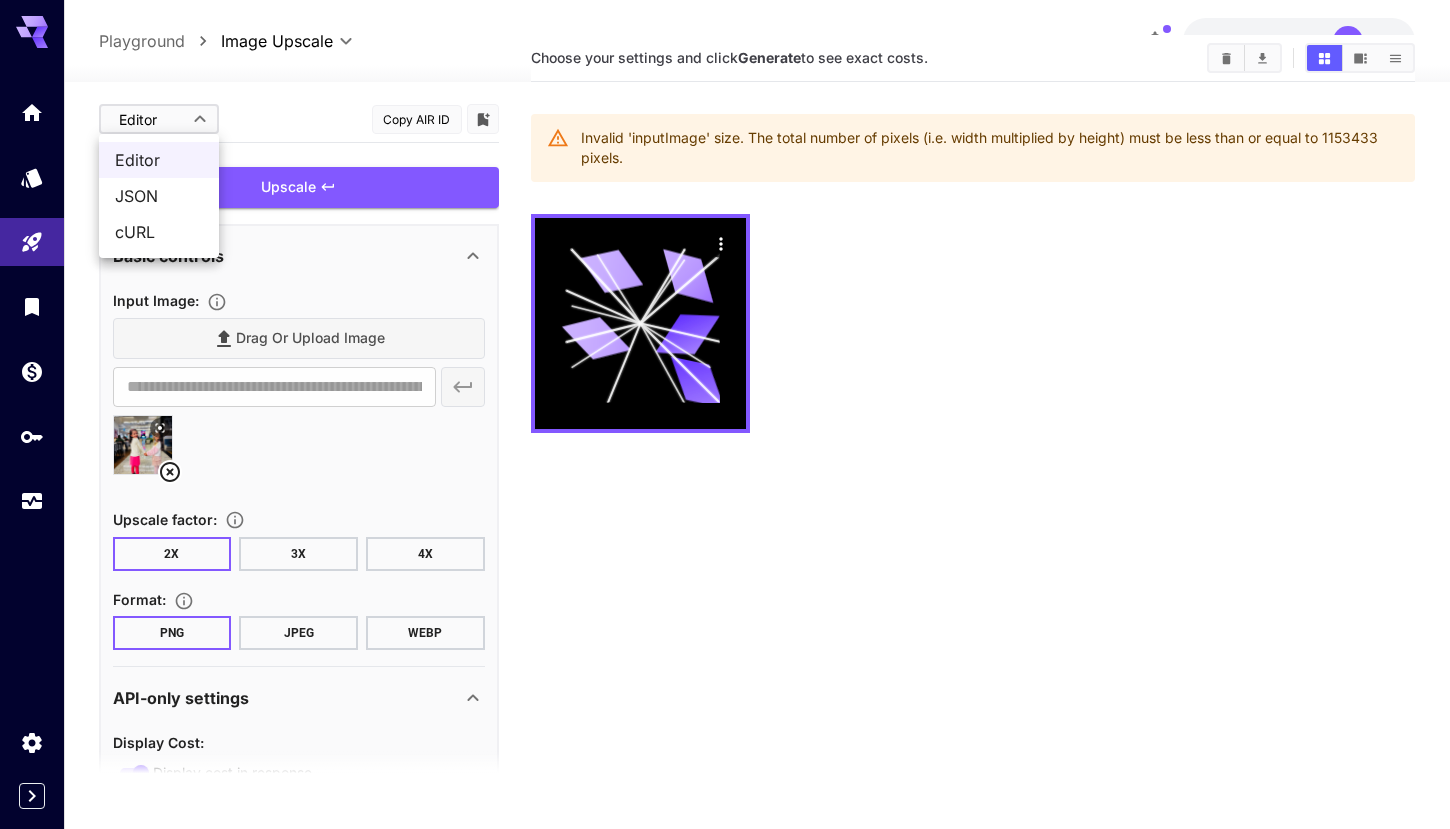 click on "**********" at bounding box center [725, 430] 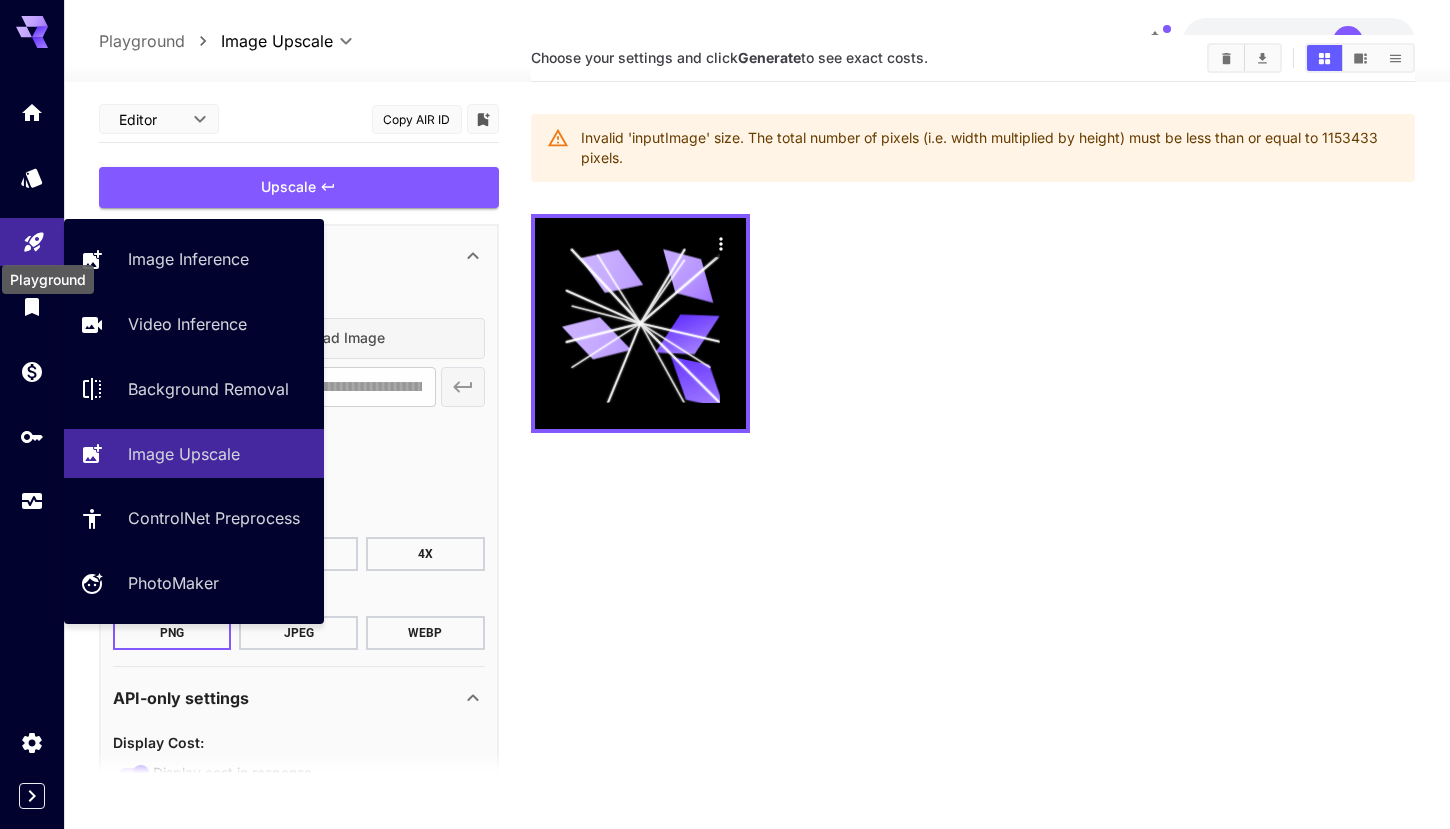 click 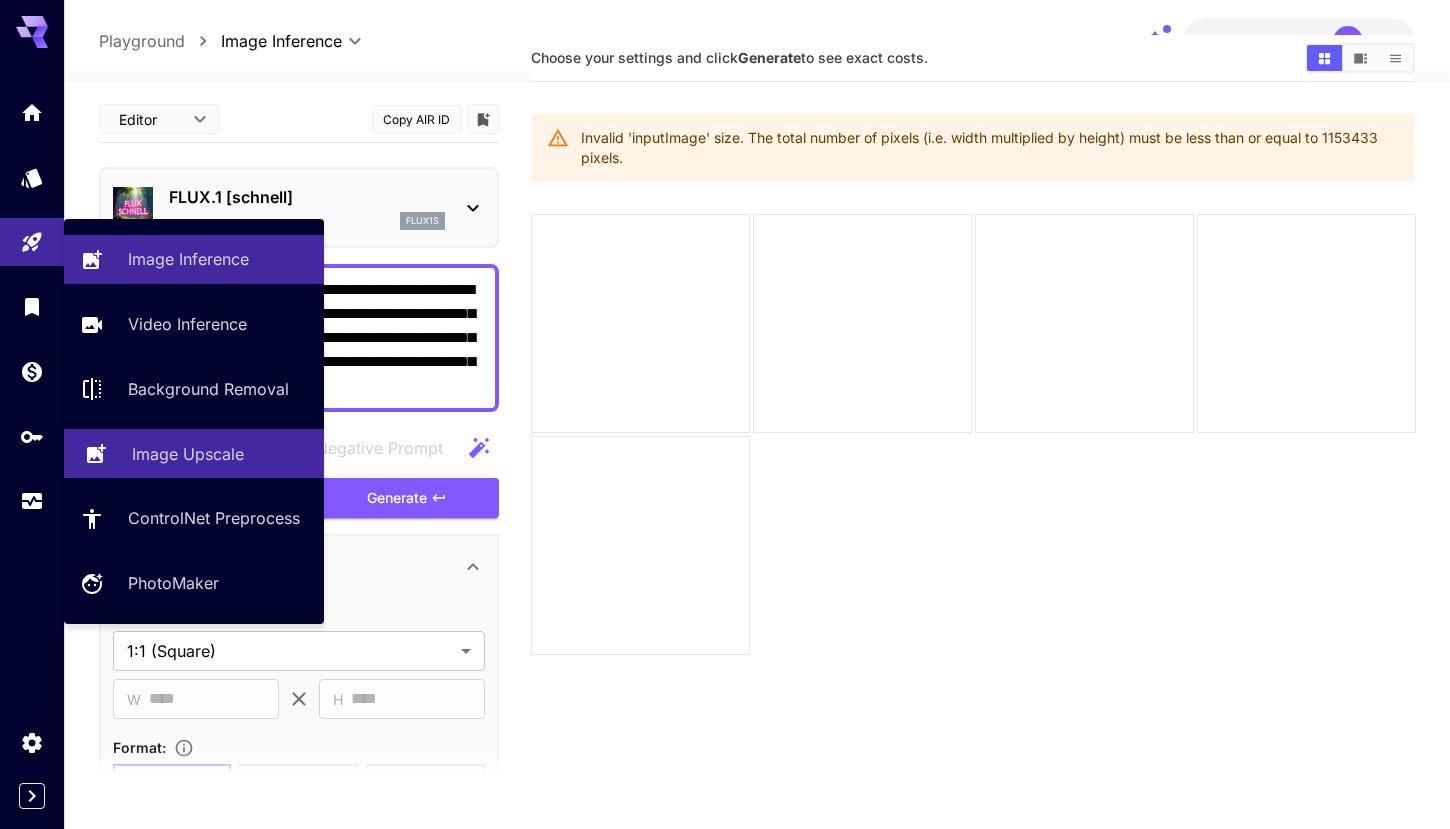 click on "Image Upscale" at bounding box center [188, 454] 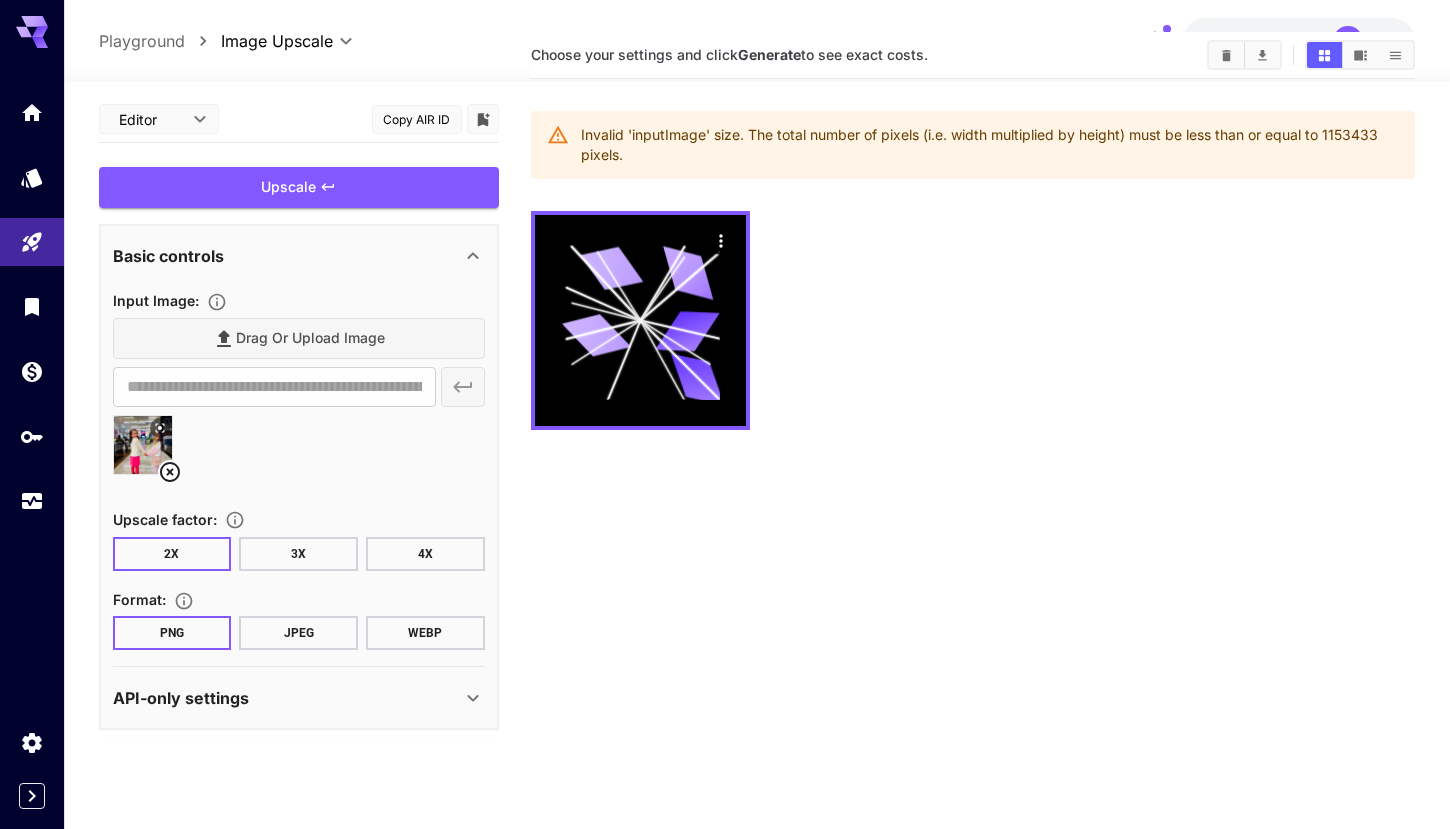 scroll, scrollTop: 56, scrollLeft: 0, axis: vertical 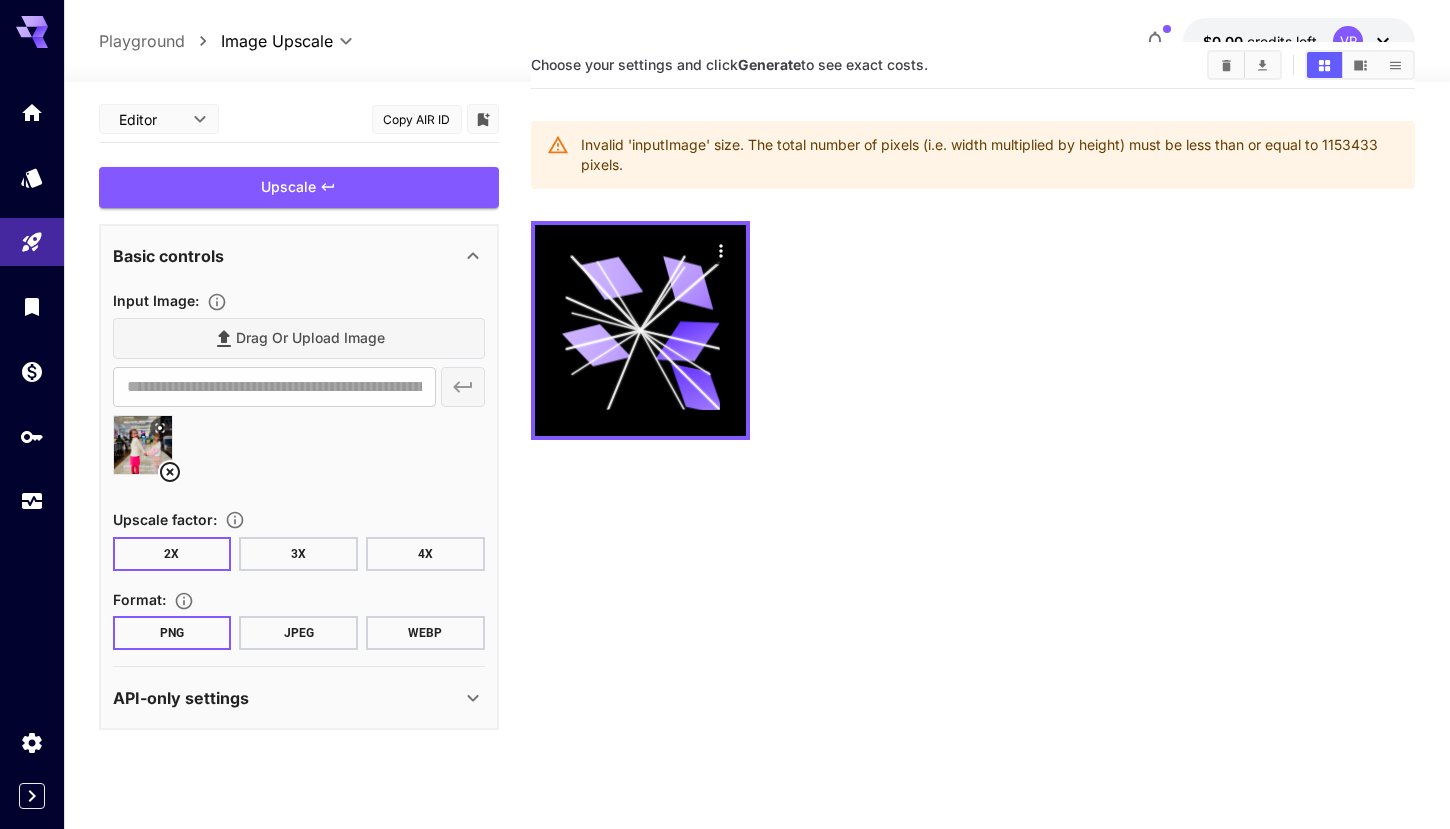 click on "Drag or upload image" at bounding box center (299, 338) 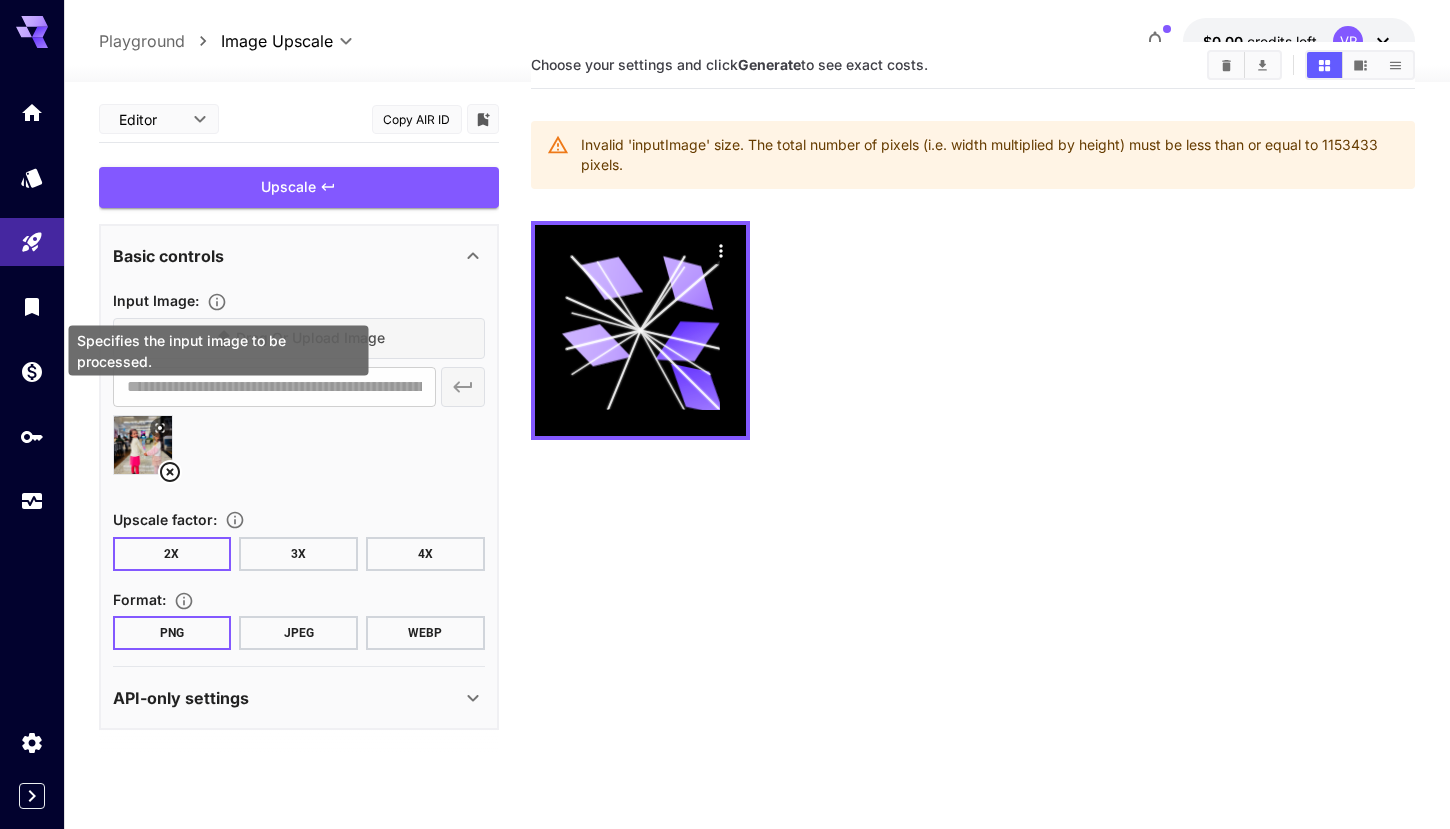 click 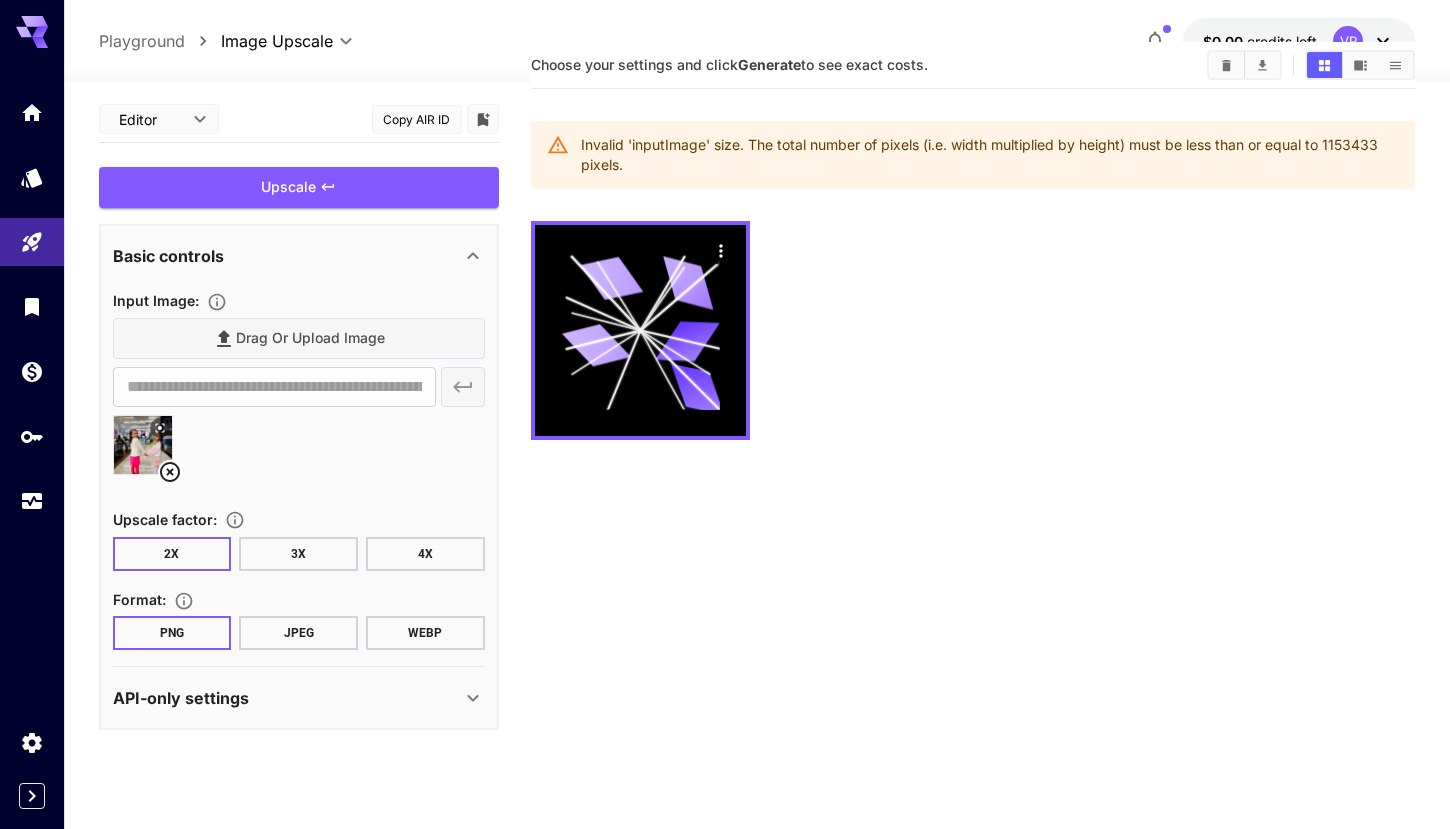 click on "Basic controls" at bounding box center (299, 256) 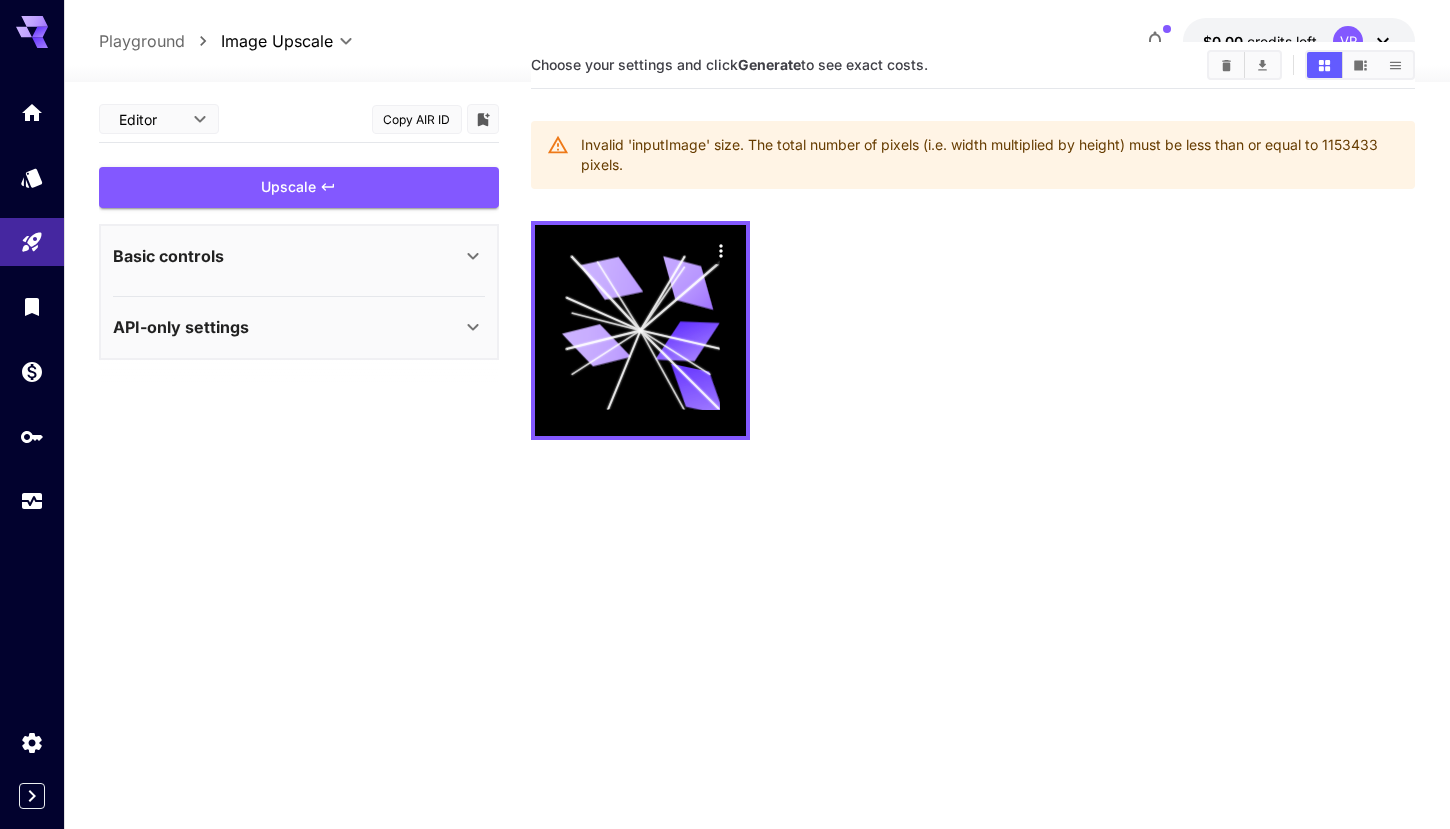 click on "API-only settings" at bounding box center (287, 327) 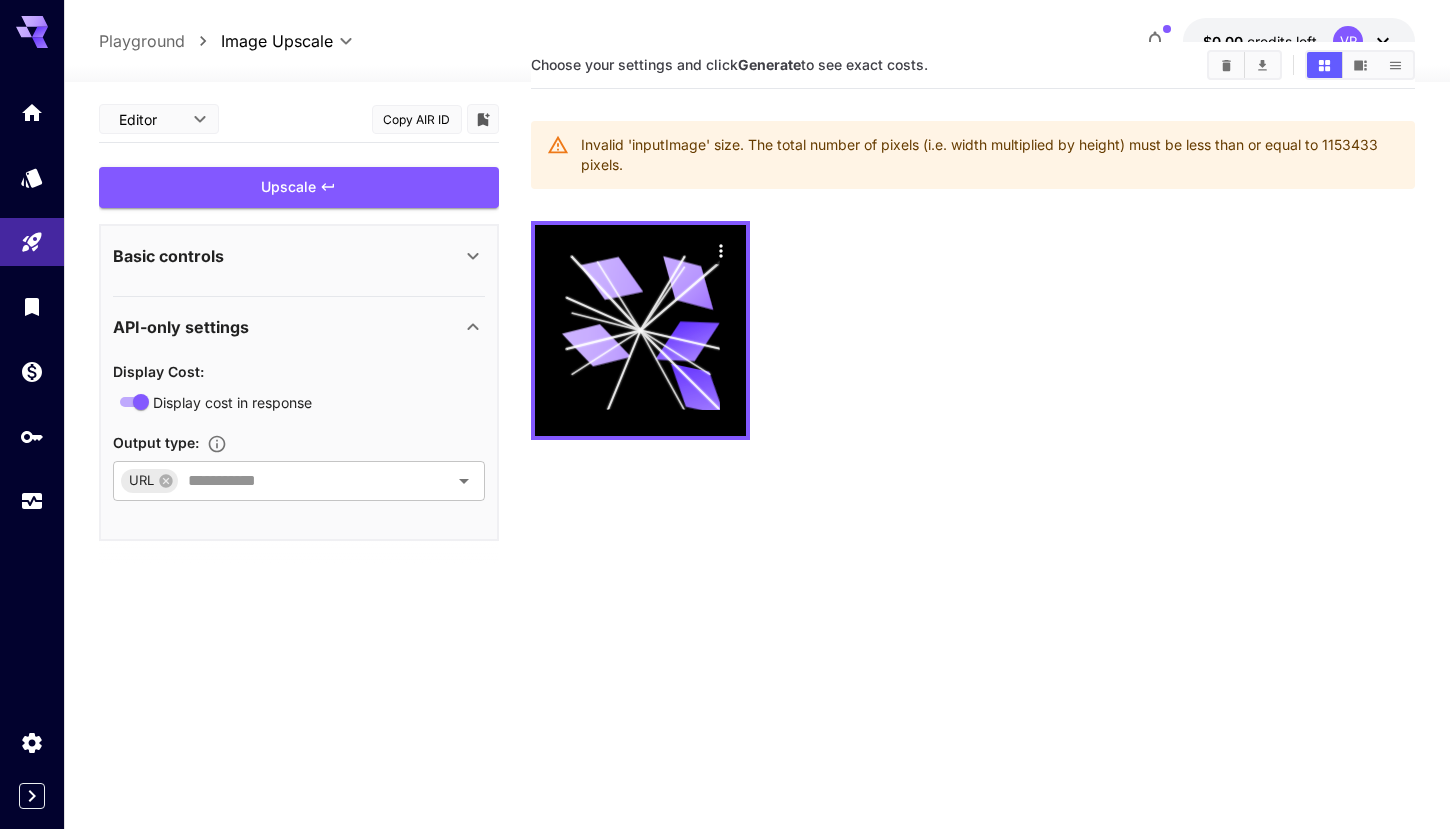 click on "Basic controls" at bounding box center [299, 256] 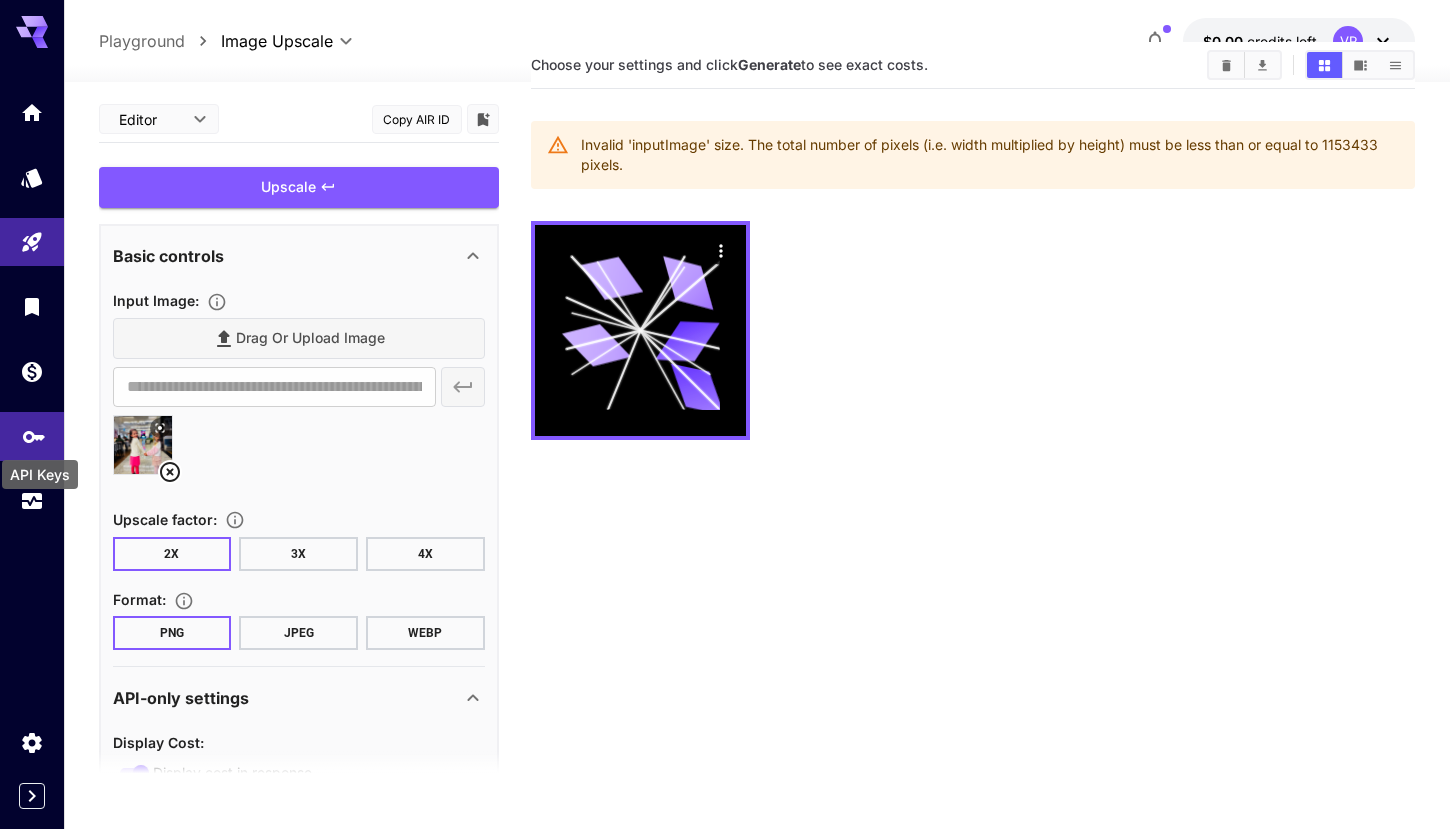 click 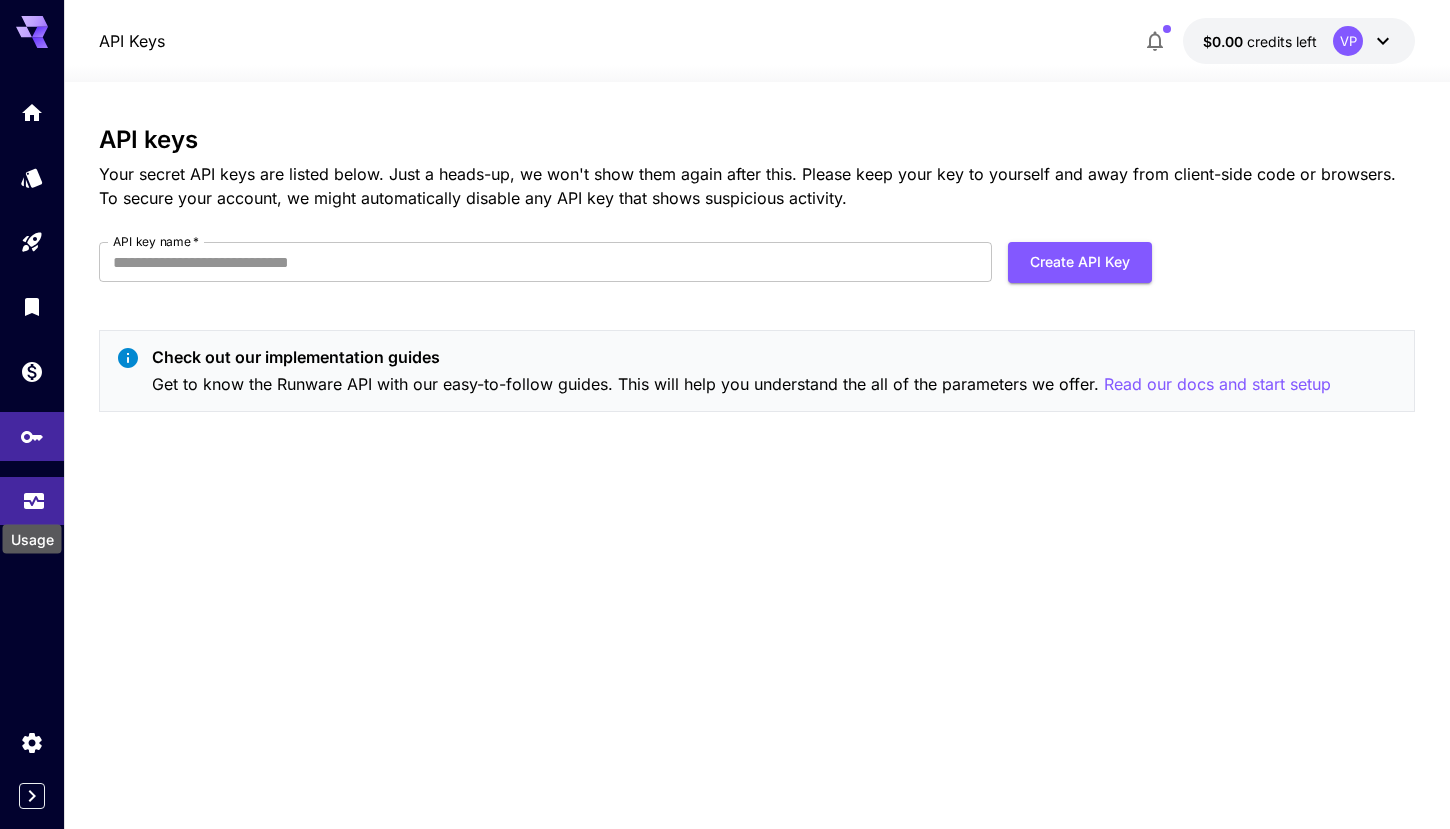 click 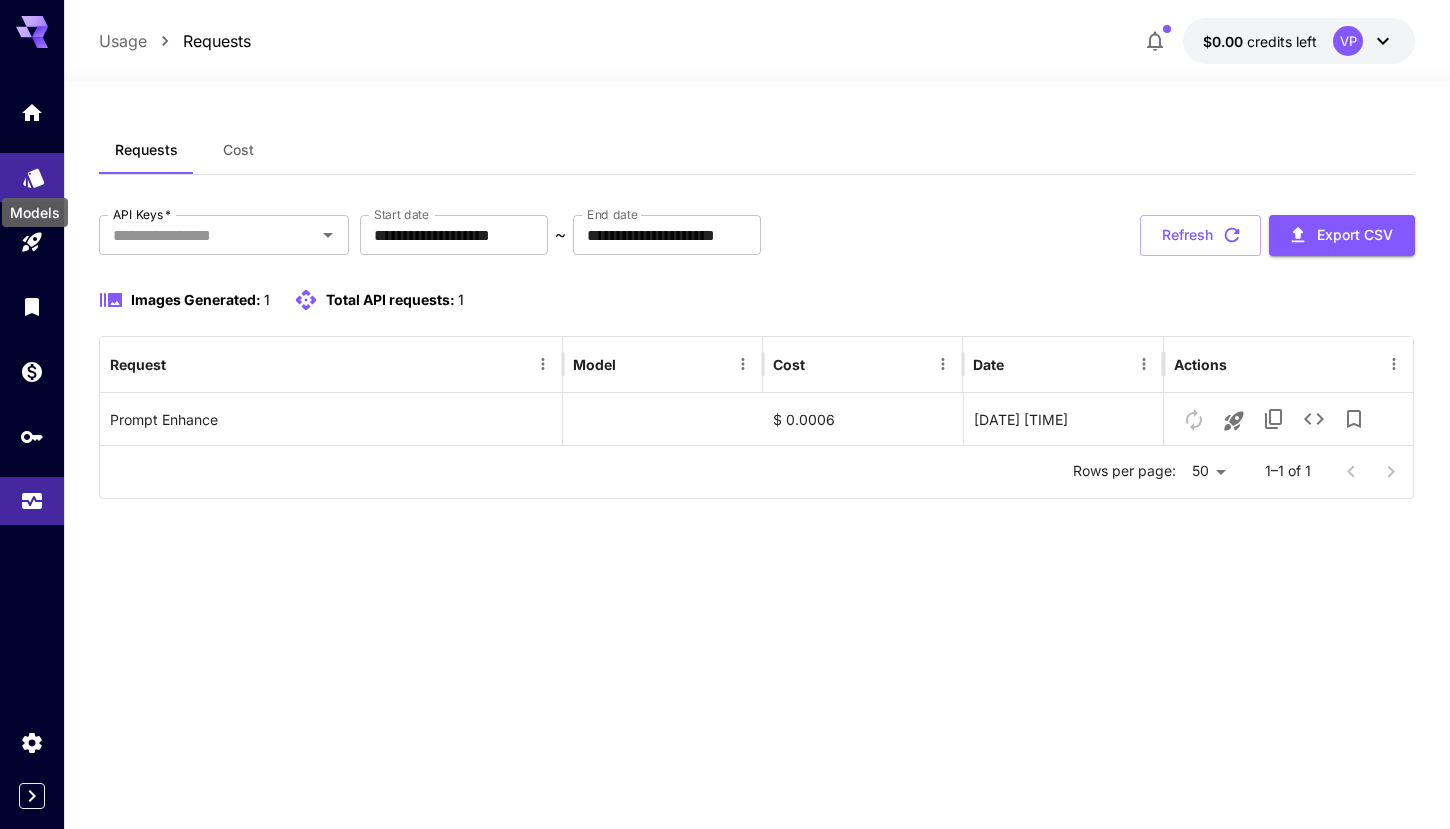 click 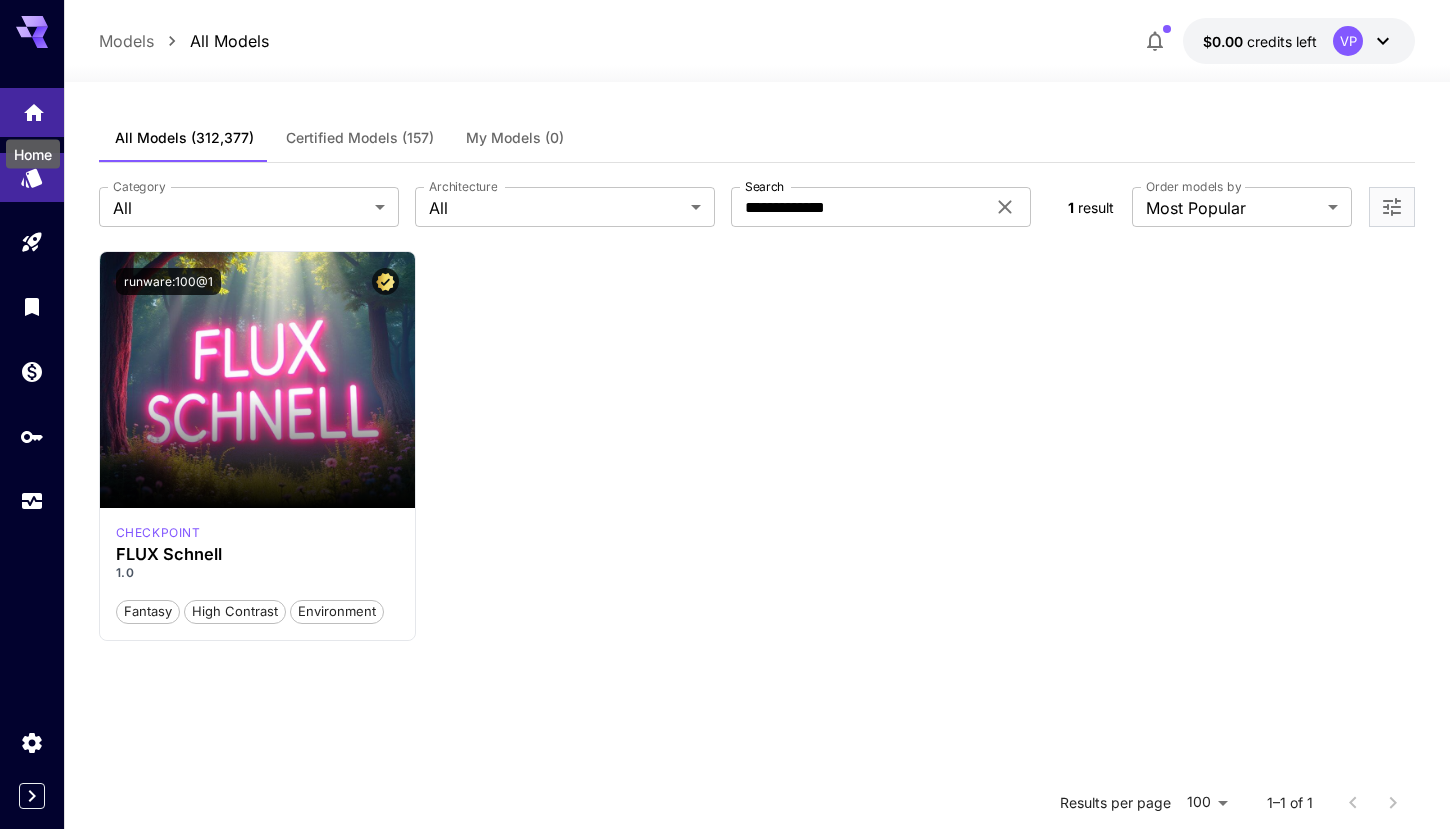click 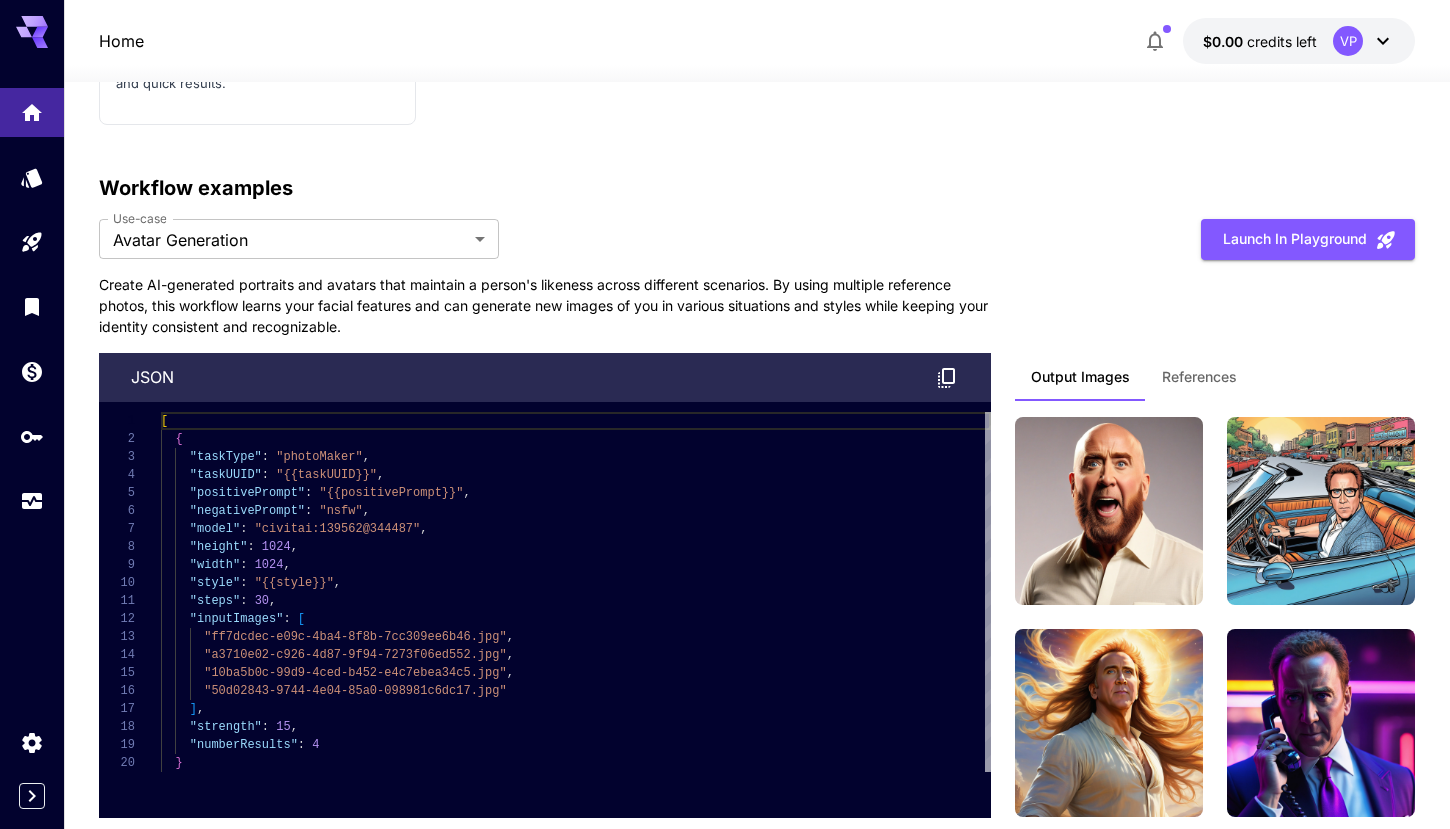 scroll, scrollTop: 5148, scrollLeft: 0, axis: vertical 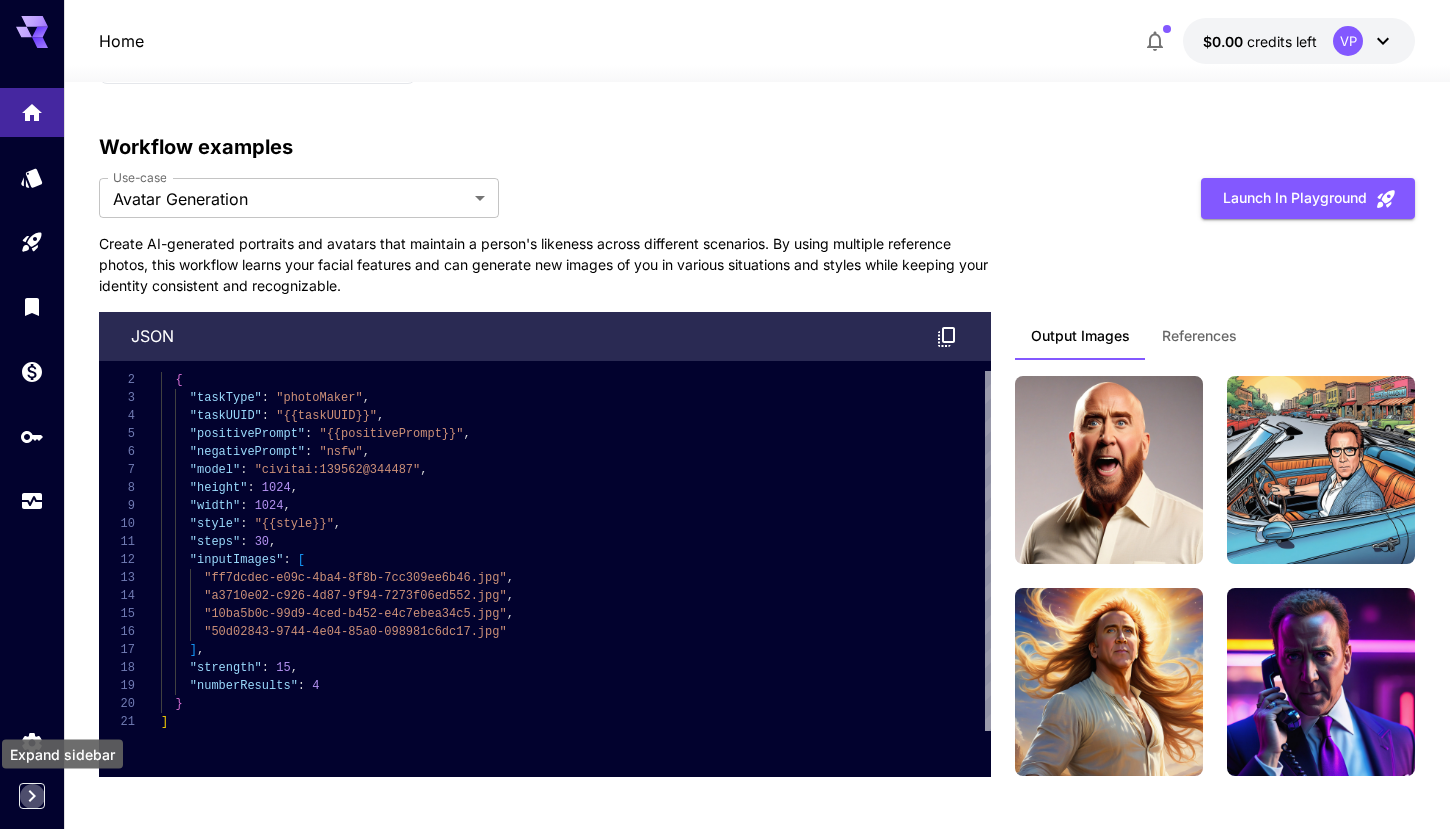 click 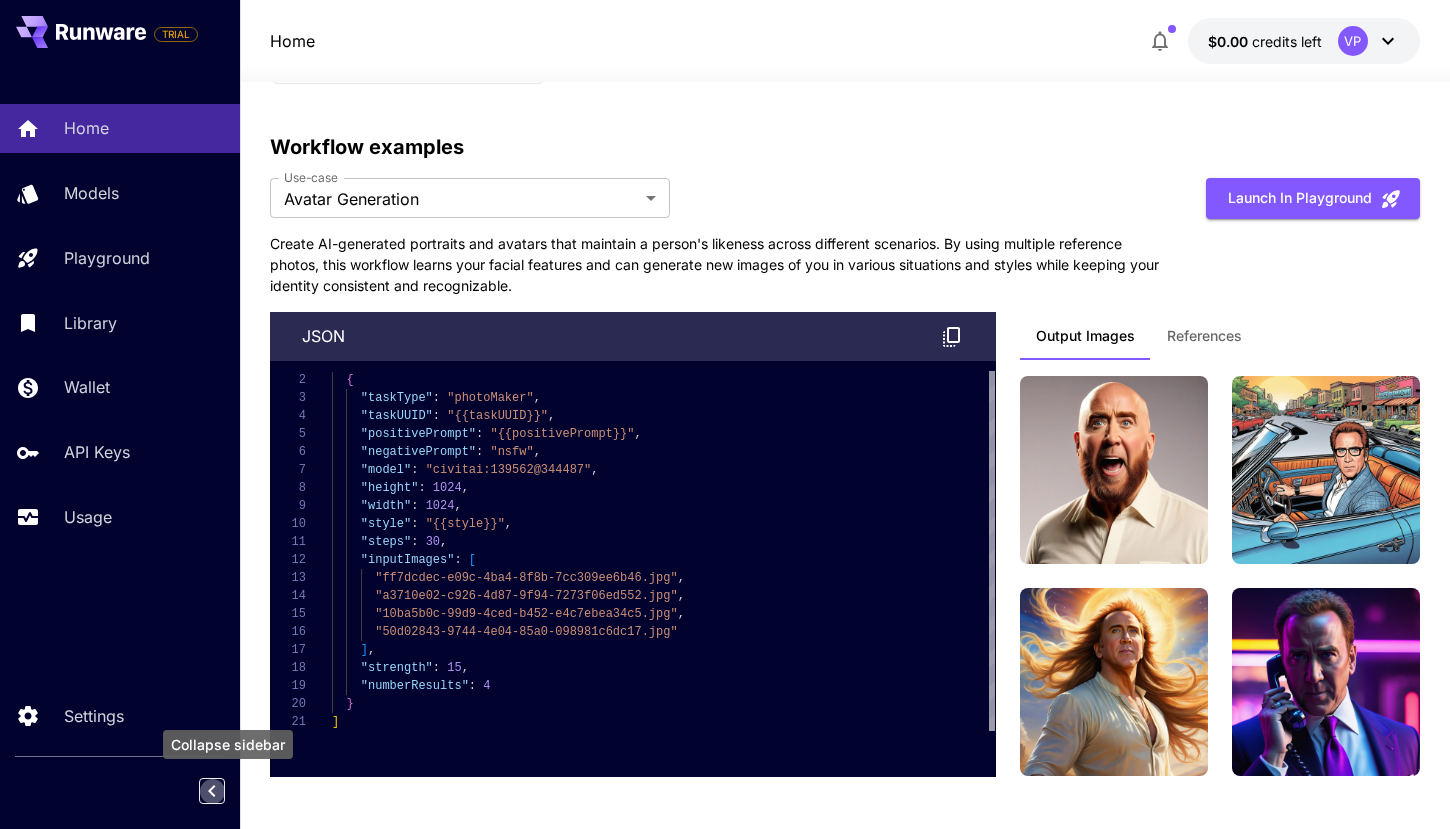 click 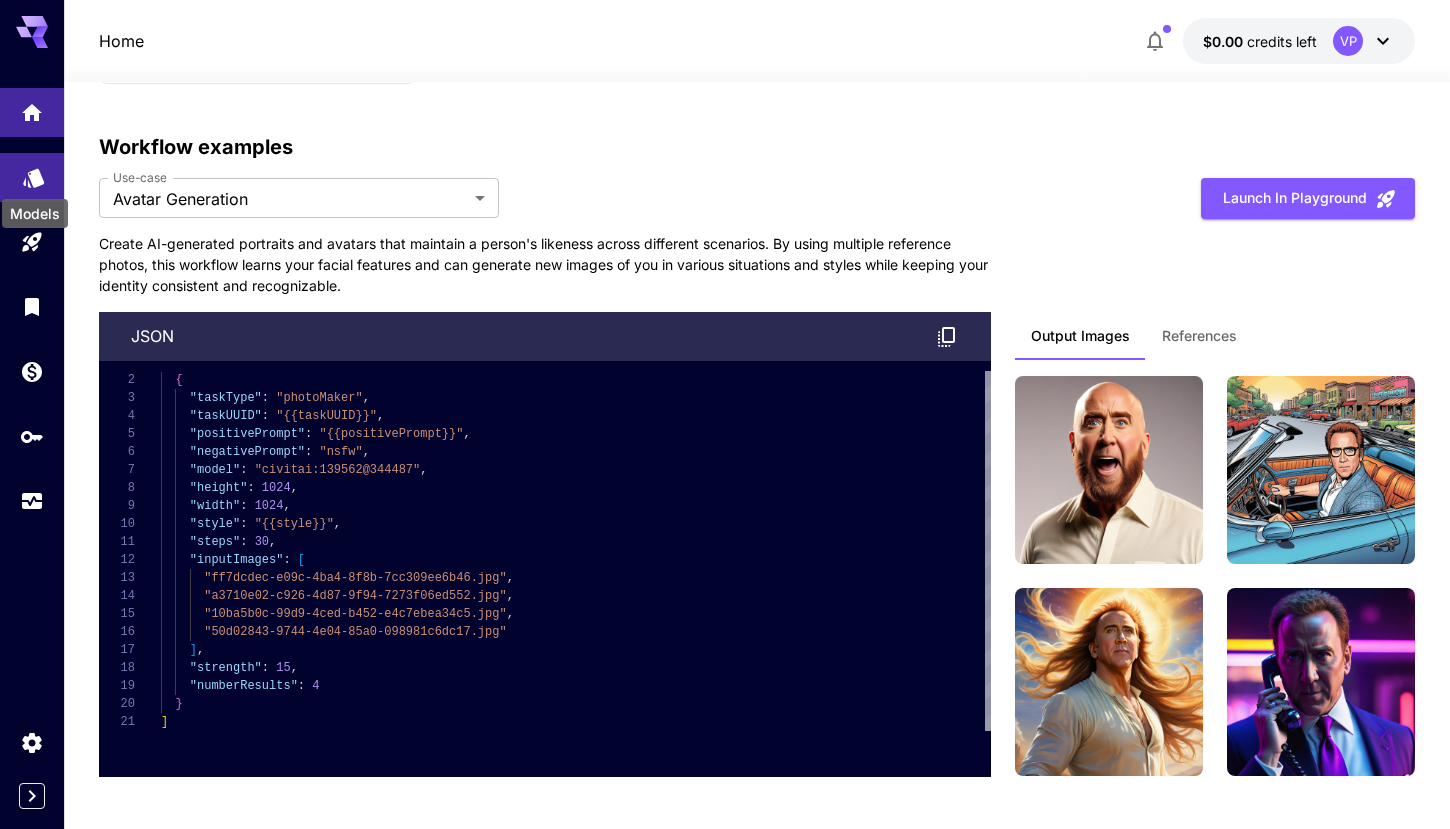 click 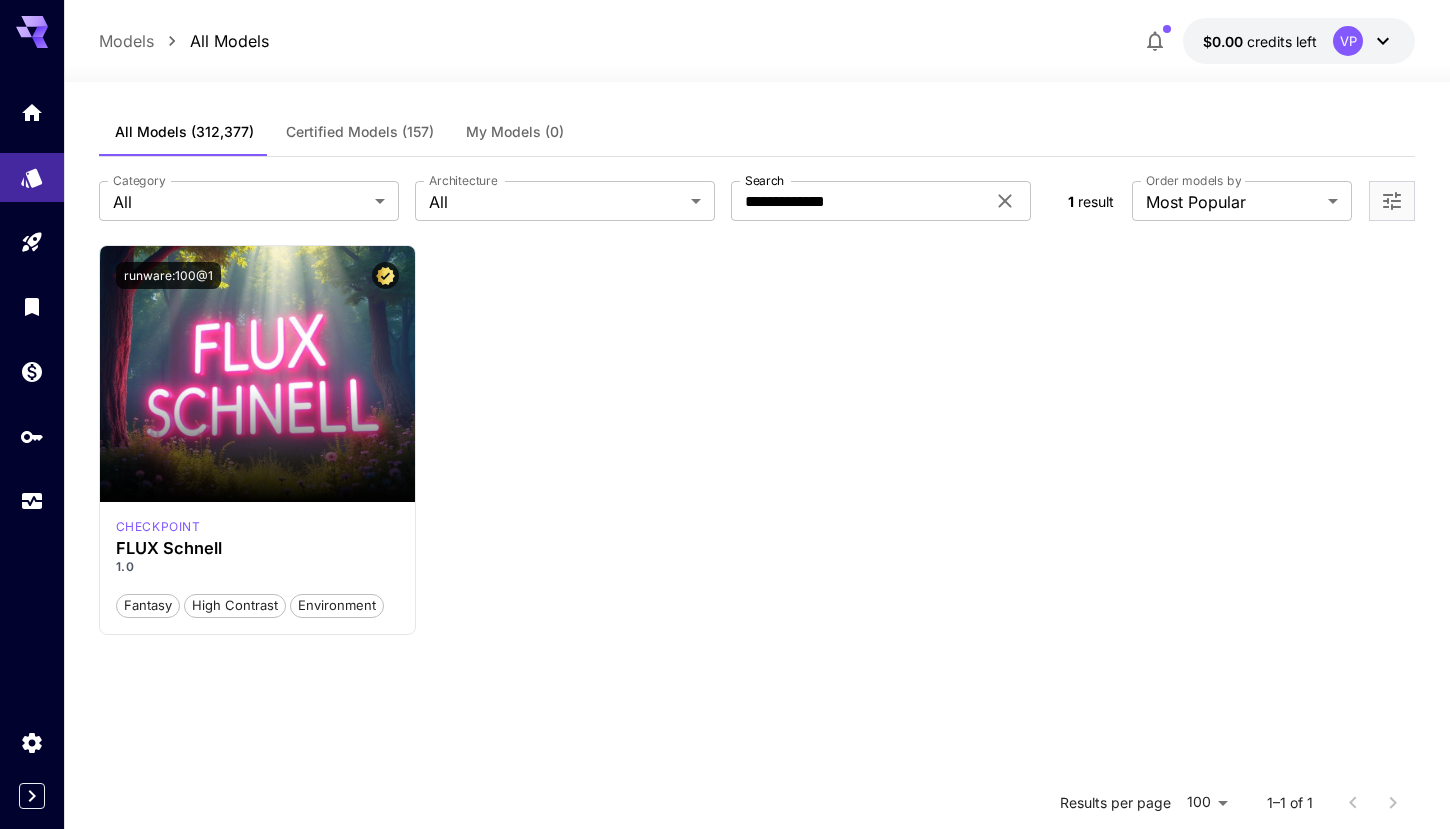 scroll, scrollTop: 1, scrollLeft: 0, axis: vertical 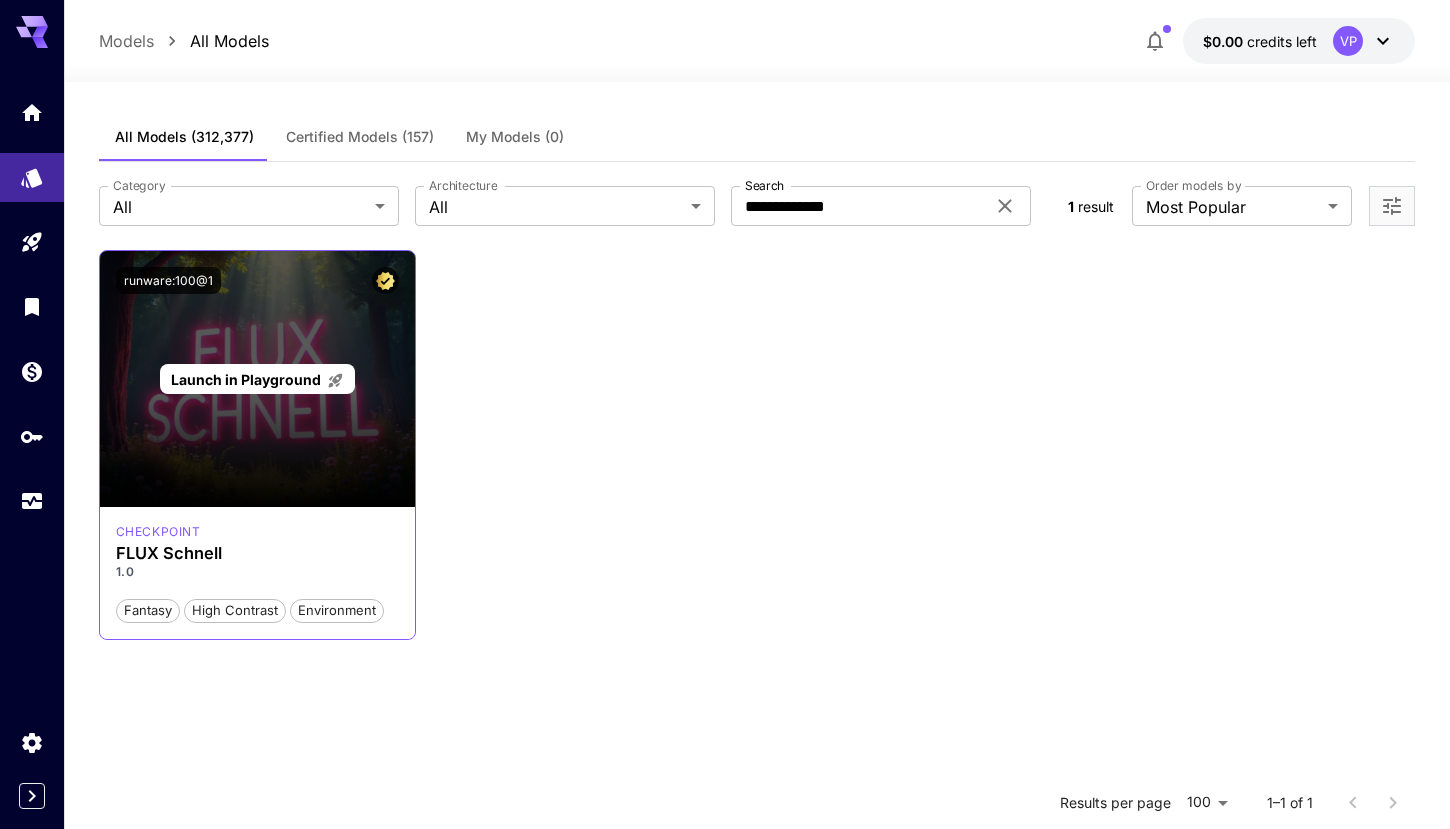 click on "Launch in Playground" at bounding box center (246, 379) 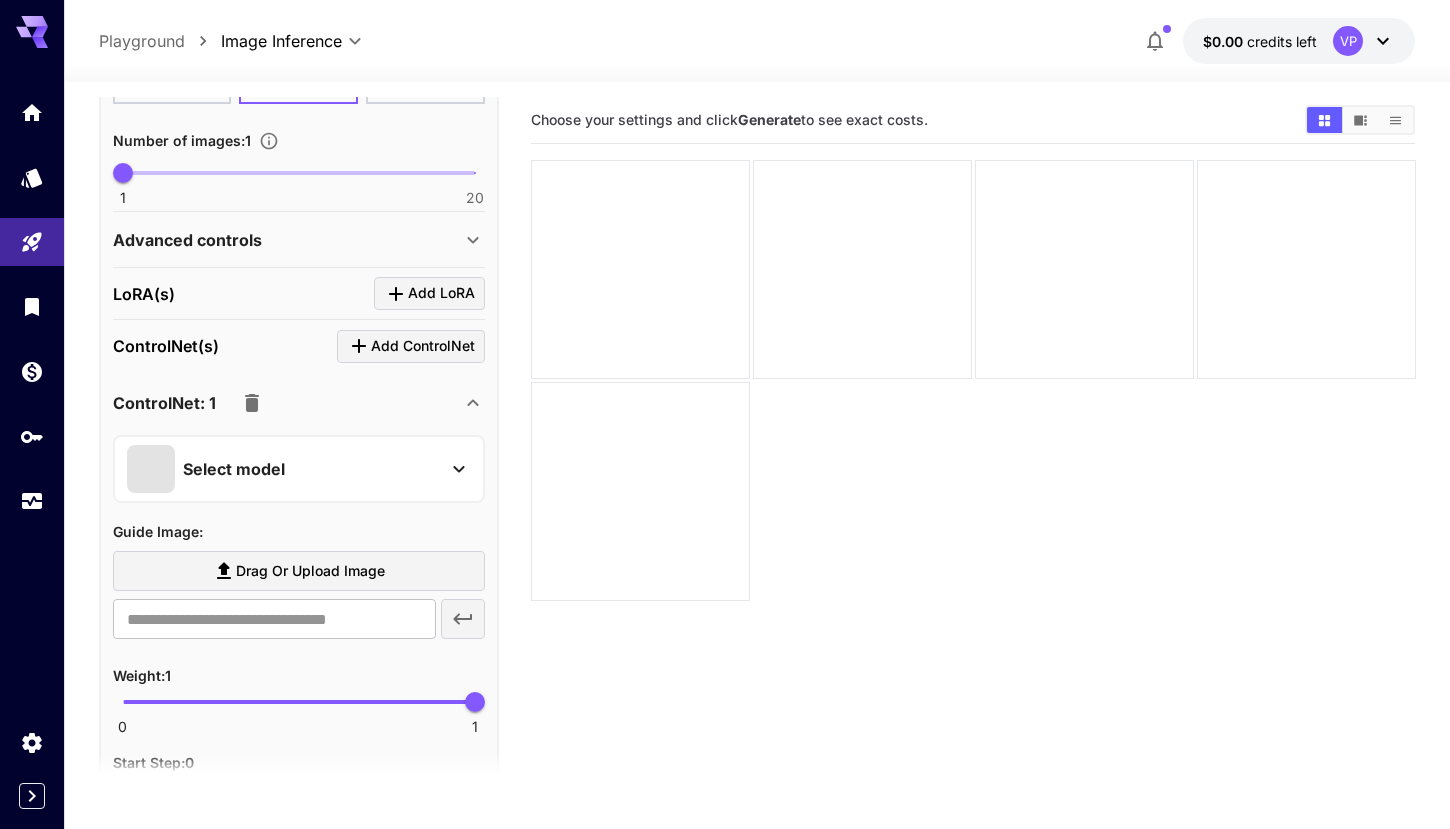 scroll, scrollTop: 723, scrollLeft: 0, axis: vertical 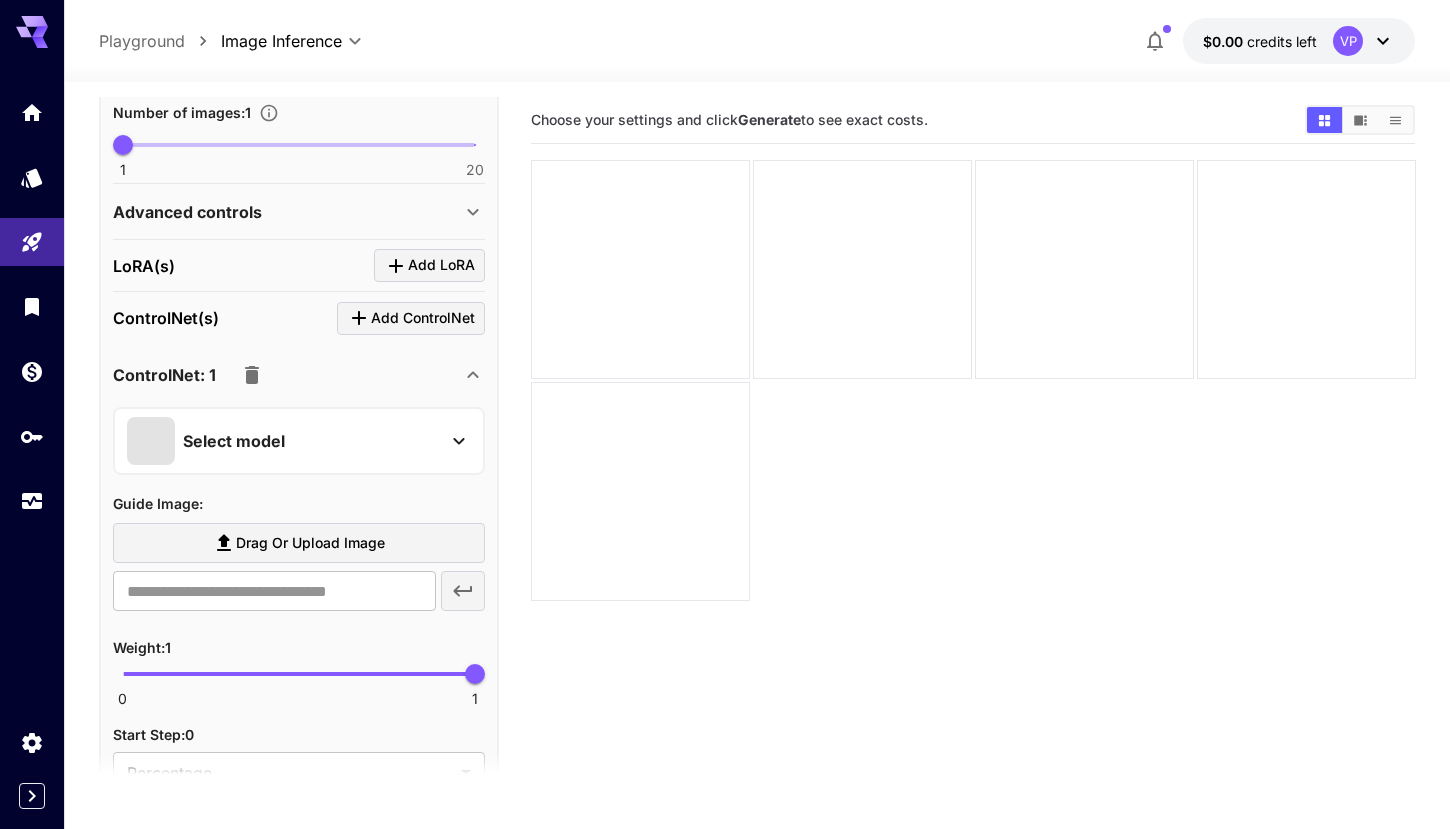 click on "Drag or upload image" at bounding box center (310, 543) 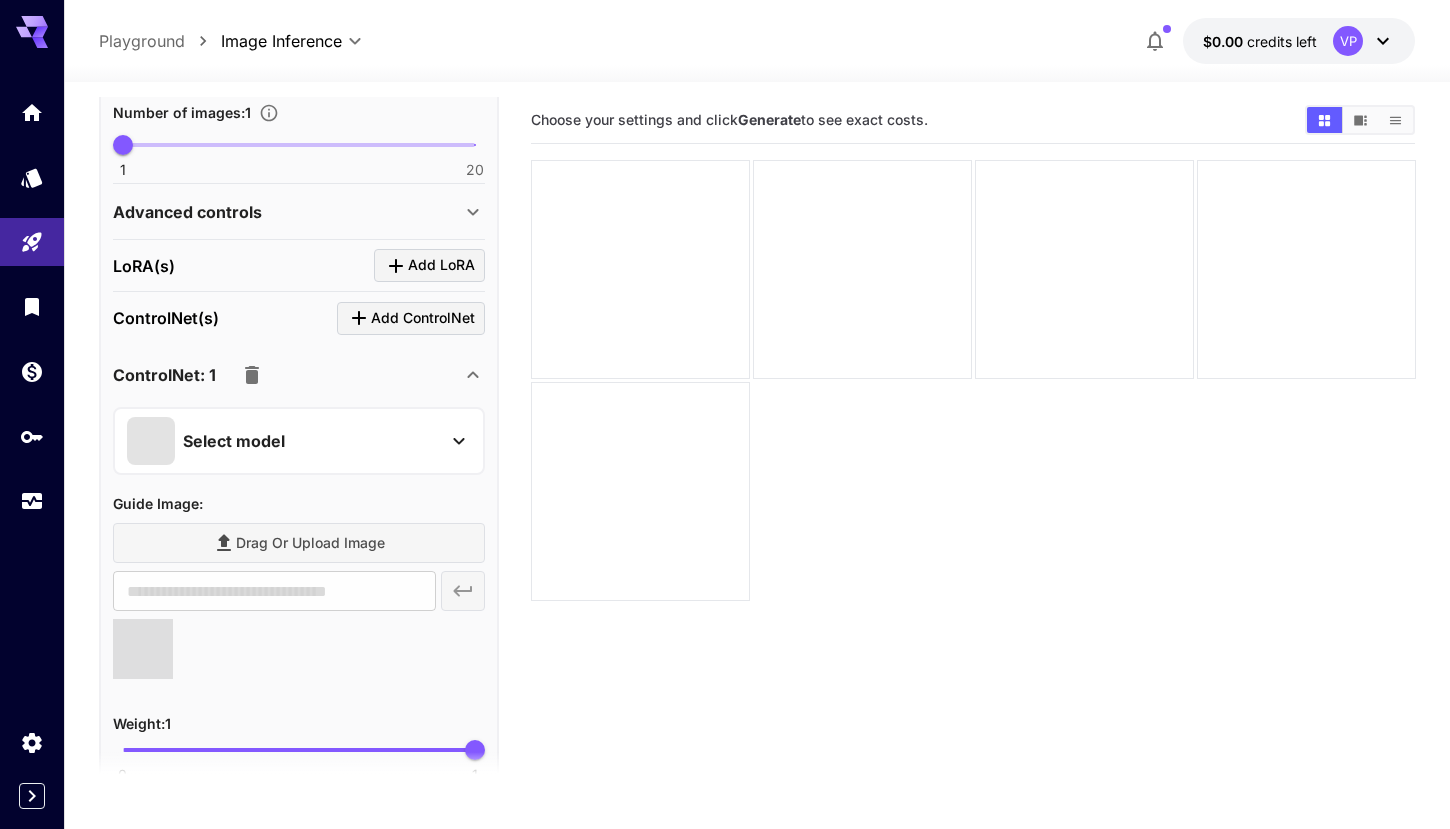 type on "**********" 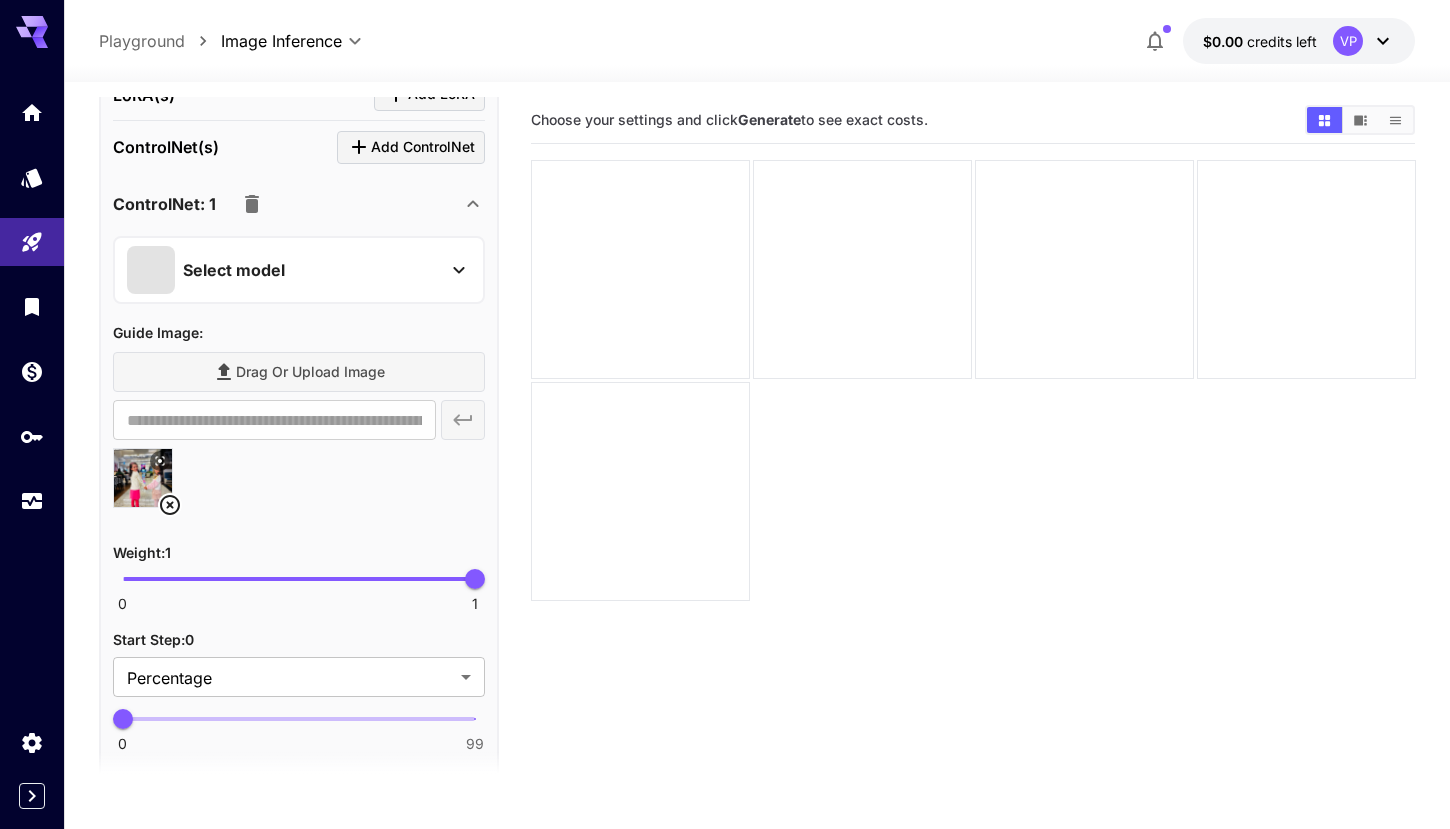 scroll, scrollTop: 887, scrollLeft: 0, axis: vertical 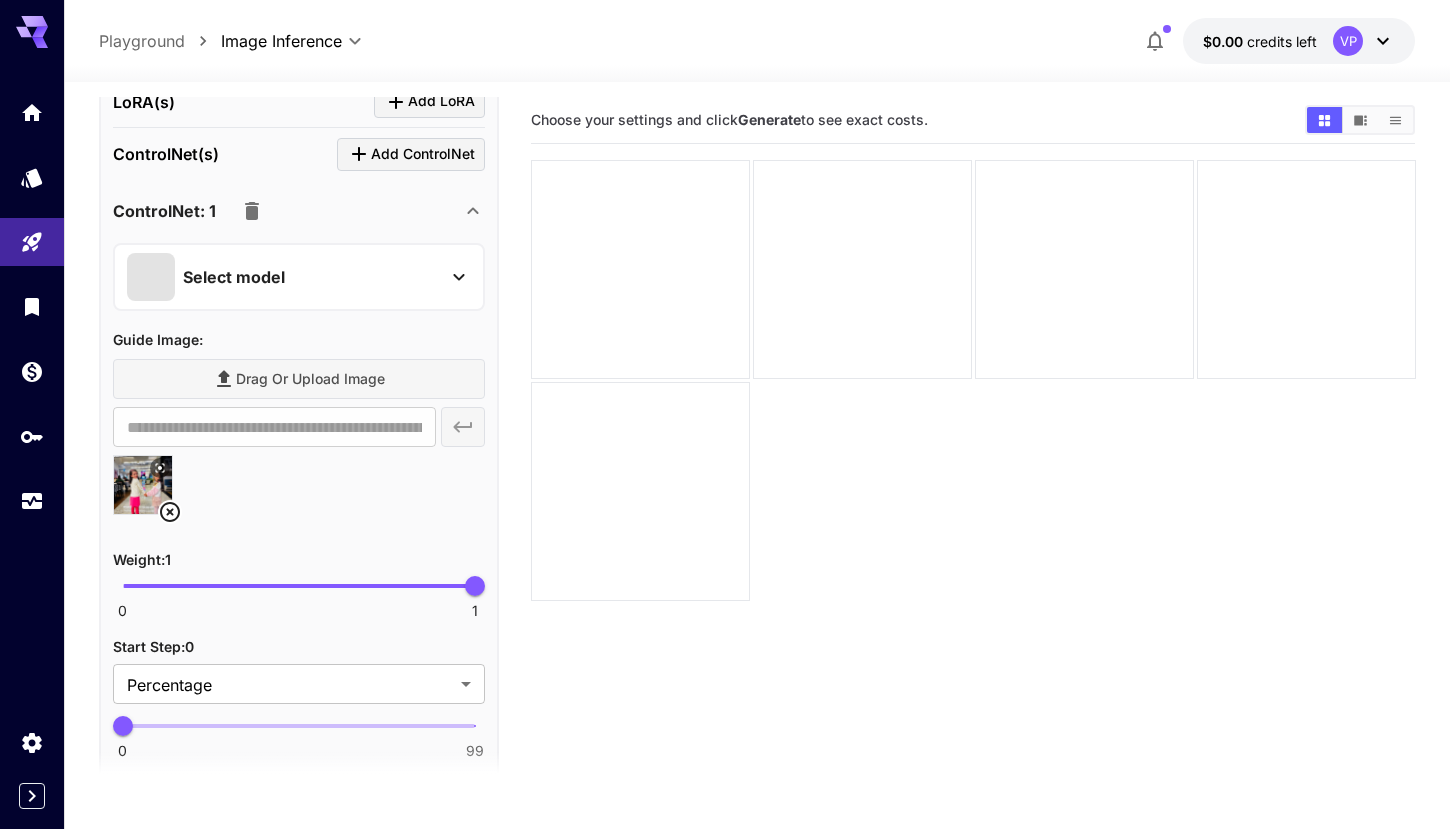 click 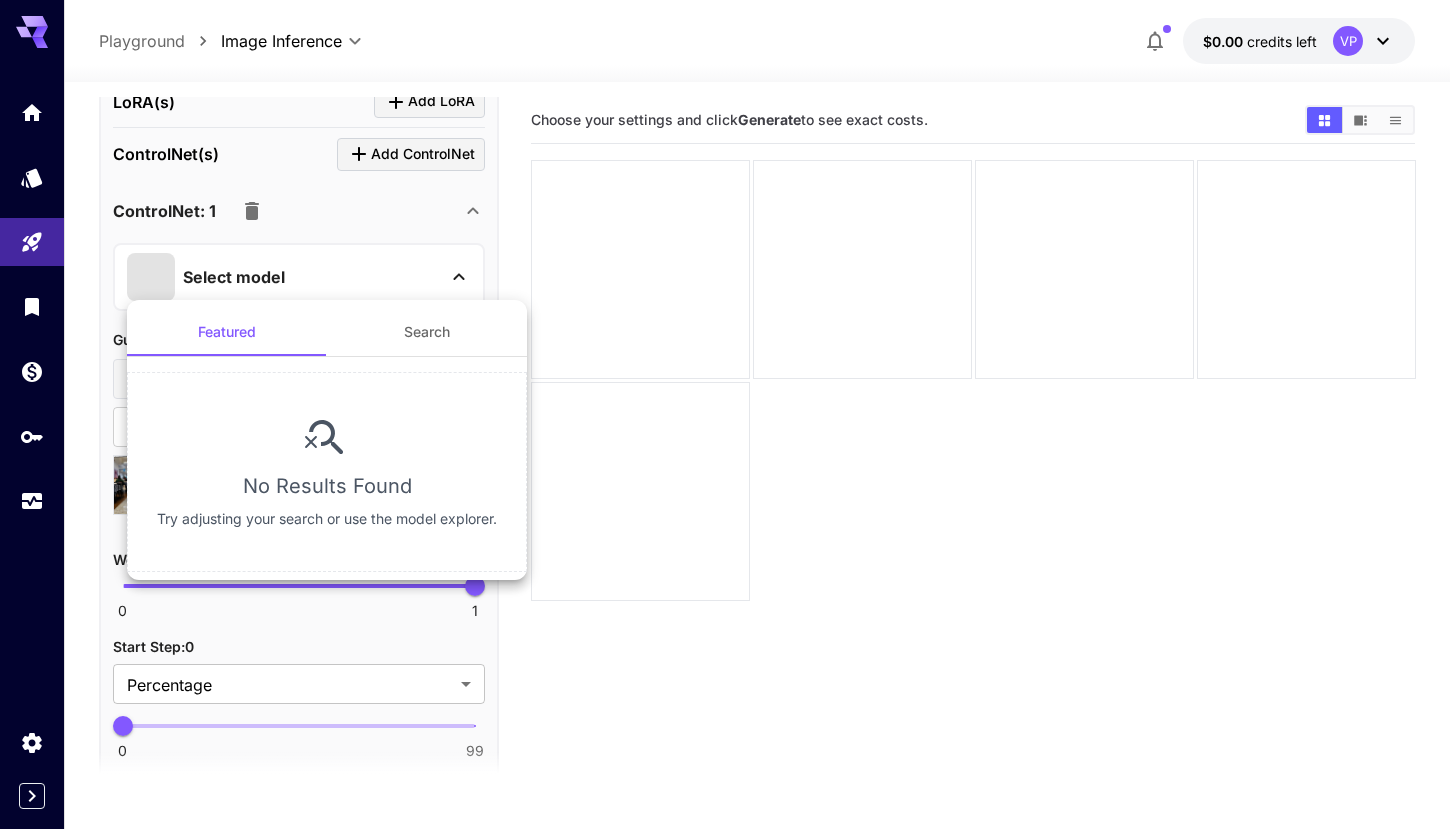 click at bounding box center [725, 414] 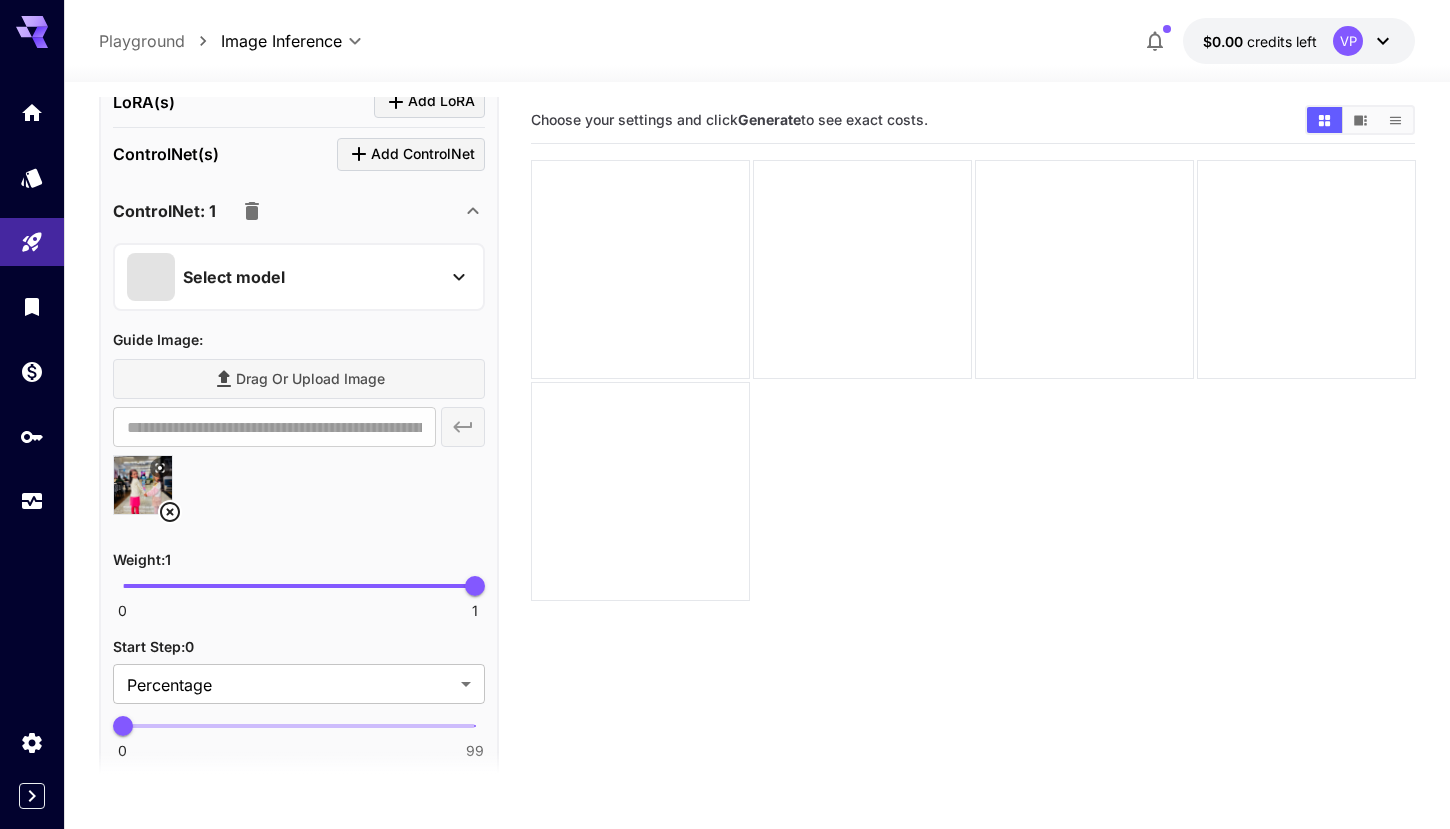 click 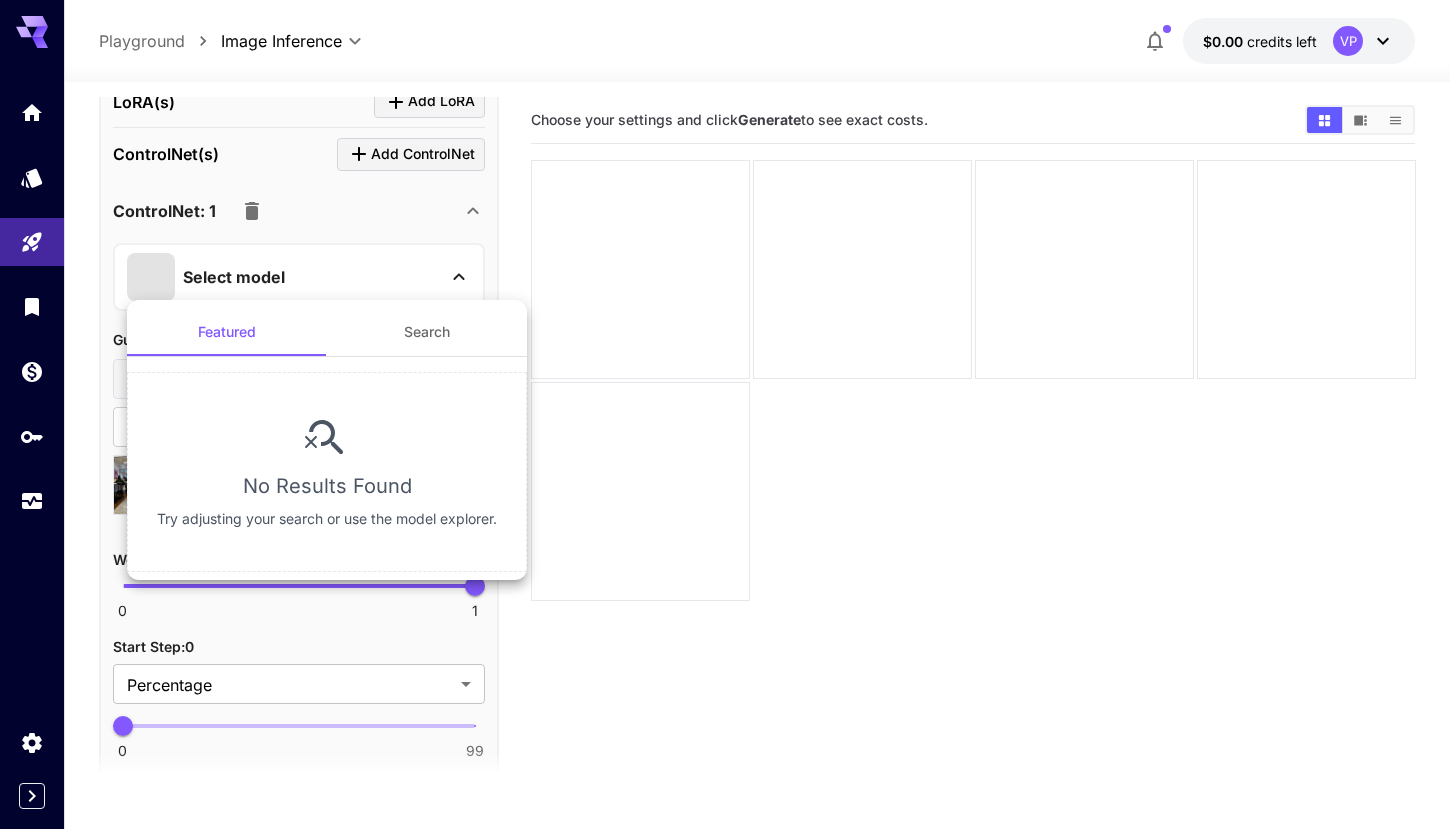click at bounding box center (725, 414) 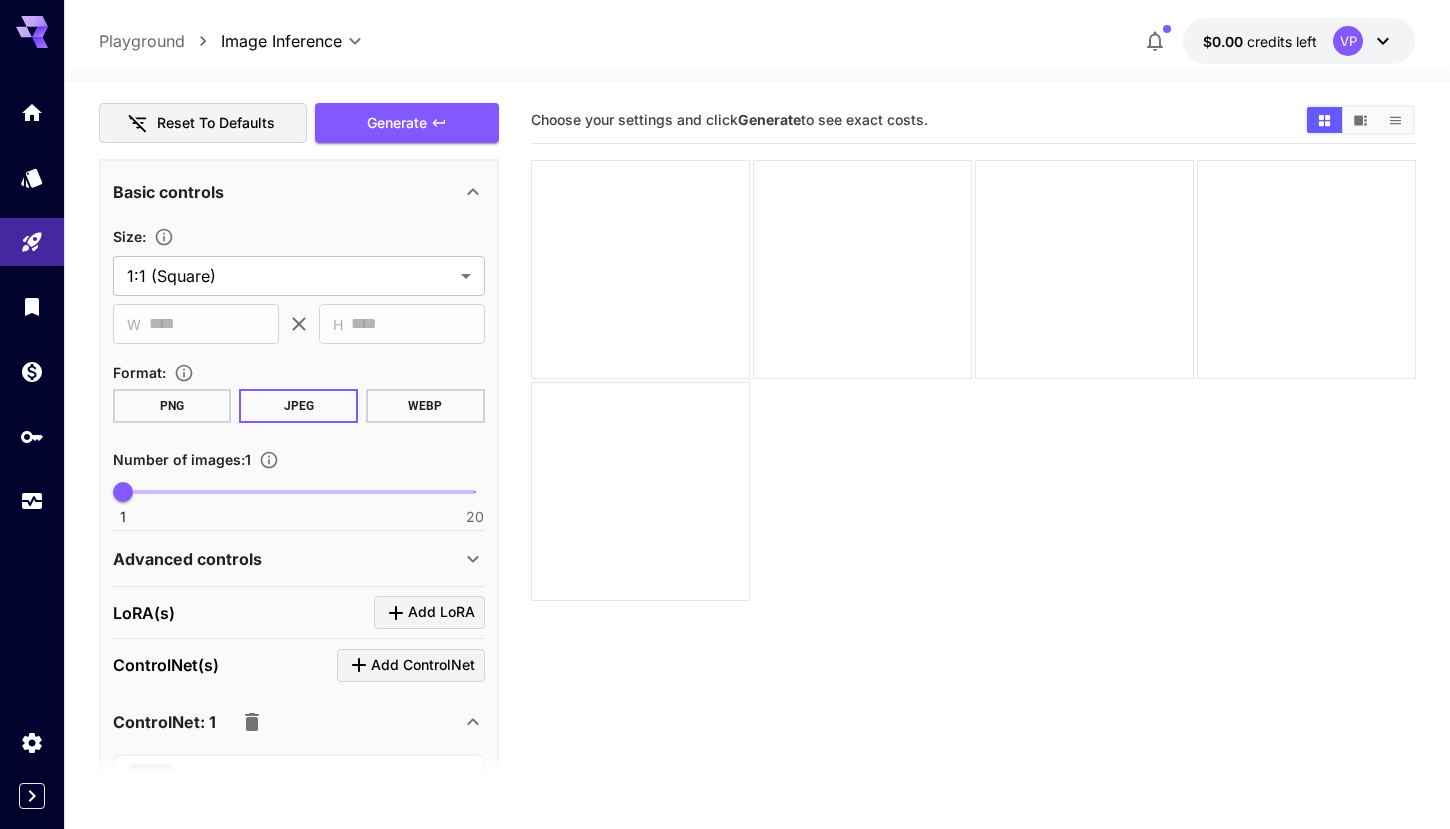 scroll, scrollTop: 379, scrollLeft: 0, axis: vertical 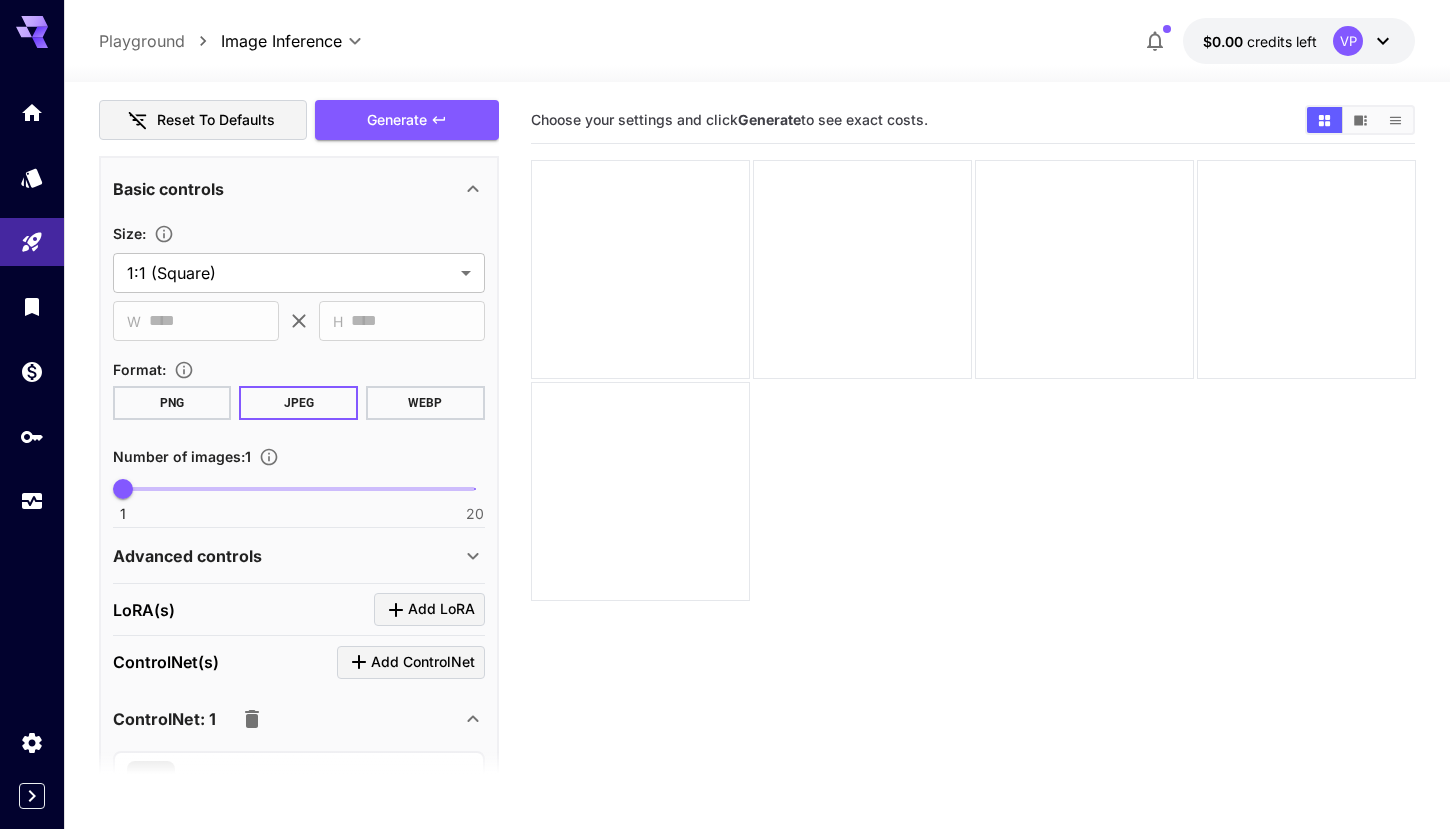 click on "PNG" at bounding box center [172, 403] 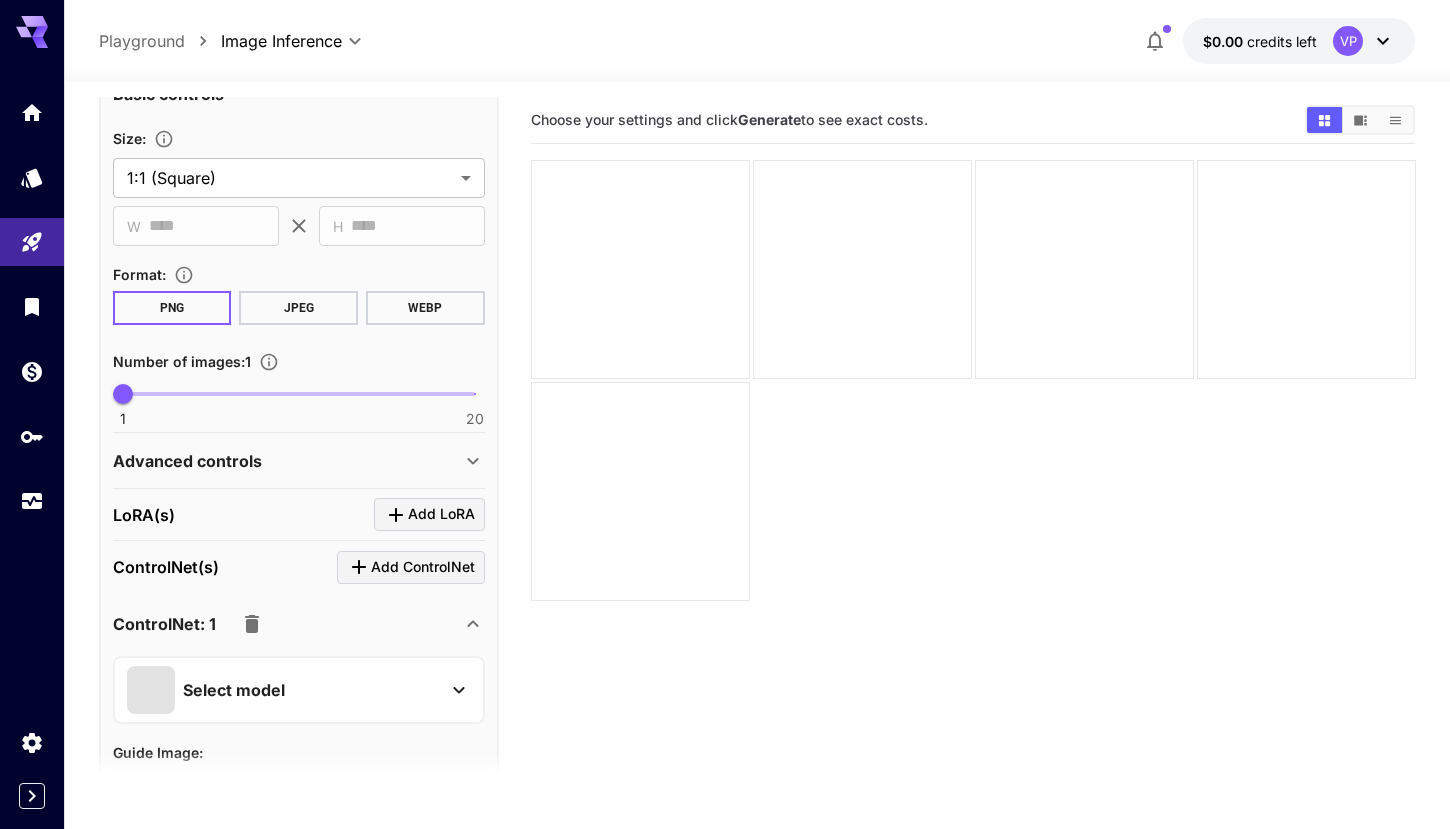 scroll, scrollTop: 486, scrollLeft: 0, axis: vertical 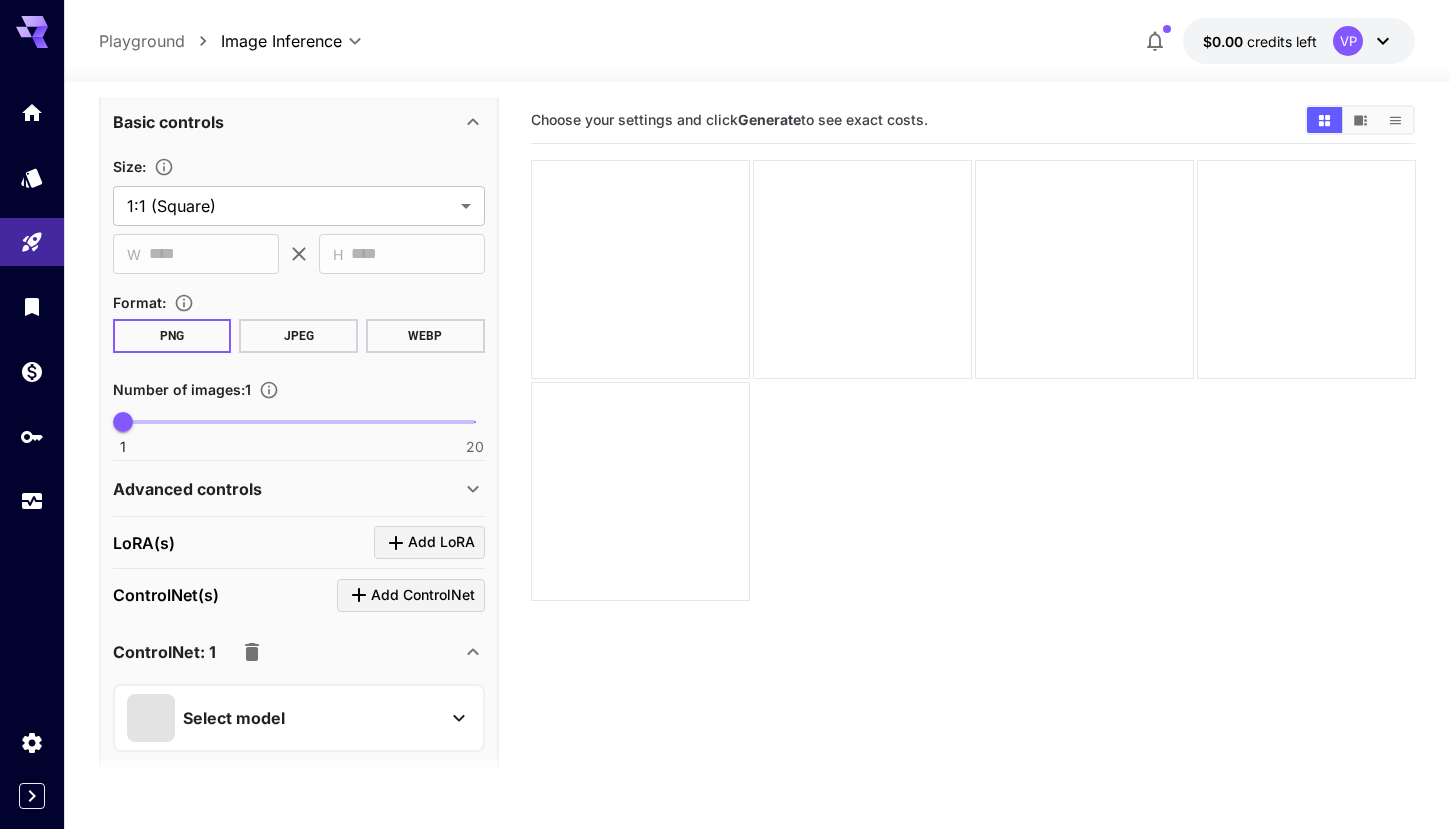 click 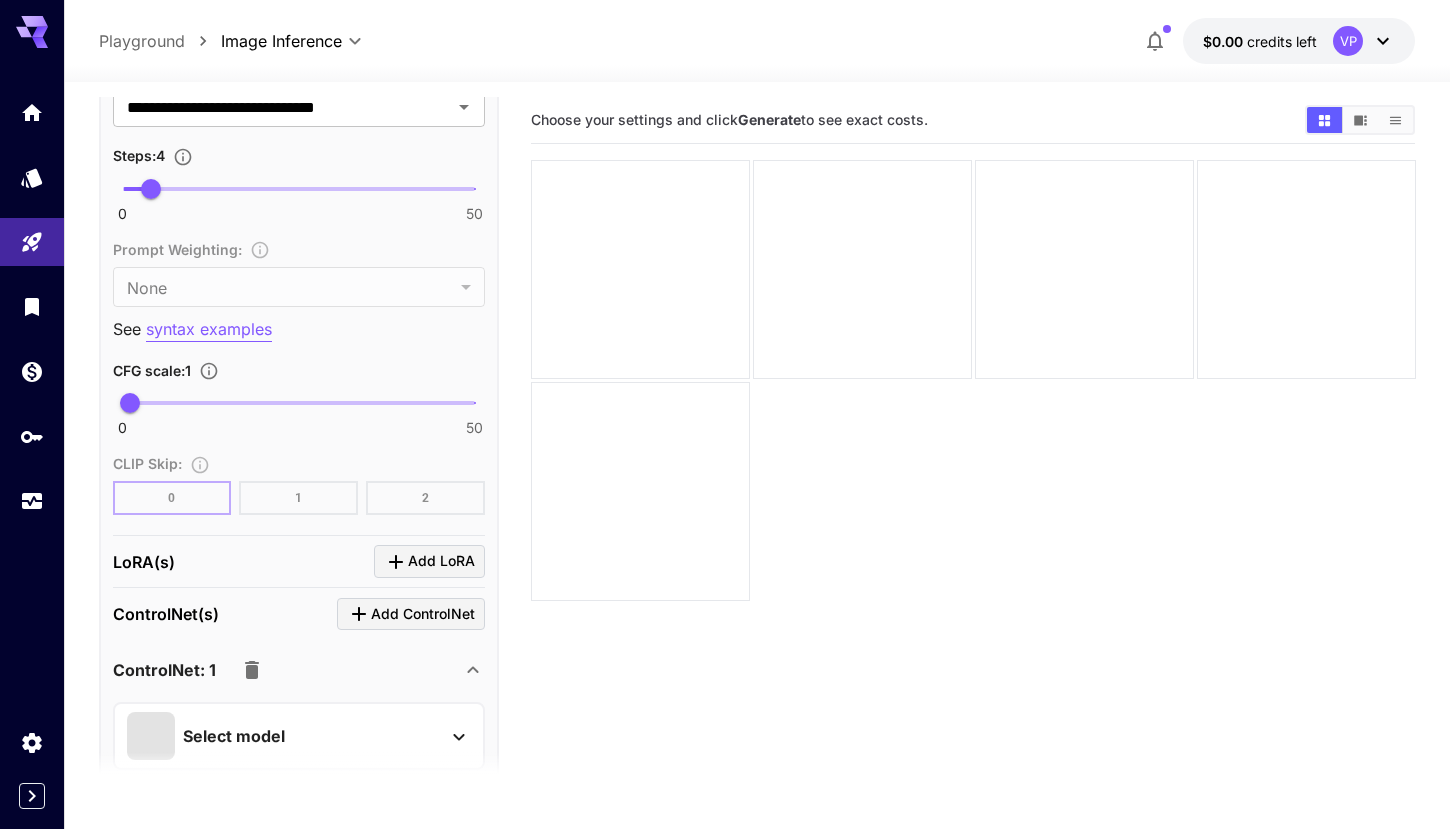 scroll, scrollTop: 1434, scrollLeft: 0, axis: vertical 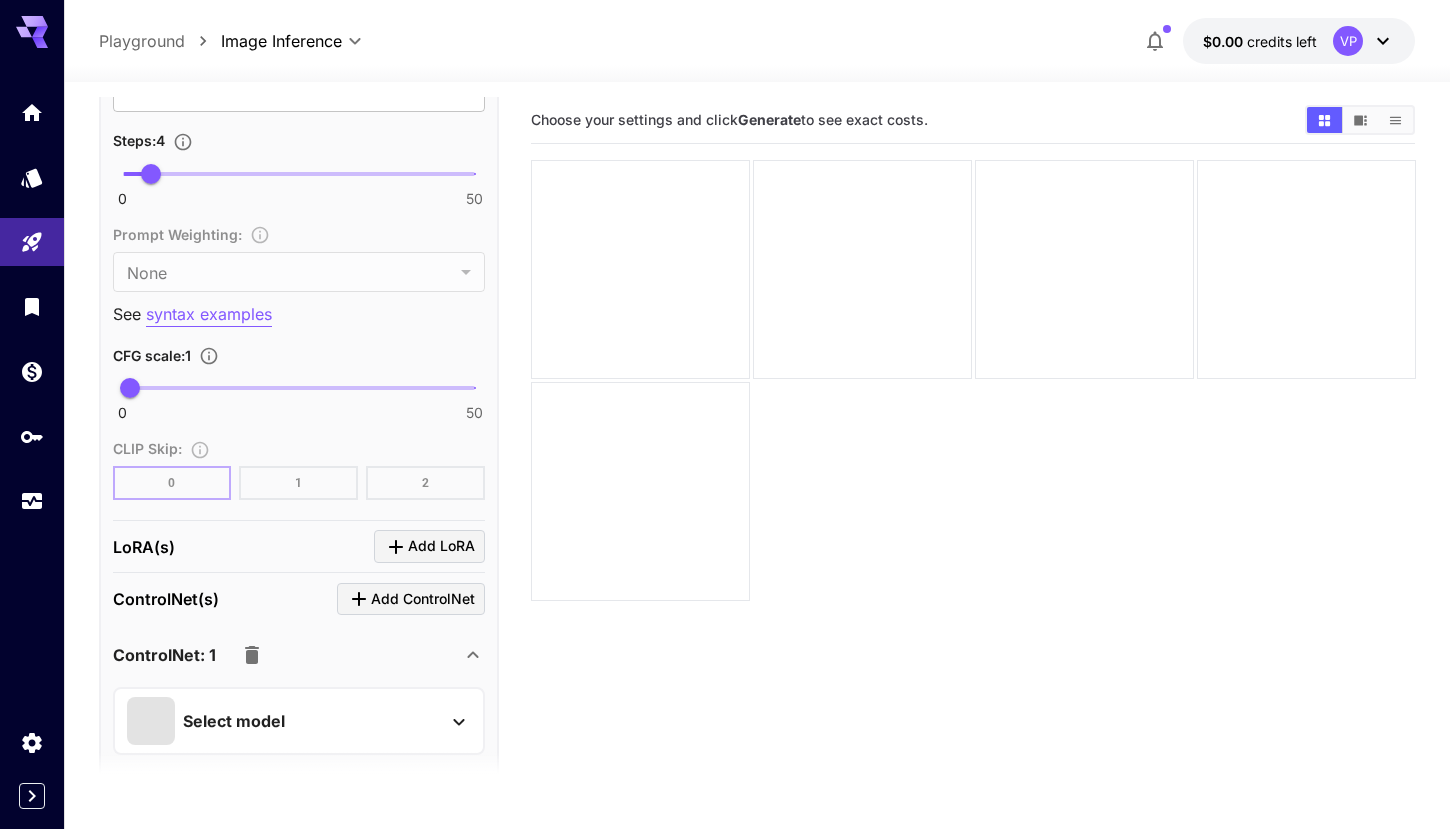 click on "LoRA(s) Add LoRA" at bounding box center [299, 546] 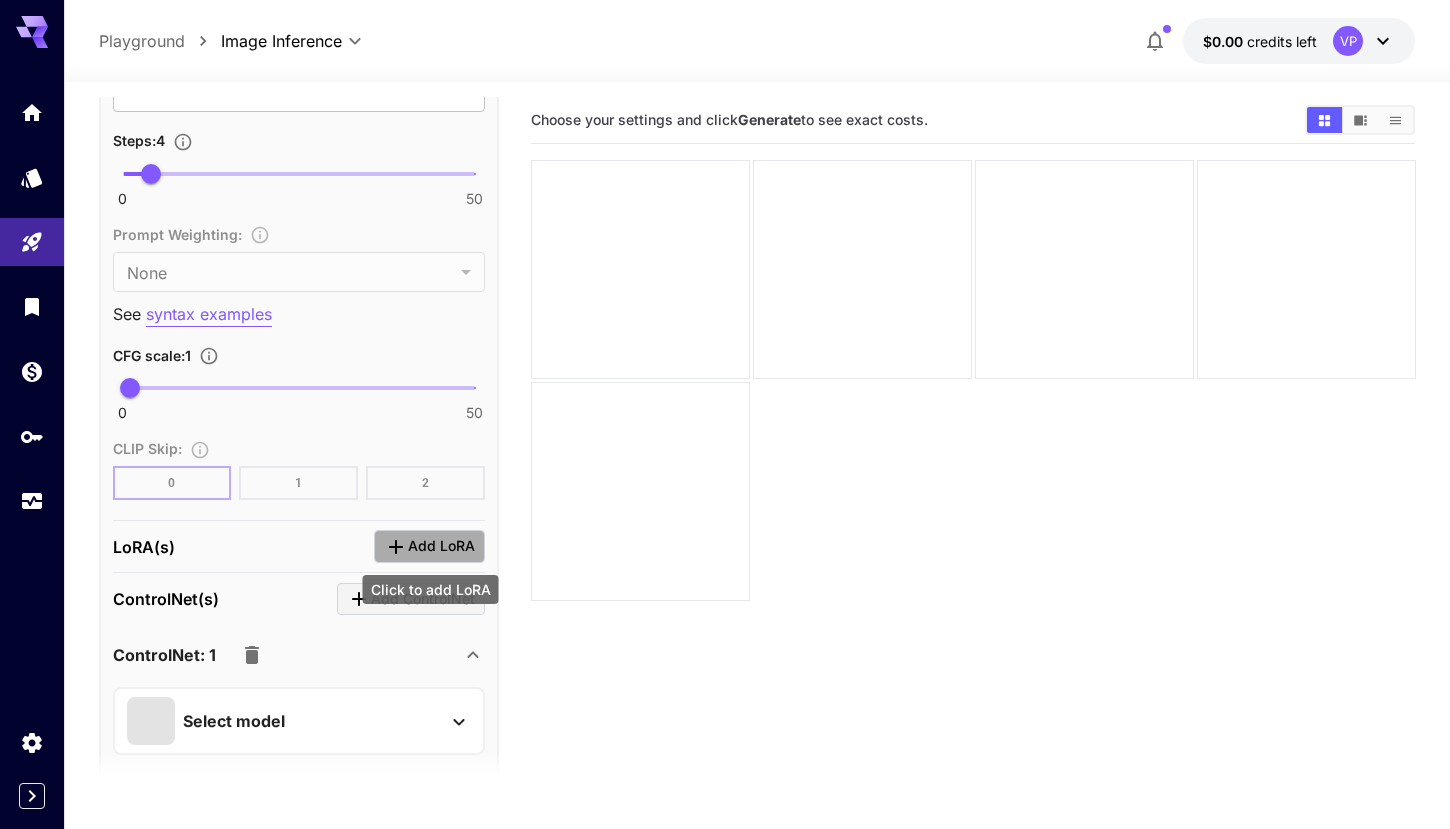 click on "Add LoRA" at bounding box center [441, 546] 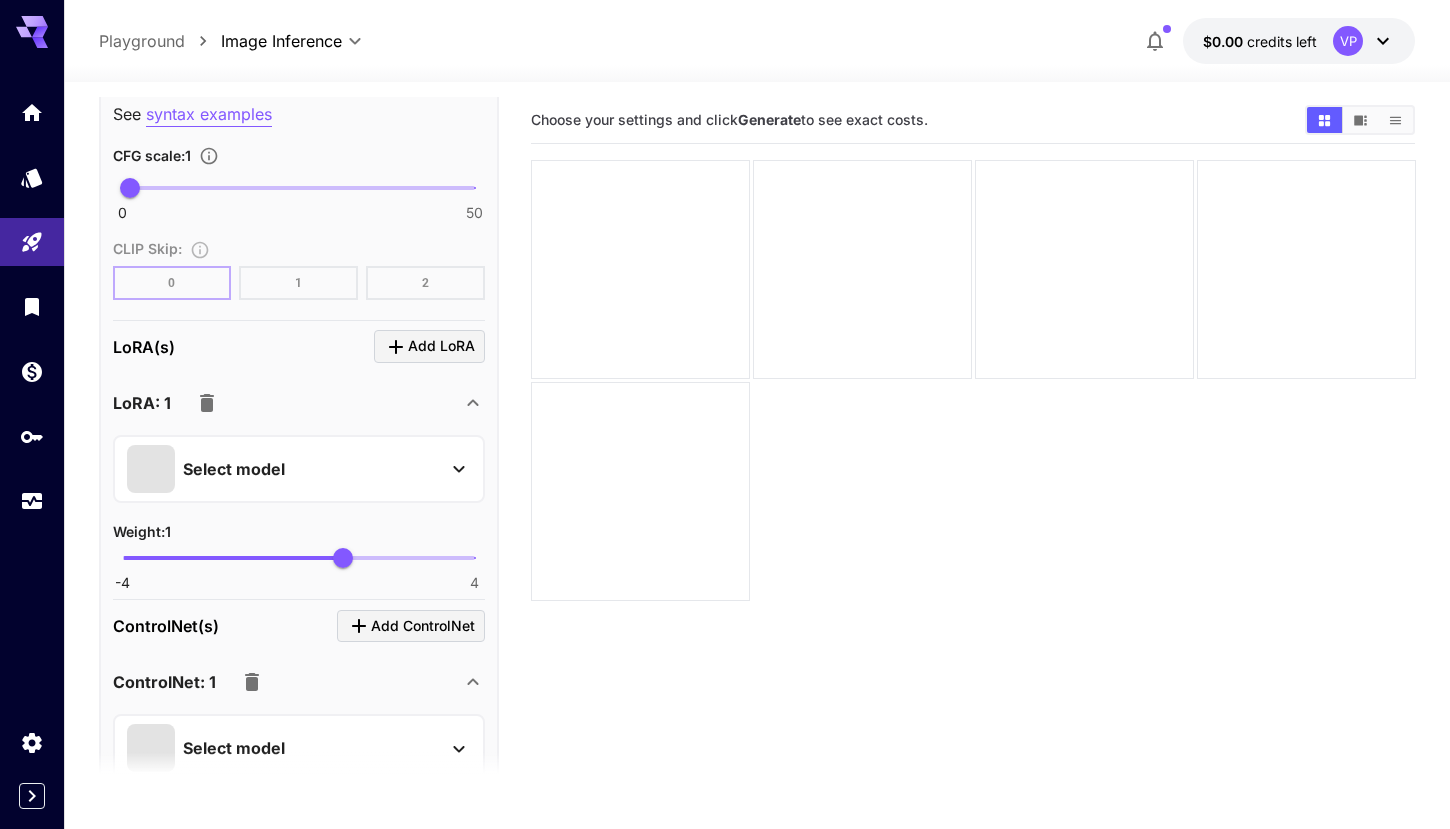 scroll, scrollTop: 1637, scrollLeft: 0, axis: vertical 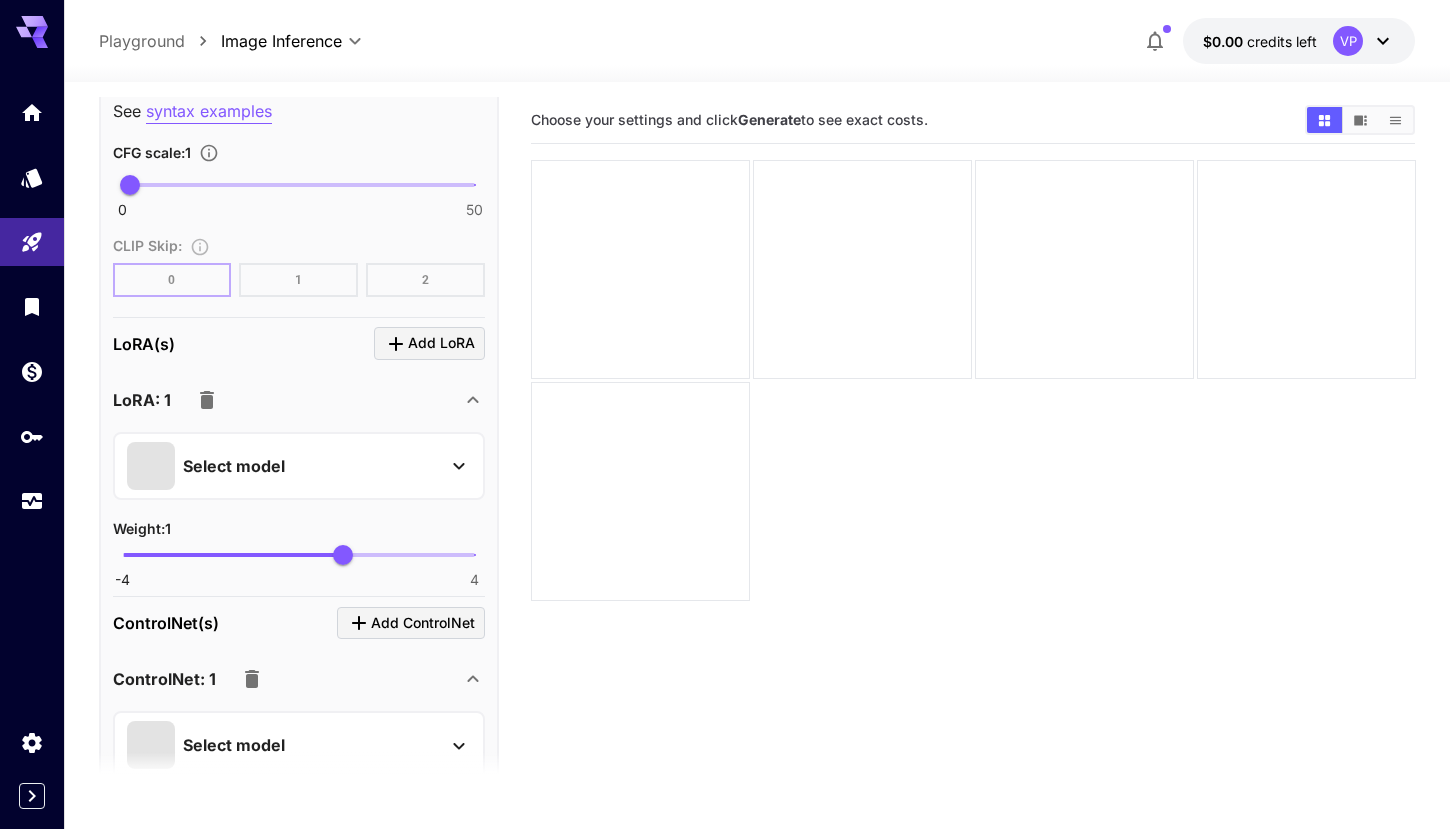 click on "LoRA(s) Add LoRA LoRA: 1 Select model Weight :  1 -4 4 1" at bounding box center (299, 458) 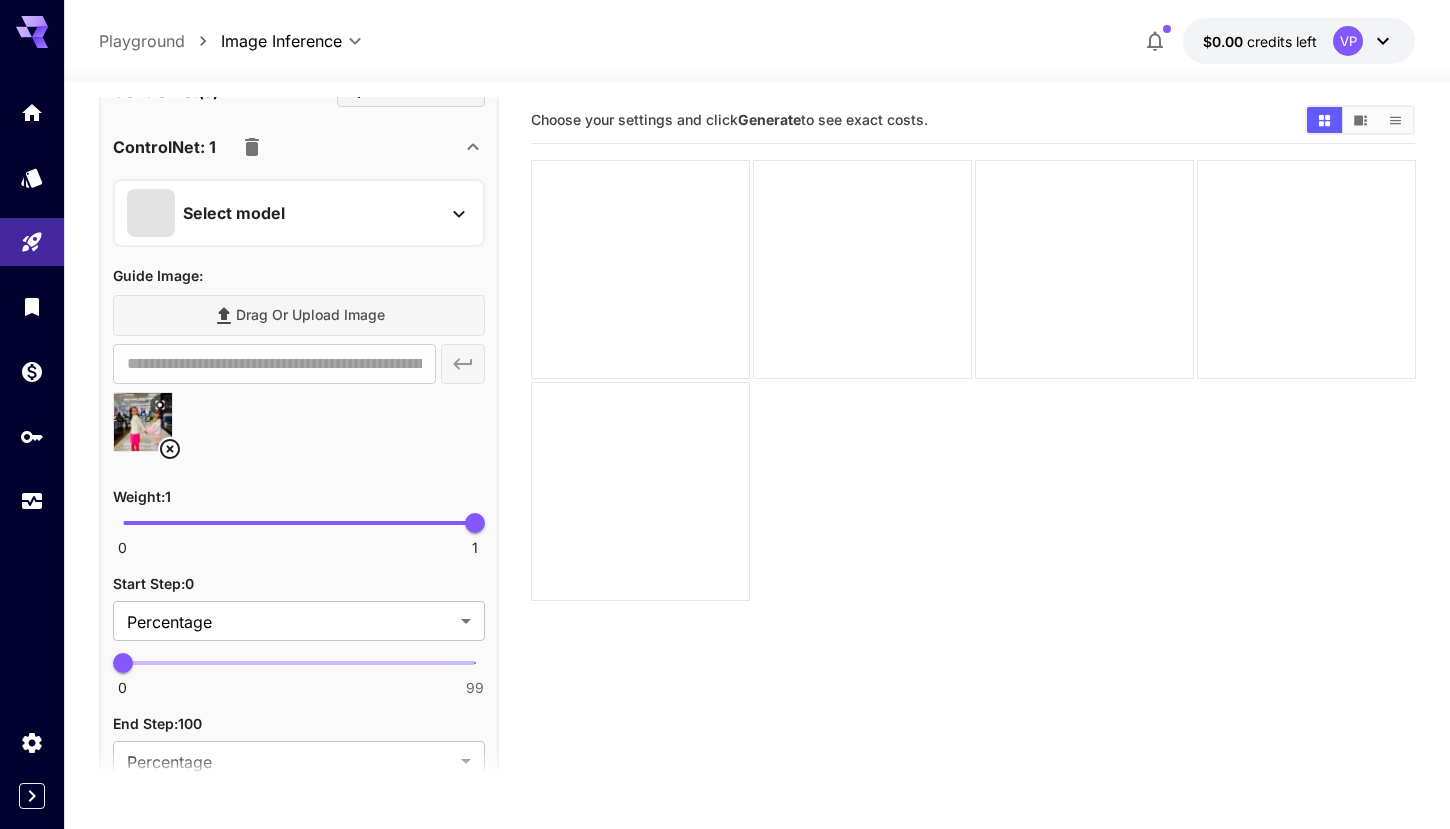 scroll, scrollTop: 2174, scrollLeft: 0, axis: vertical 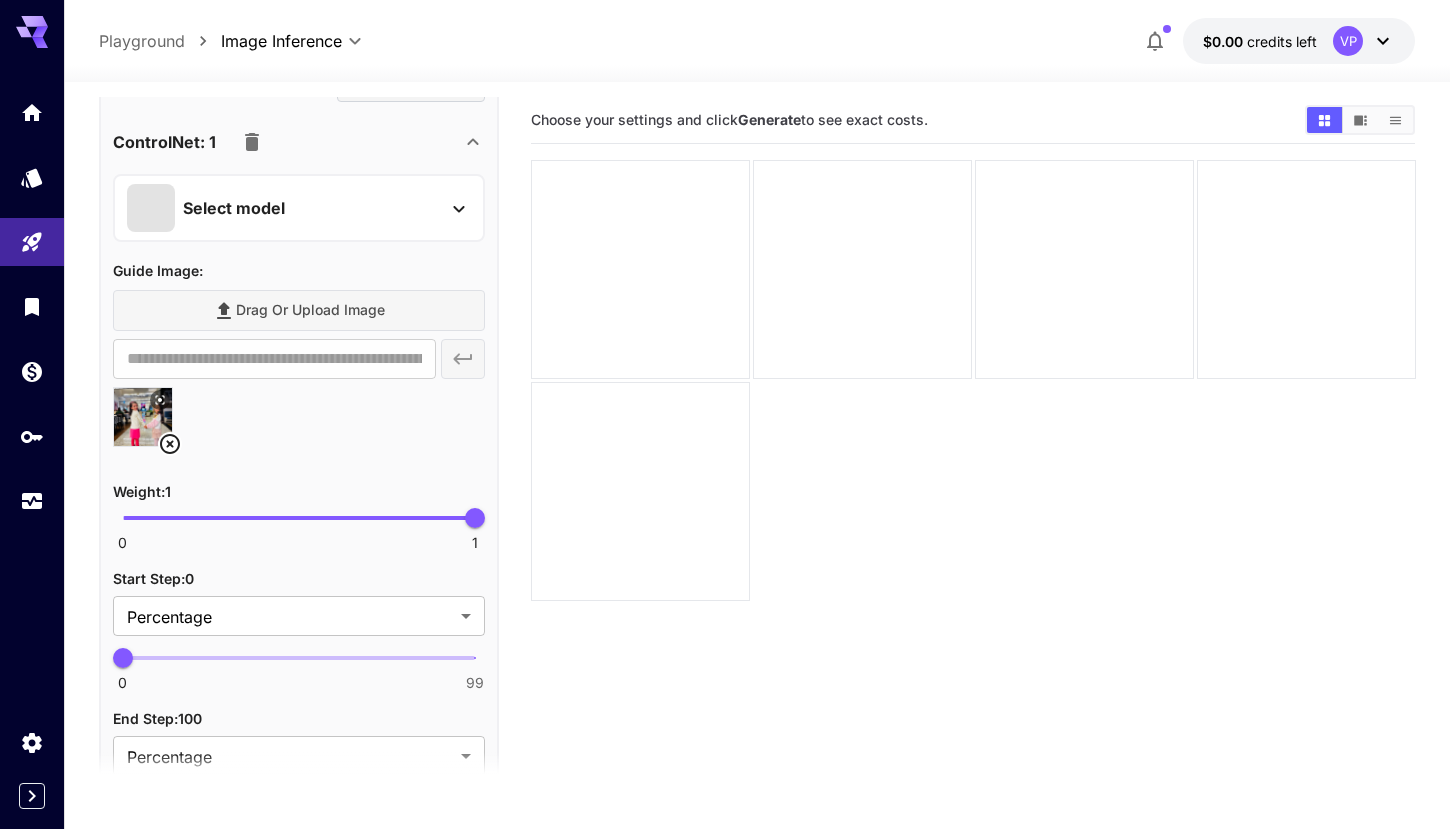 click 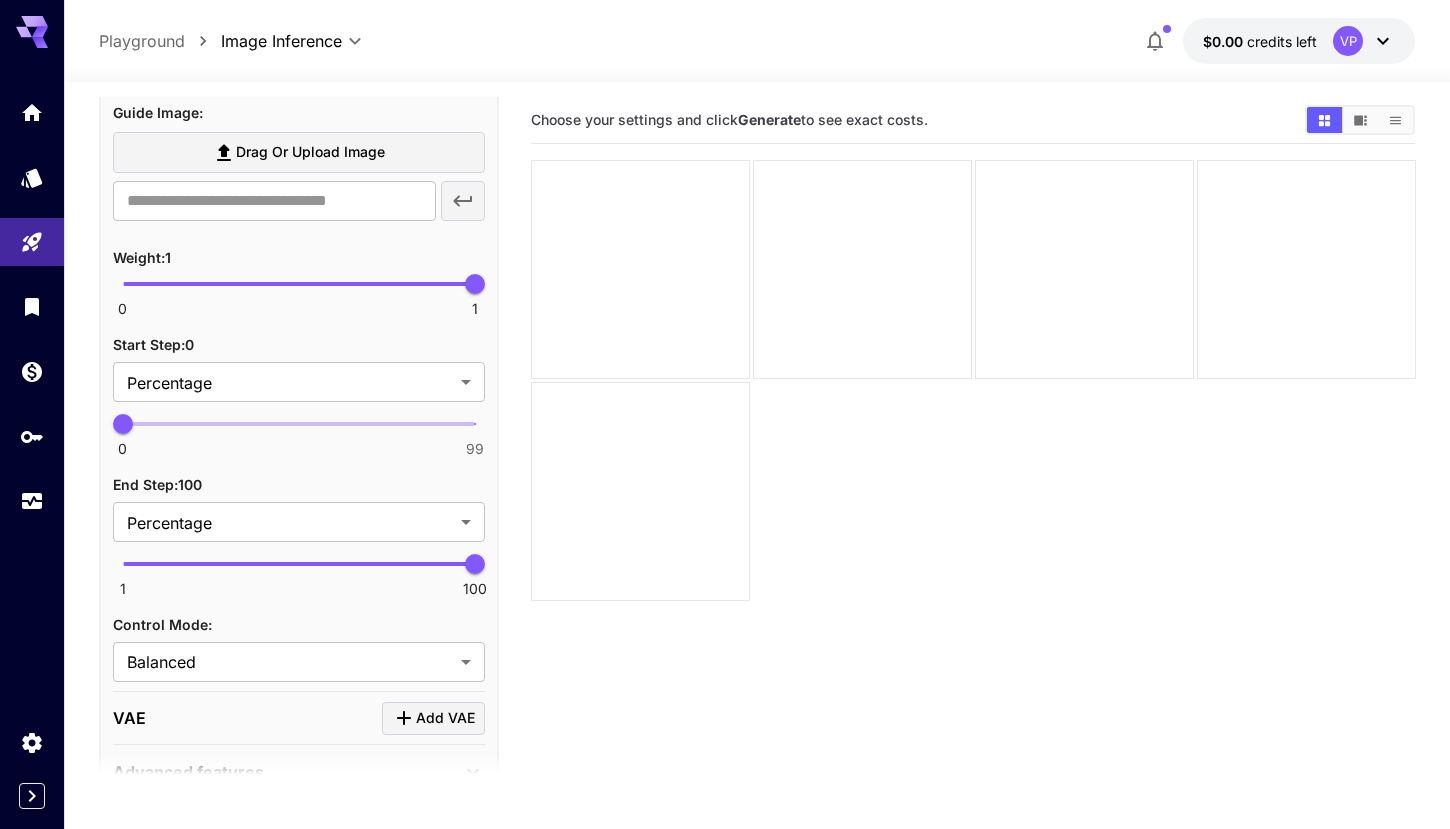 scroll, scrollTop: 2434, scrollLeft: 0, axis: vertical 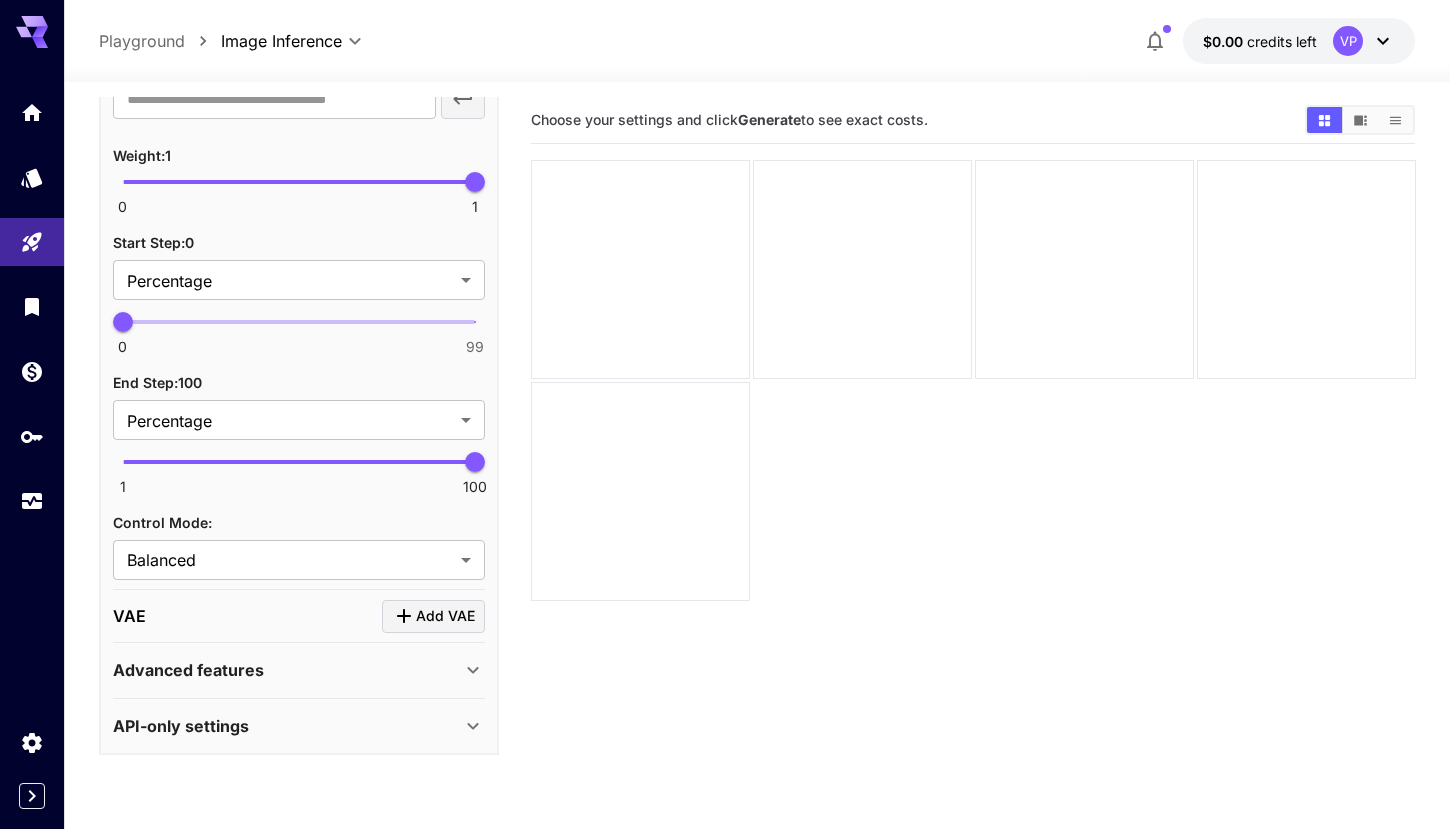 click 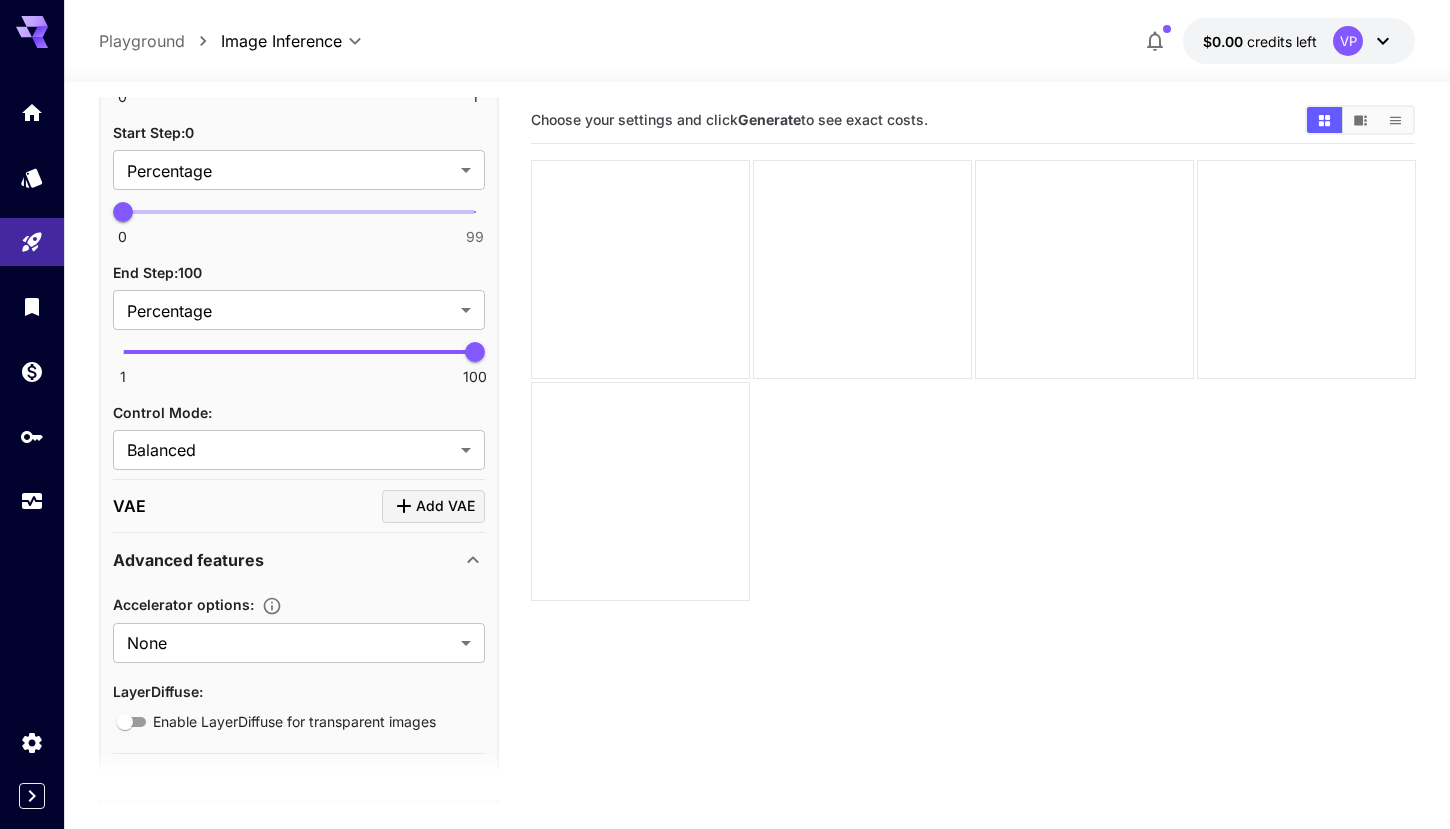 scroll, scrollTop: 2600, scrollLeft: 0, axis: vertical 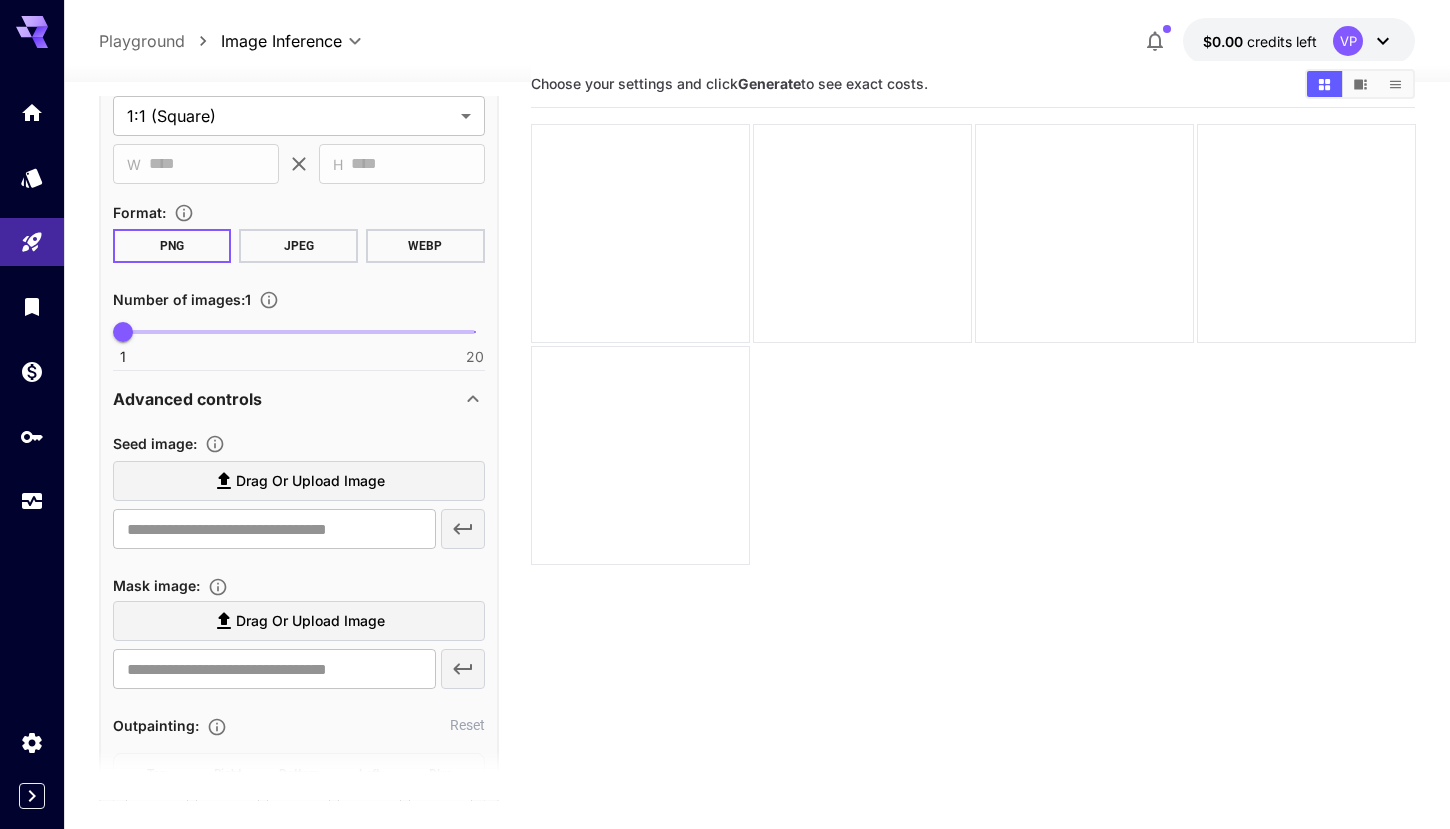 click on "Drag or upload image" at bounding box center [310, 481] 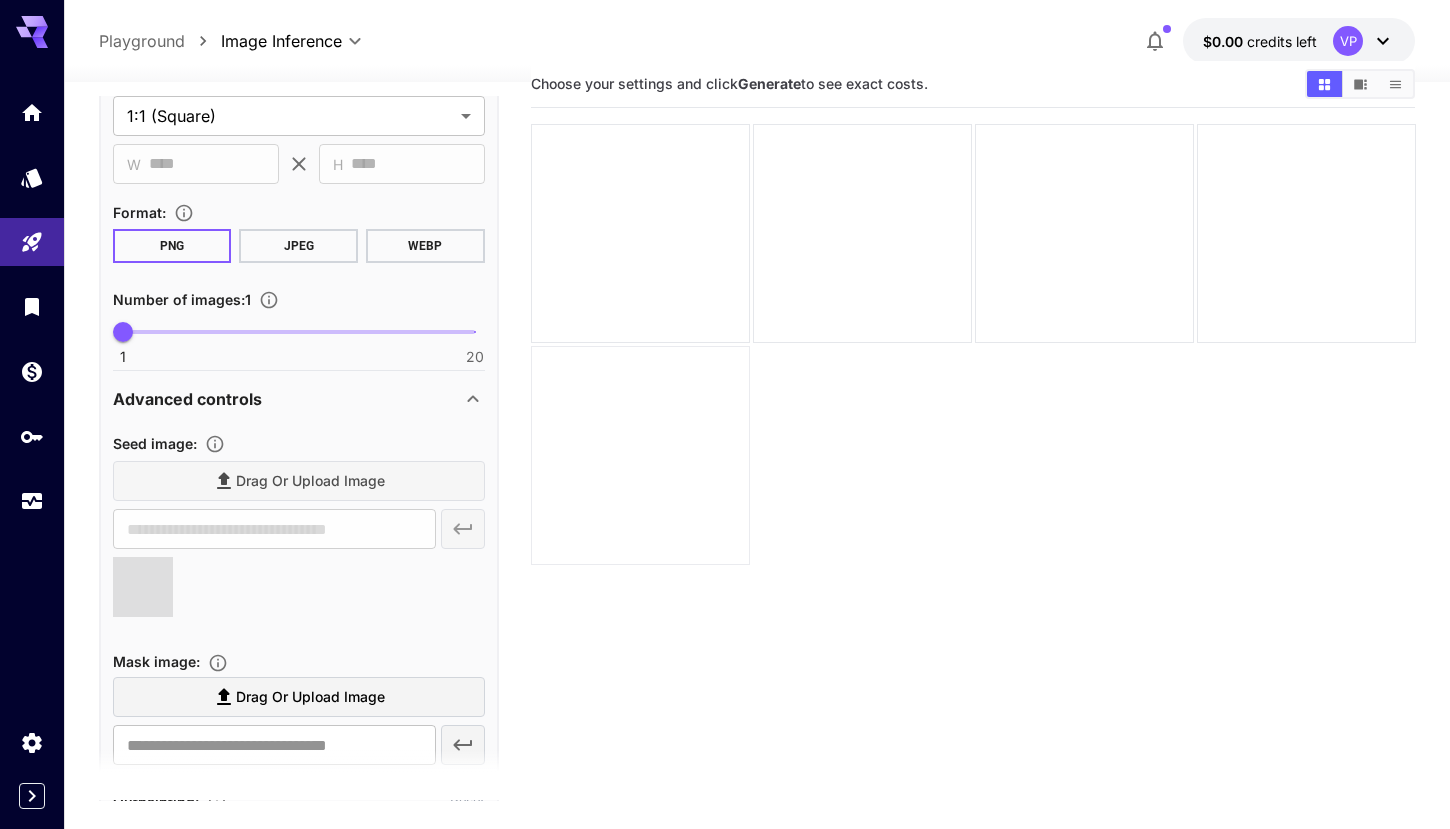 type on "**********" 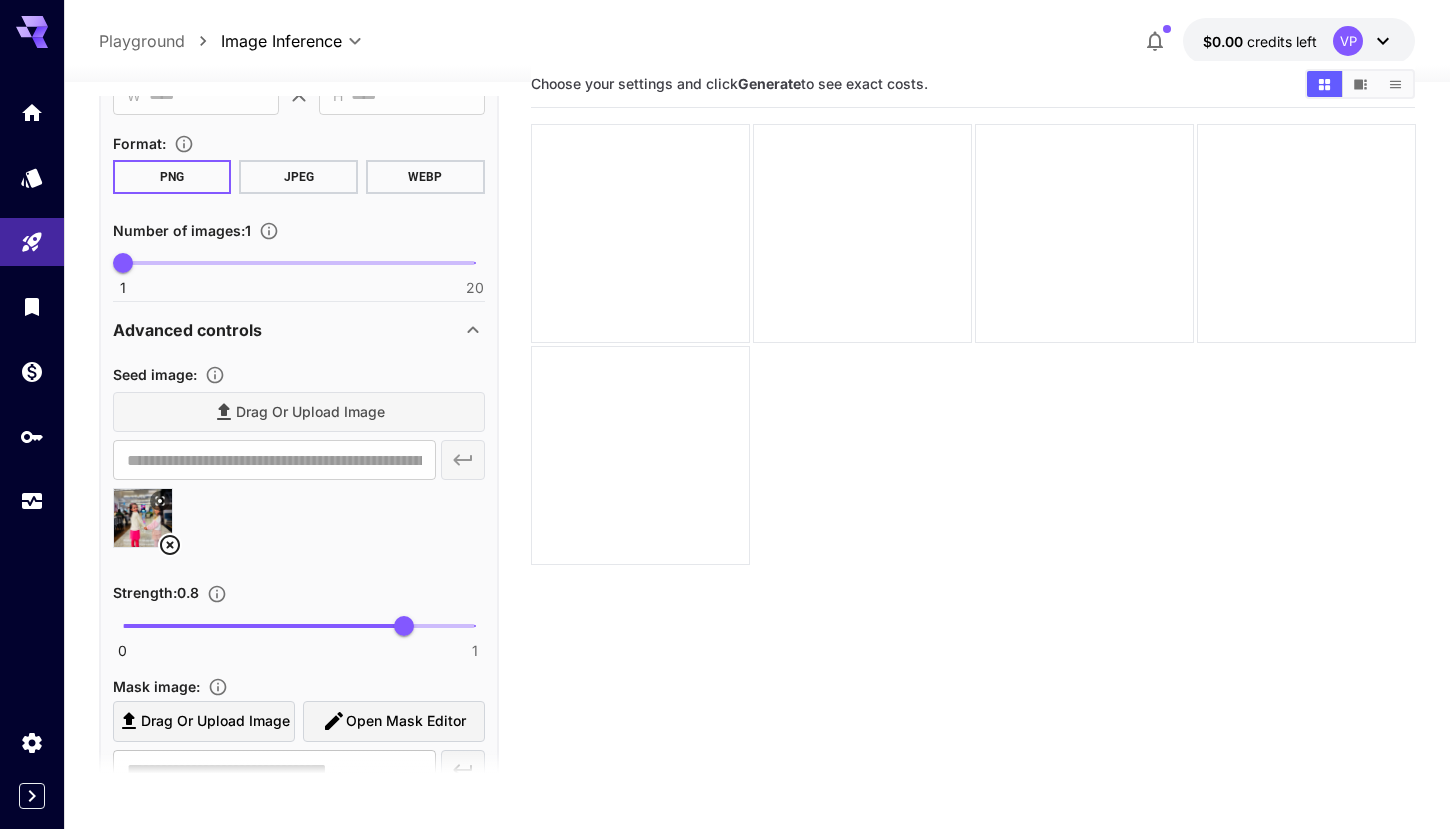 scroll, scrollTop: 626, scrollLeft: 0, axis: vertical 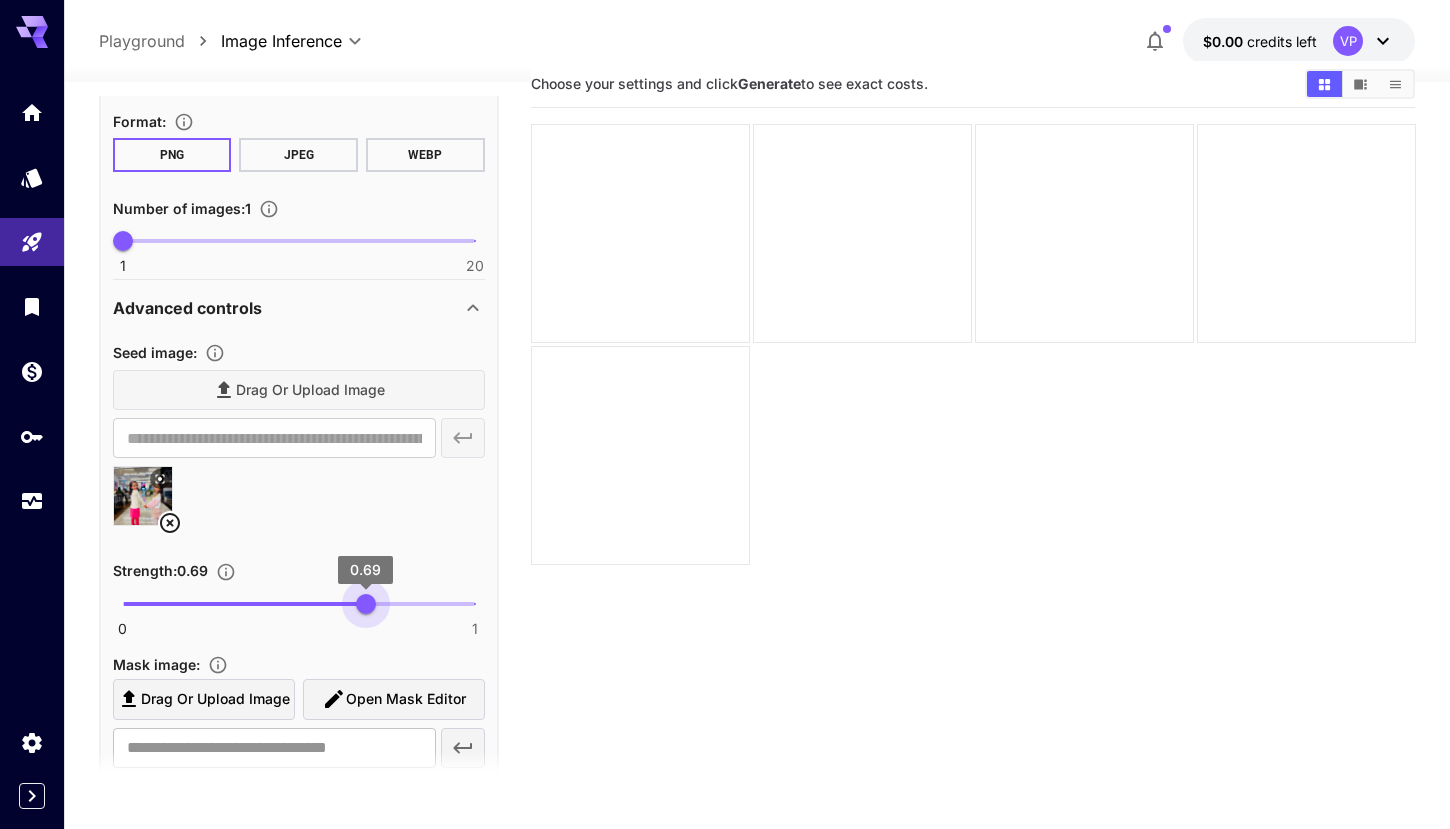 type on "***" 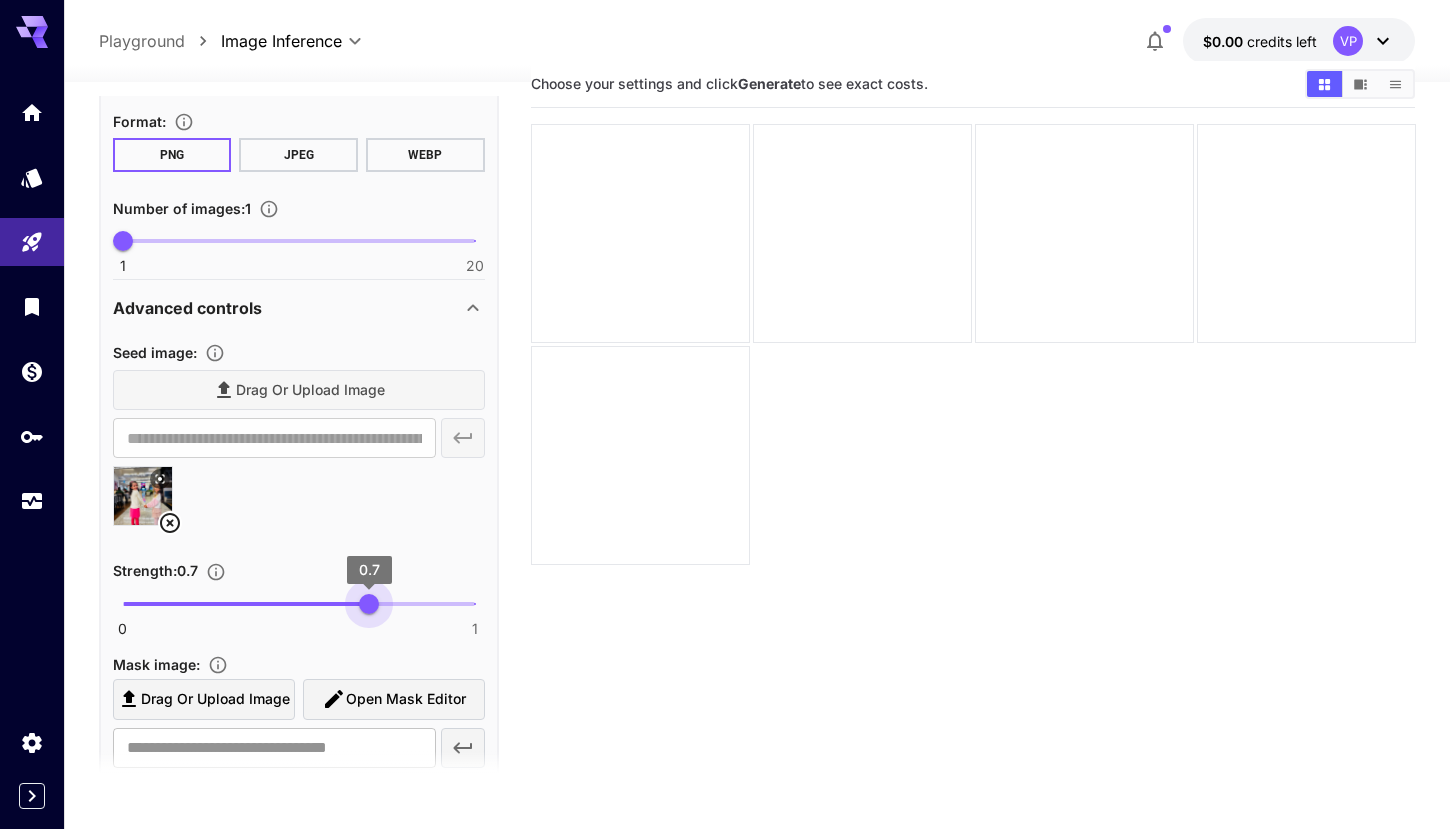 drag, startPoint x: 402, startPoint y: 602, endPoint x: 369, endPoint y: 607, distance: 33.37664 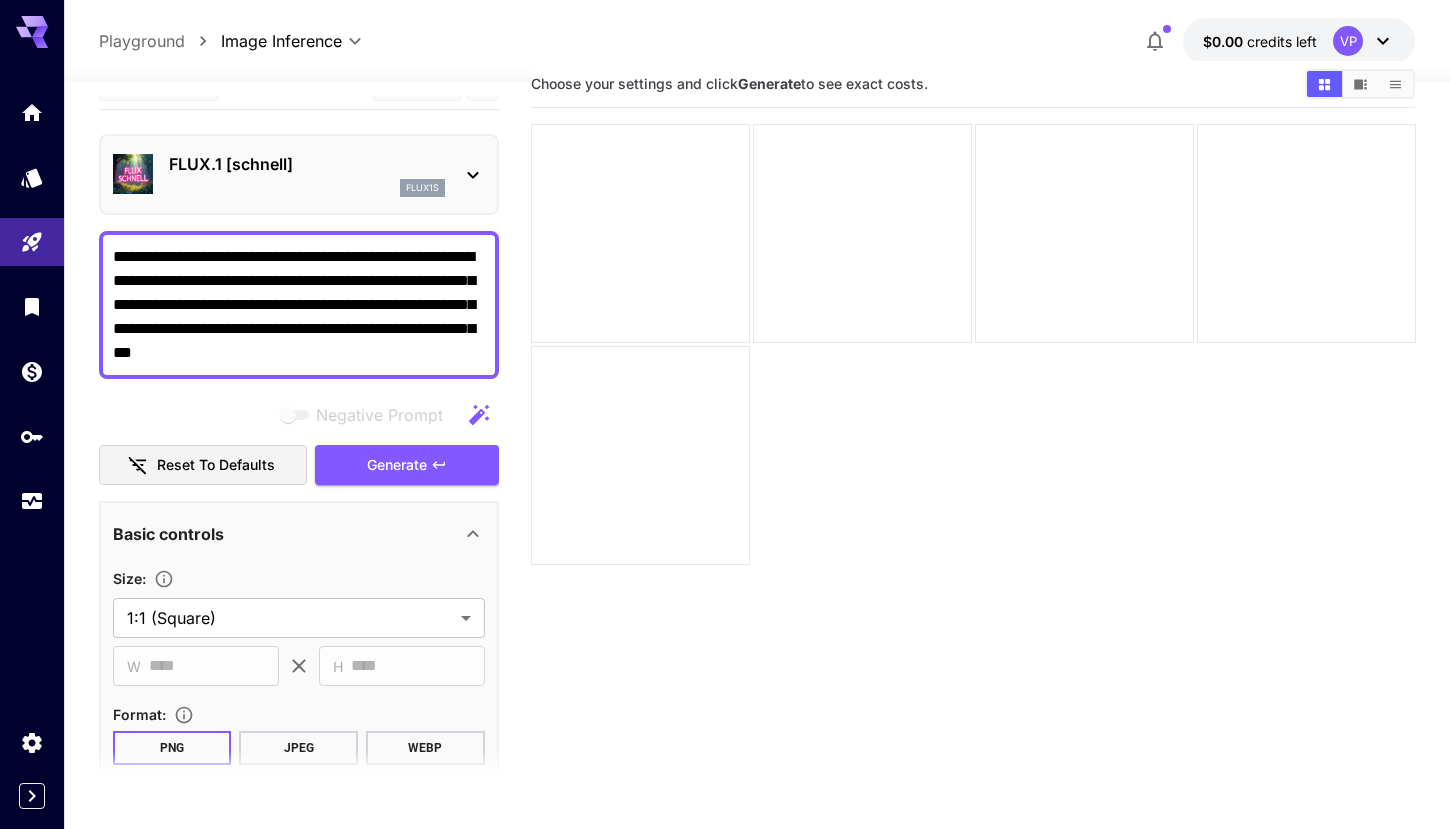 scroll, scrollTop: 0, scrollLeft: 0, axis: both 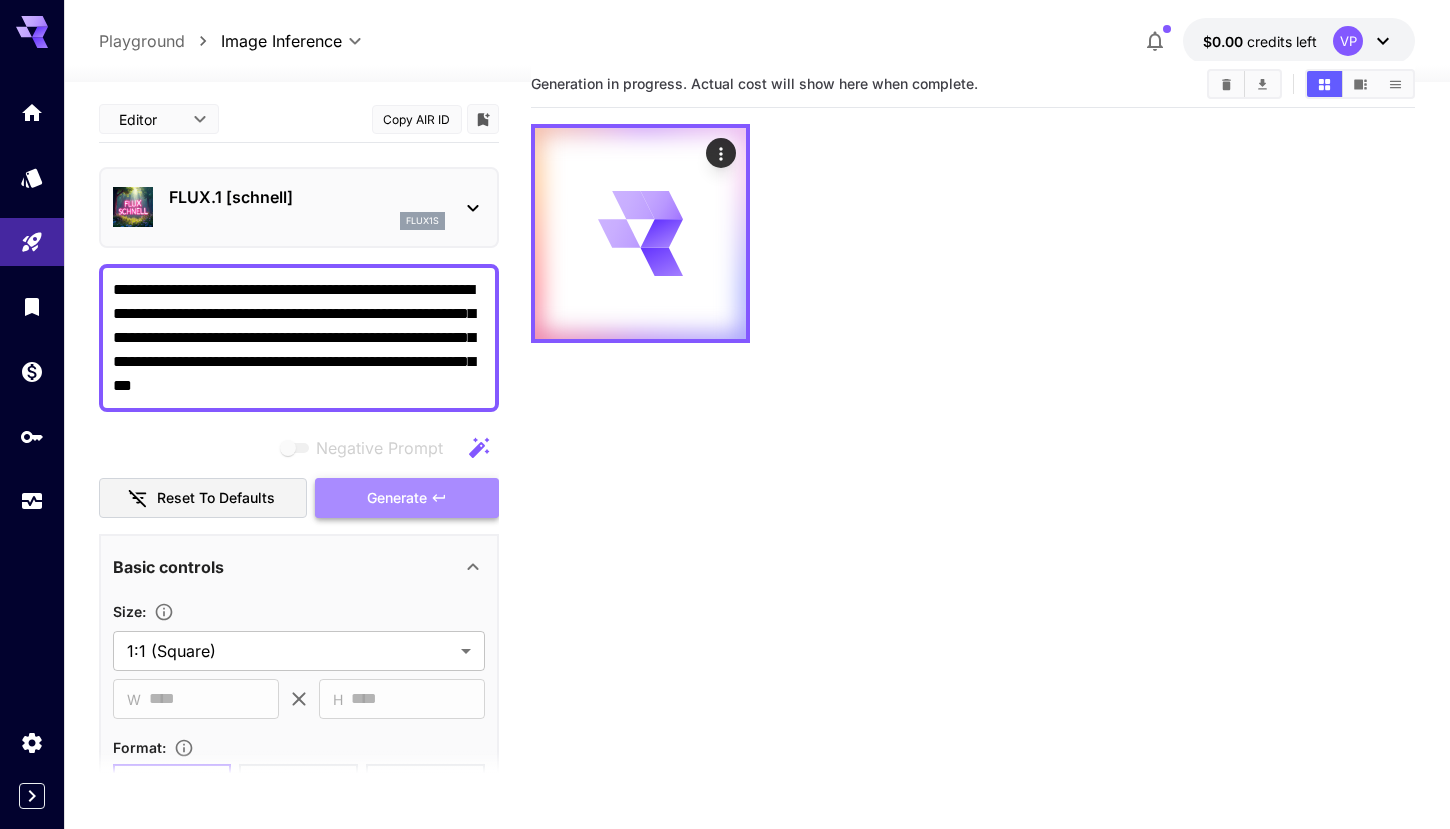 click on "Generate" at bounding box center (407, 498) 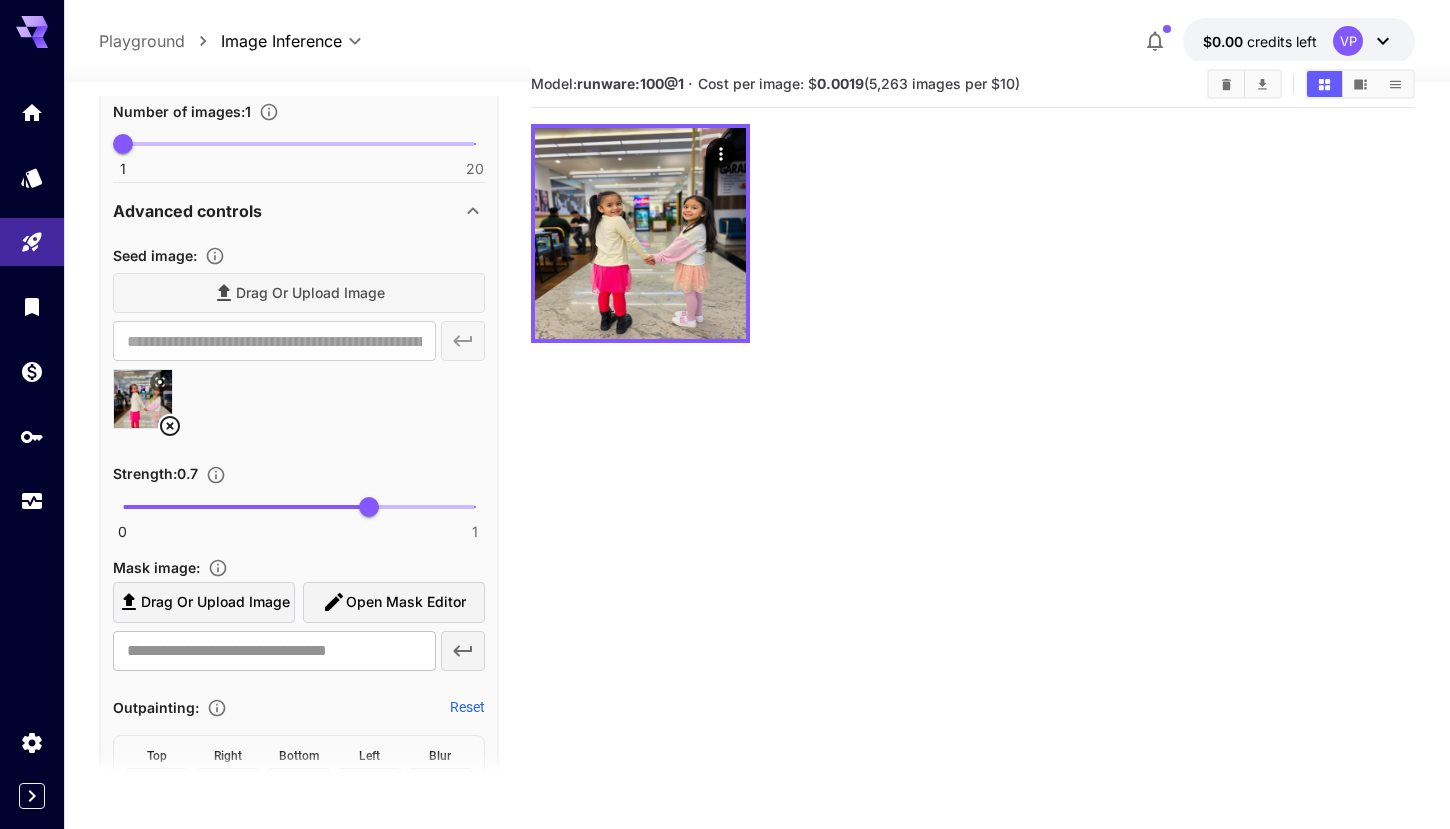 scroll, scrollTop: 729, scrollLeft: 0, axis: vertical 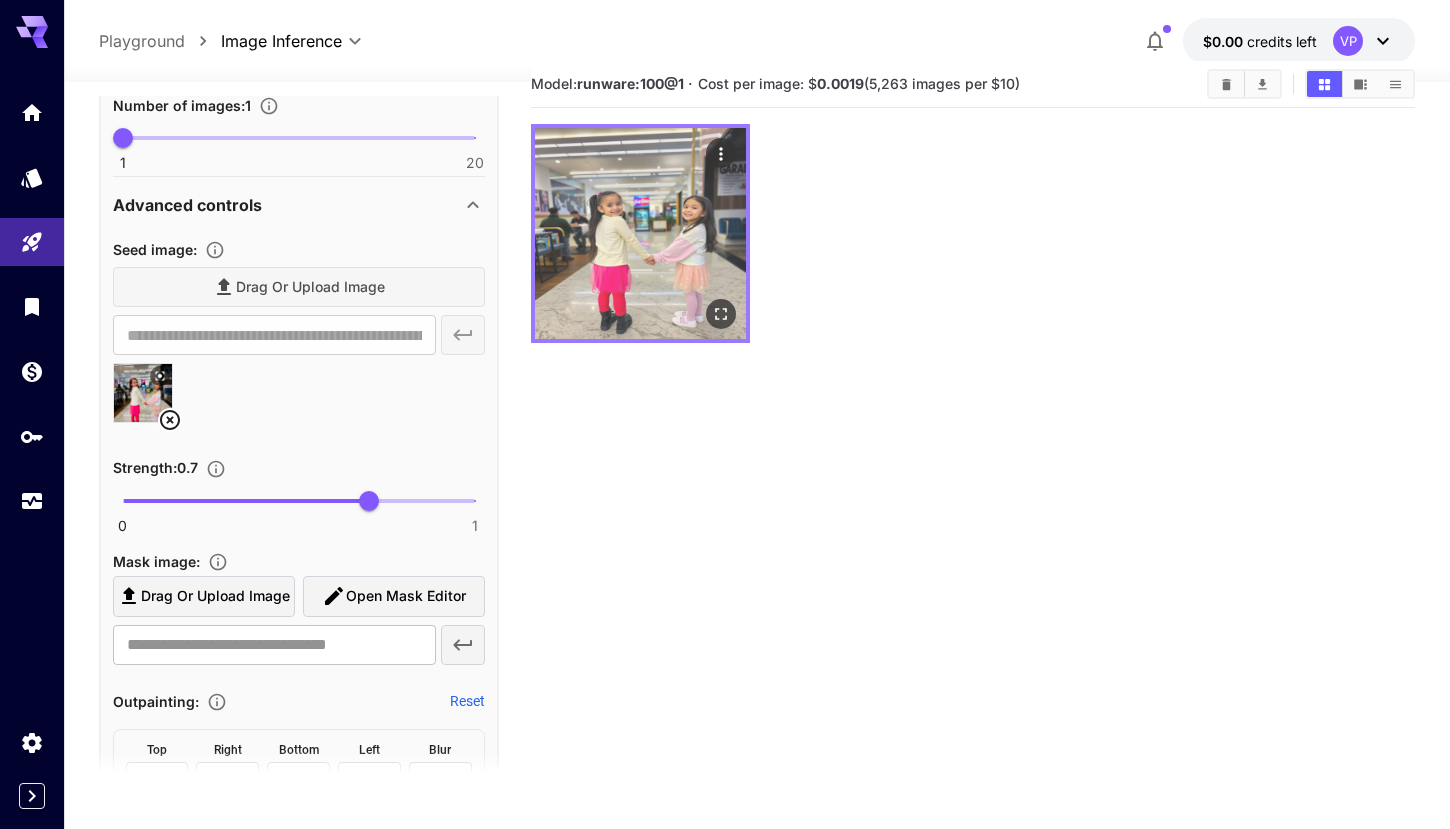 click at bounding box center (640, 233) 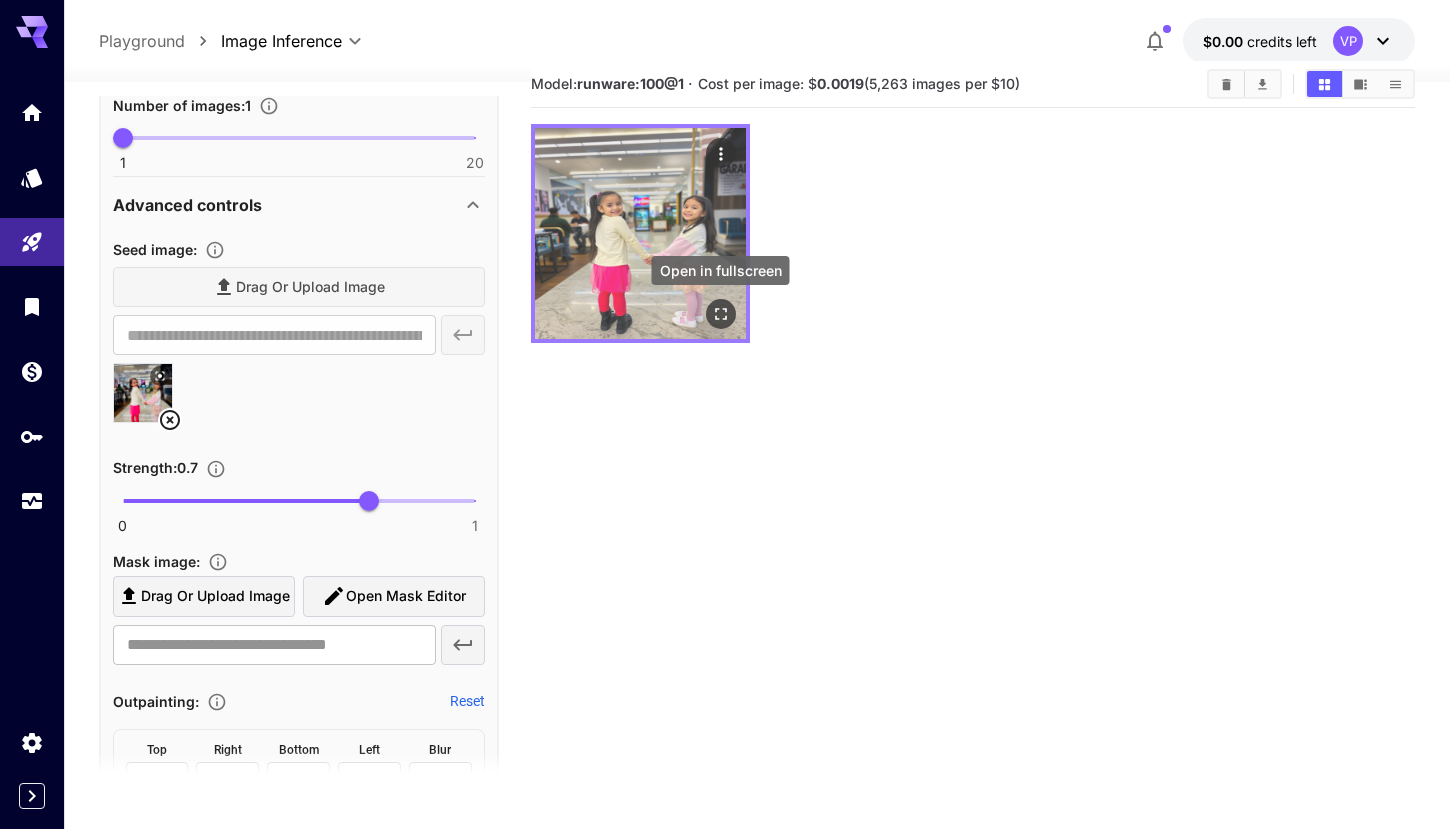 click 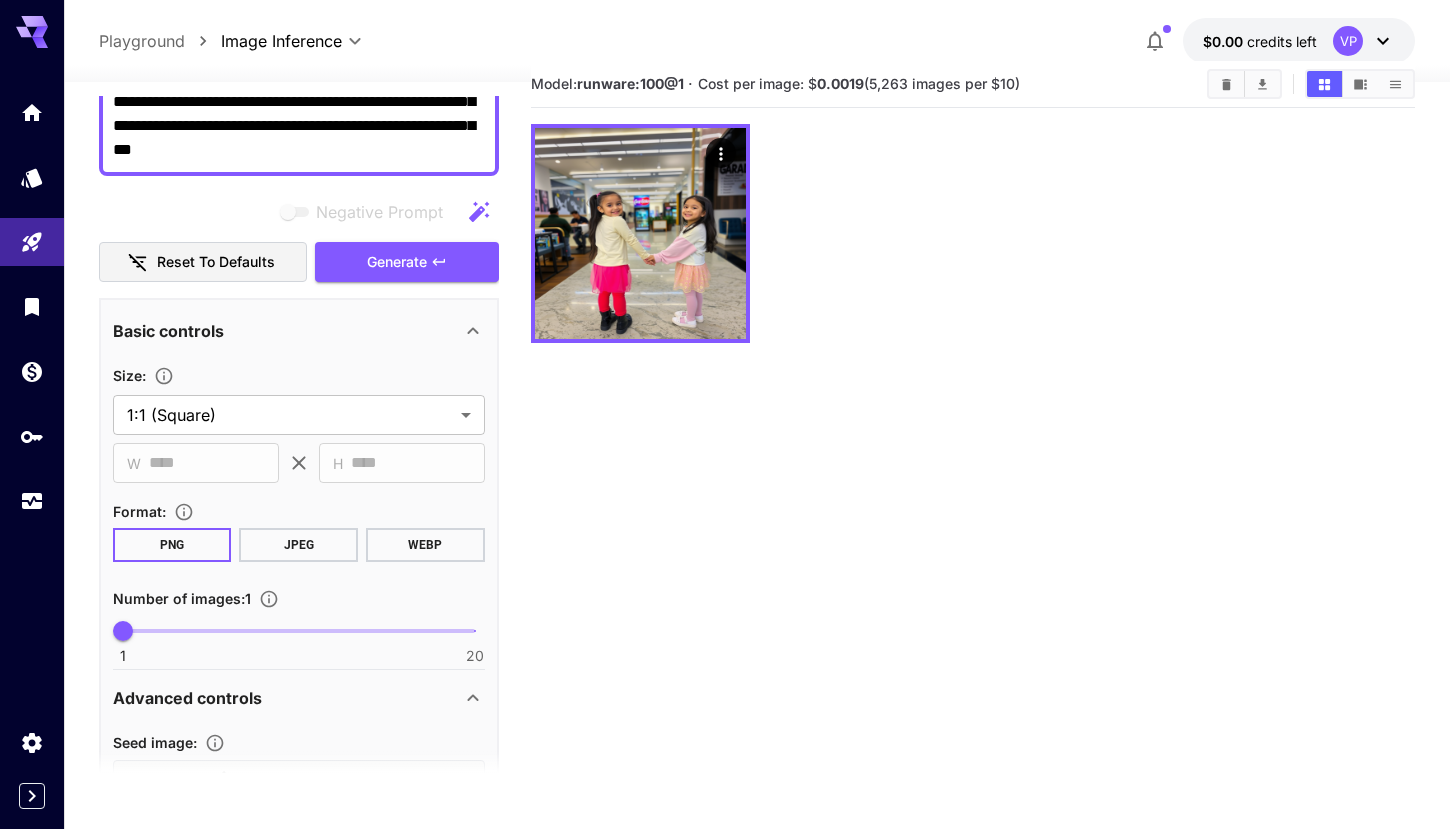 scroll, scrollTop: 0, scrollLeft: 0, axis: both 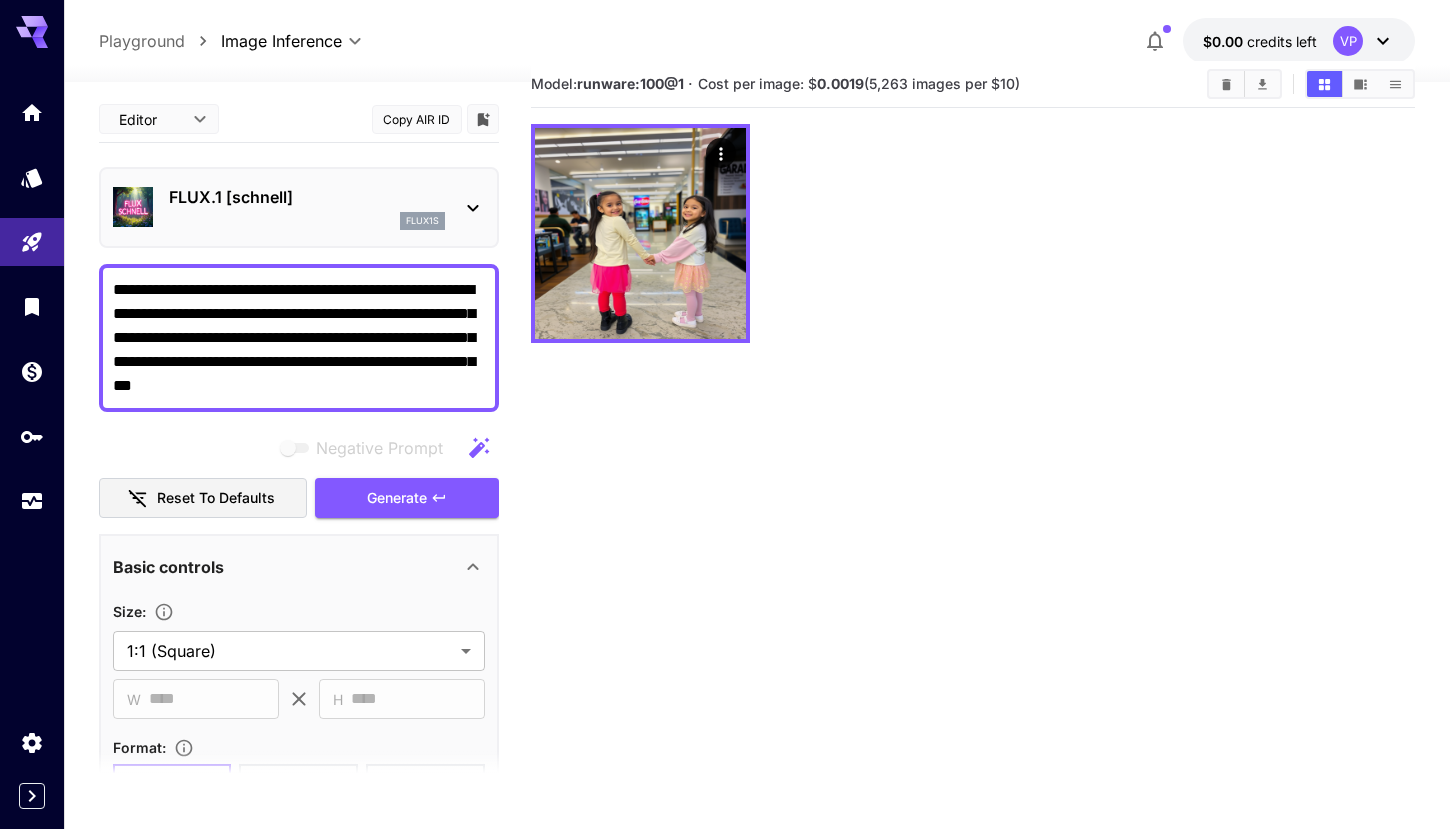 click 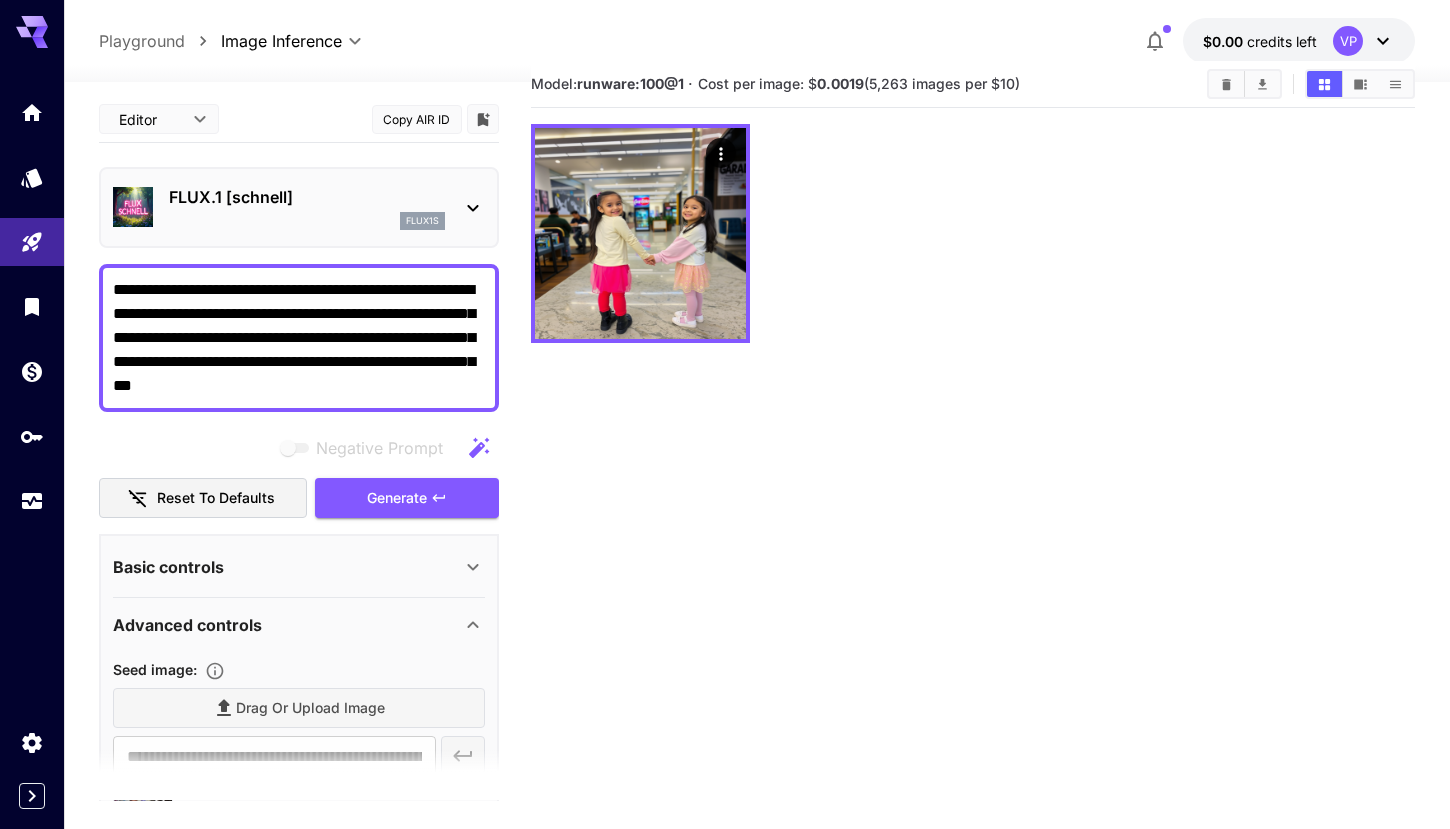 click 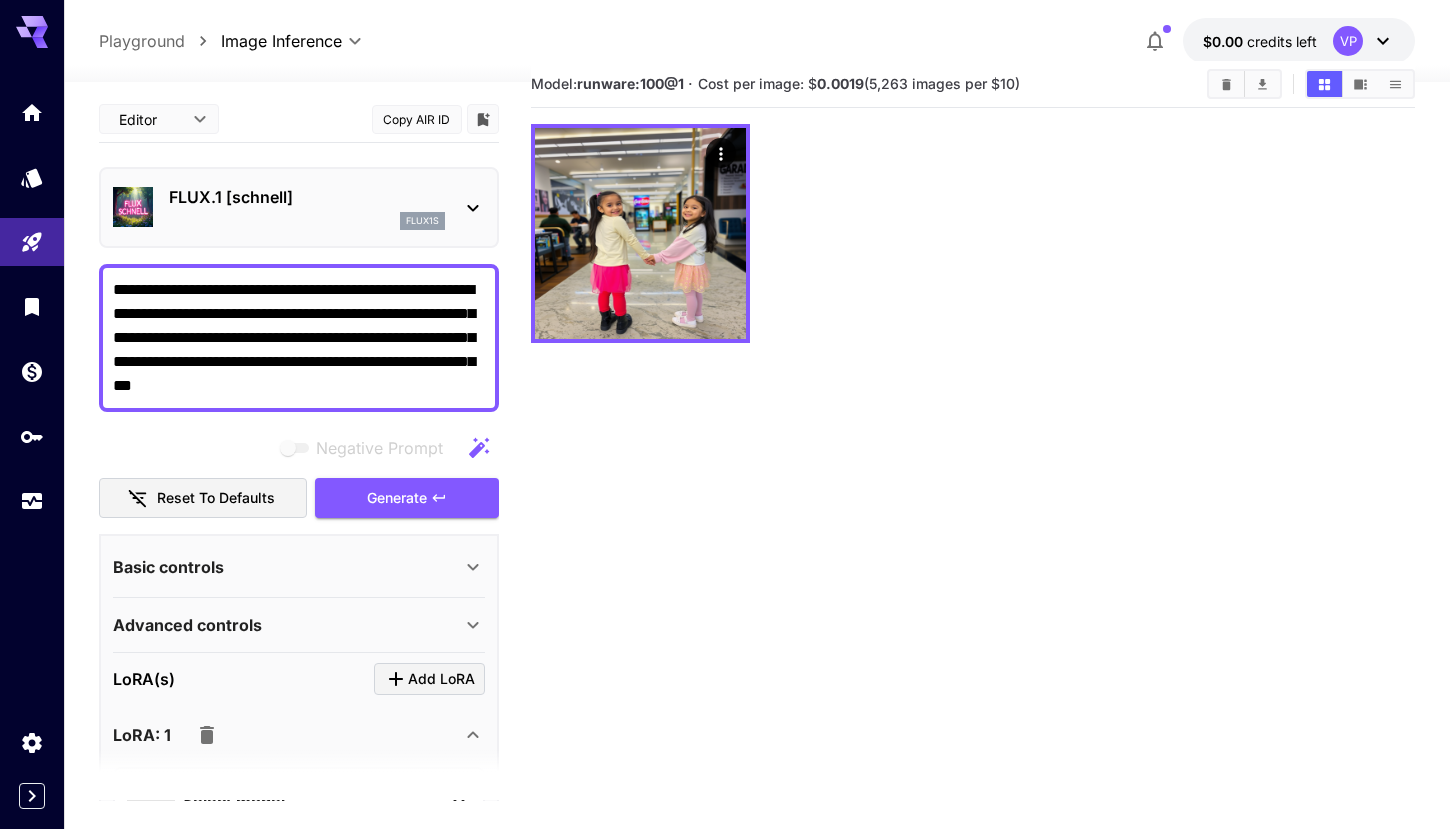 click on "LoRA: 1" at bounding box center [299, 735] 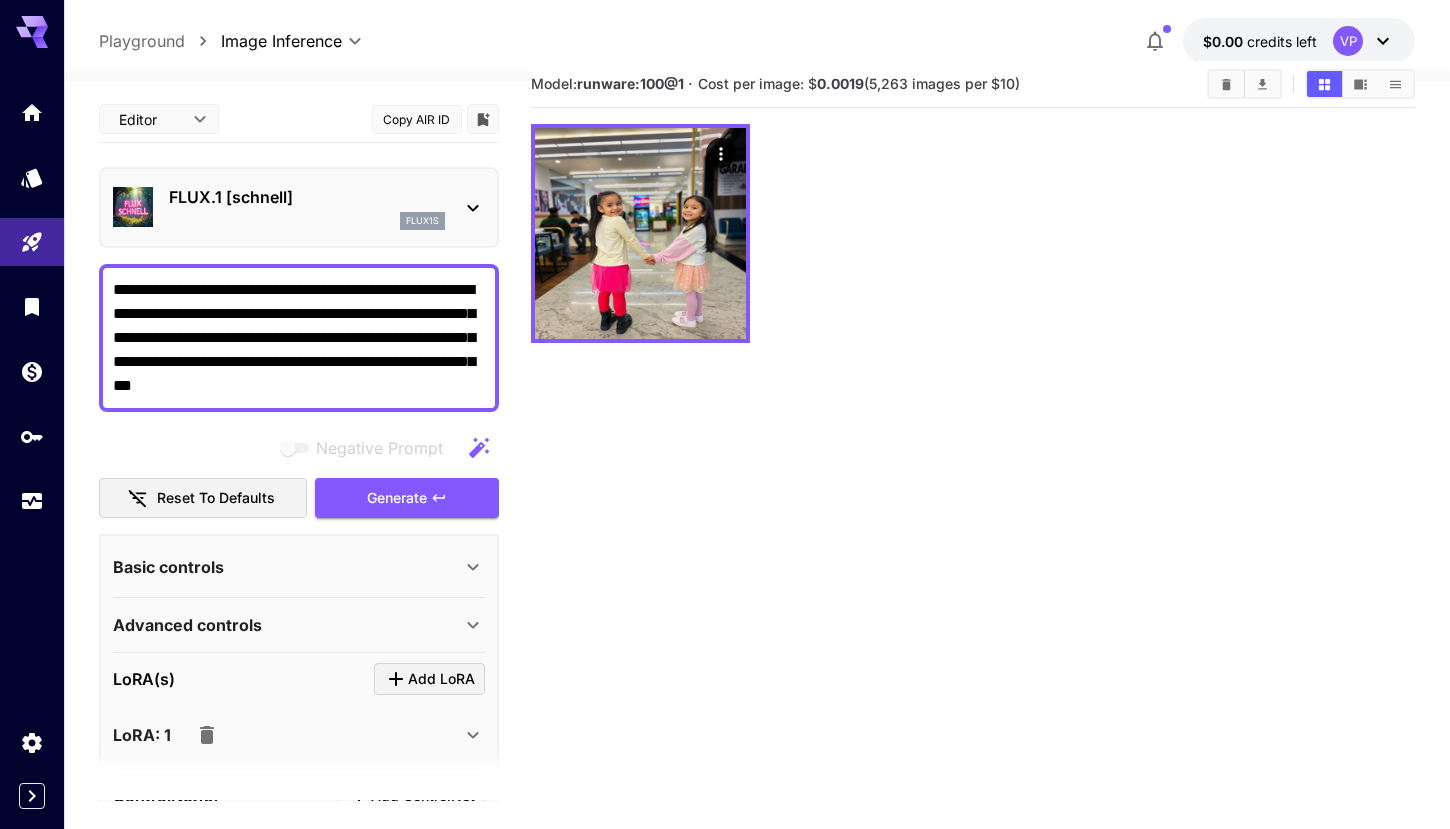 click 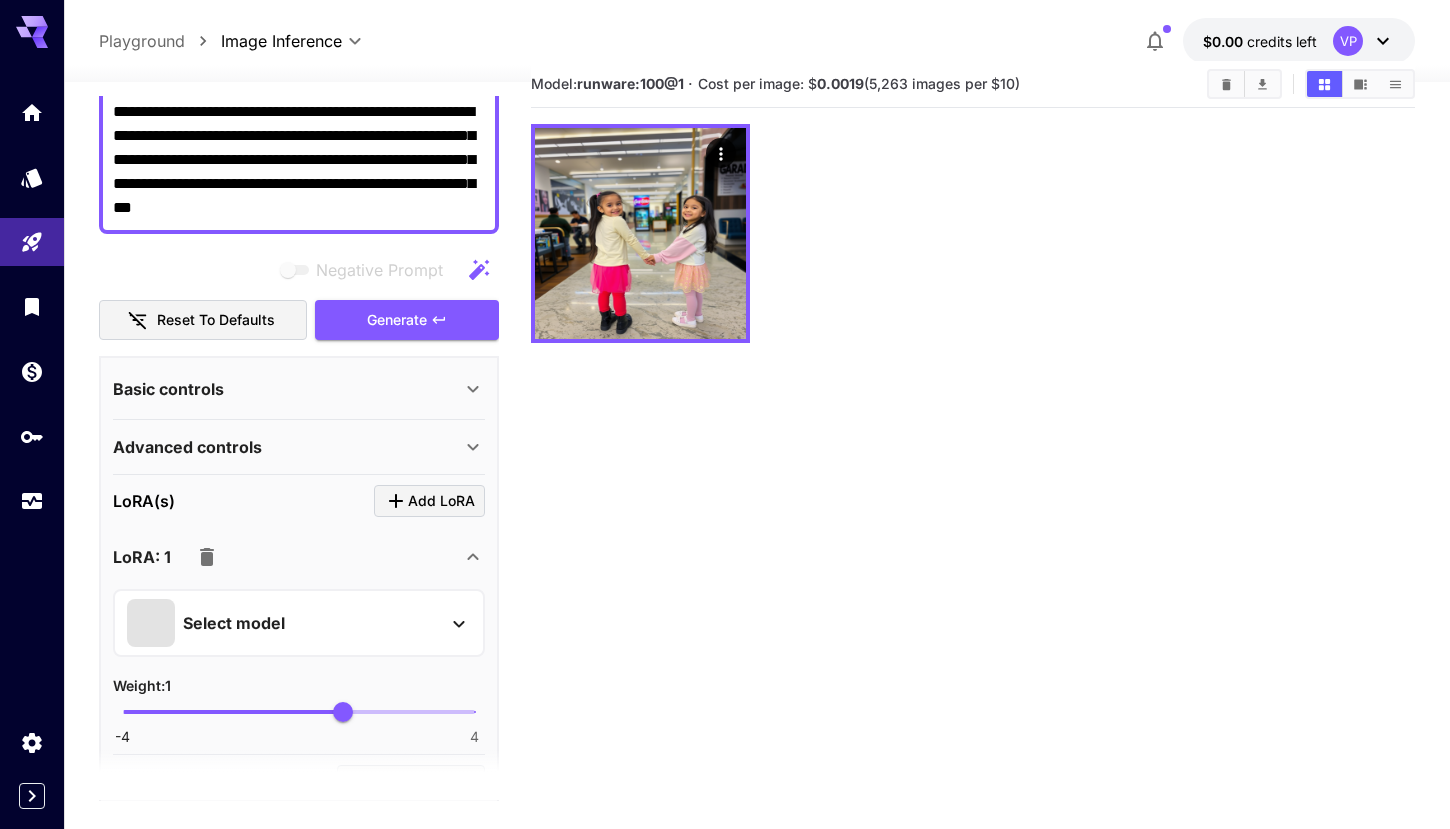 scroll, scrollTop: 179, scrollLeft: 0, axis: vertical 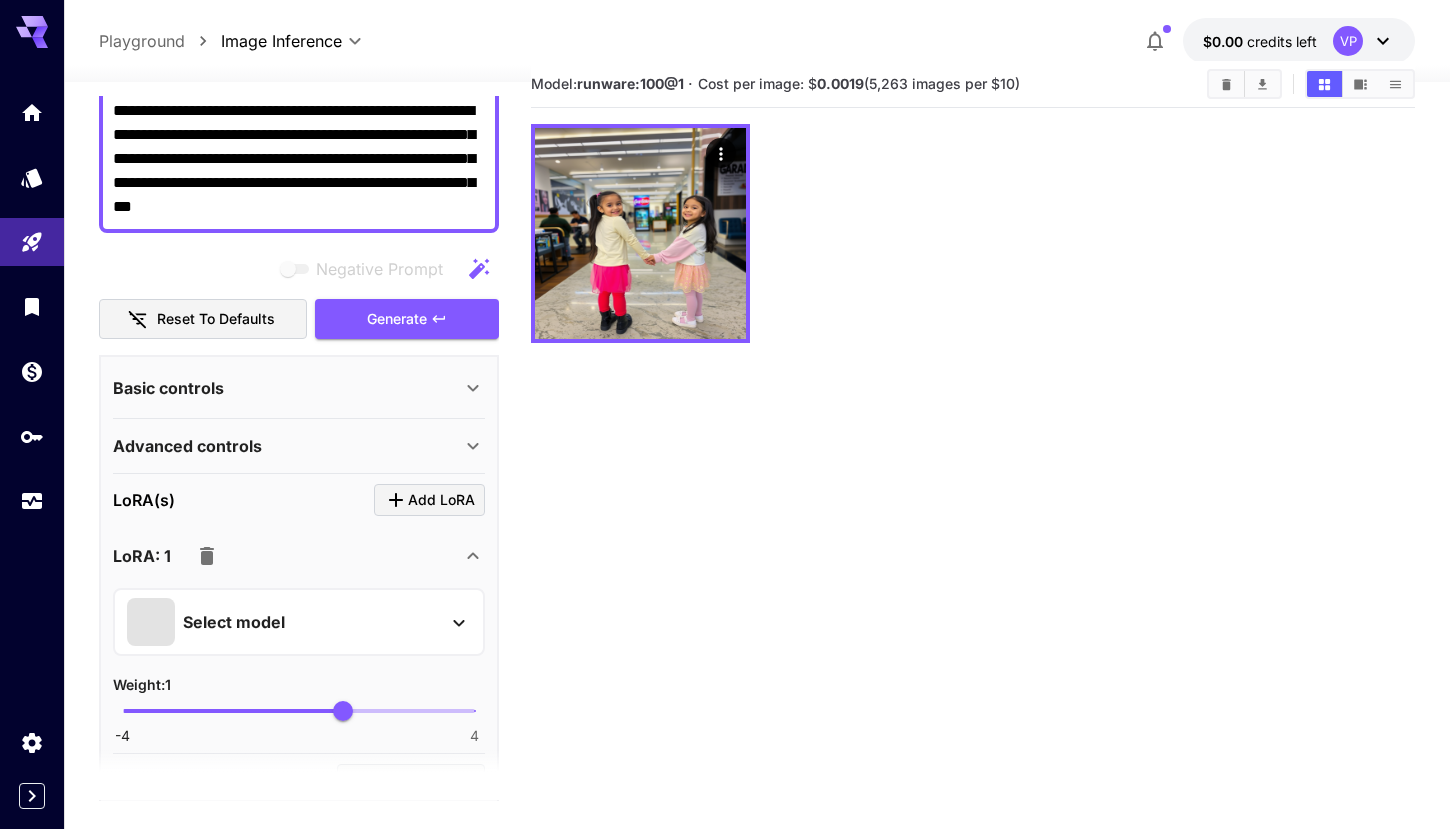 click 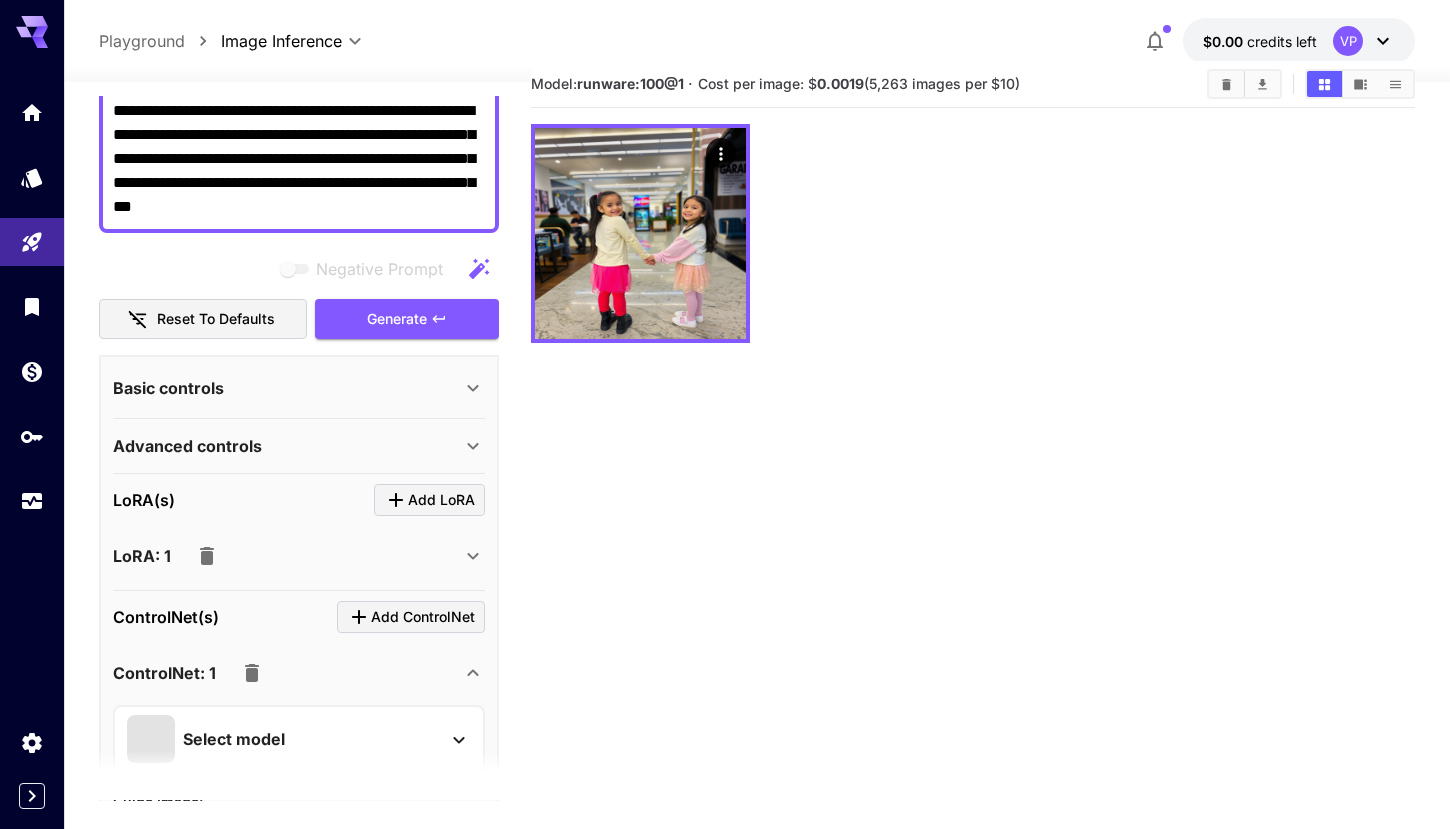 click 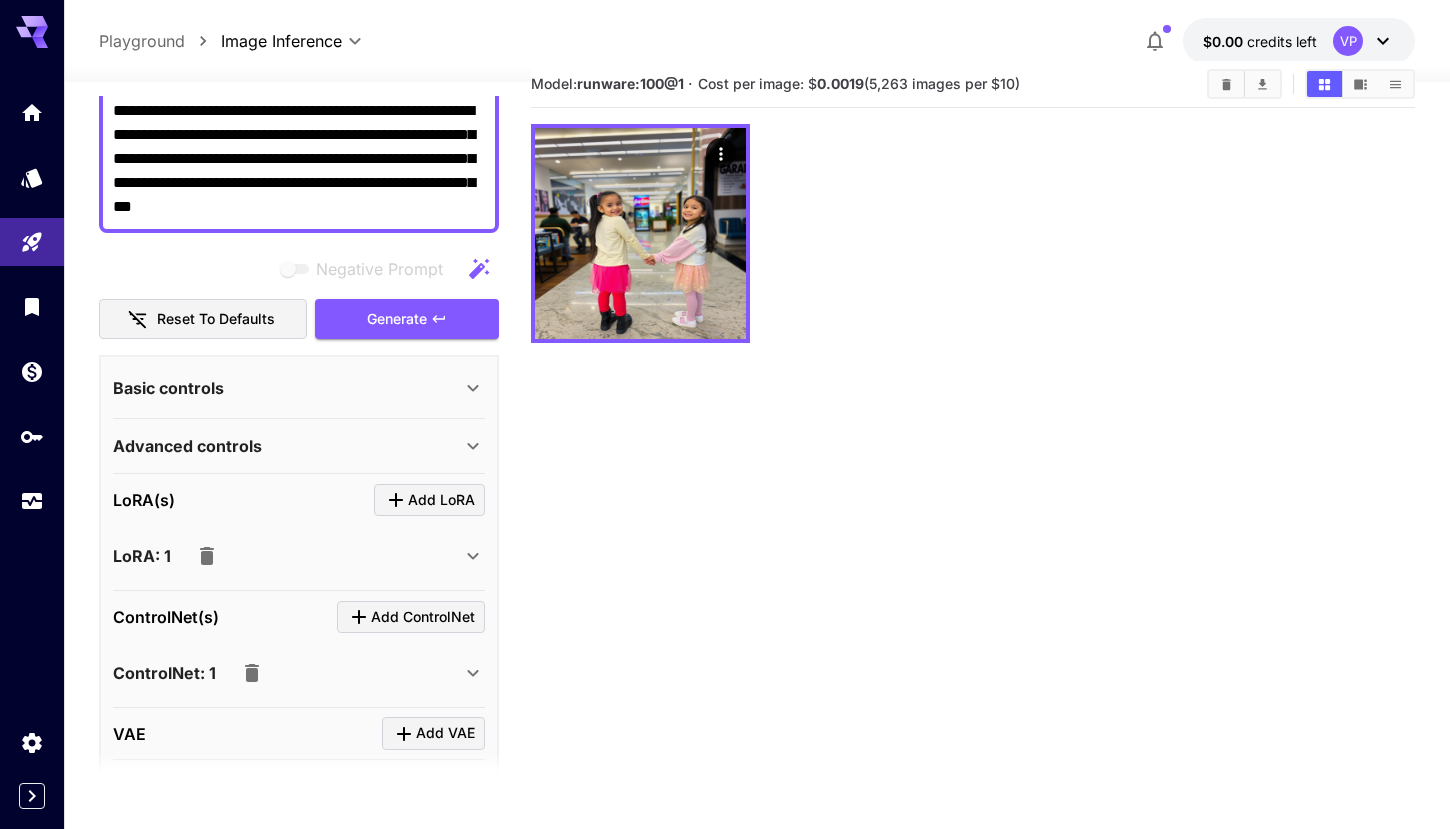 scroll, scrollTop: 0, scrollLeft: 0, axis: both 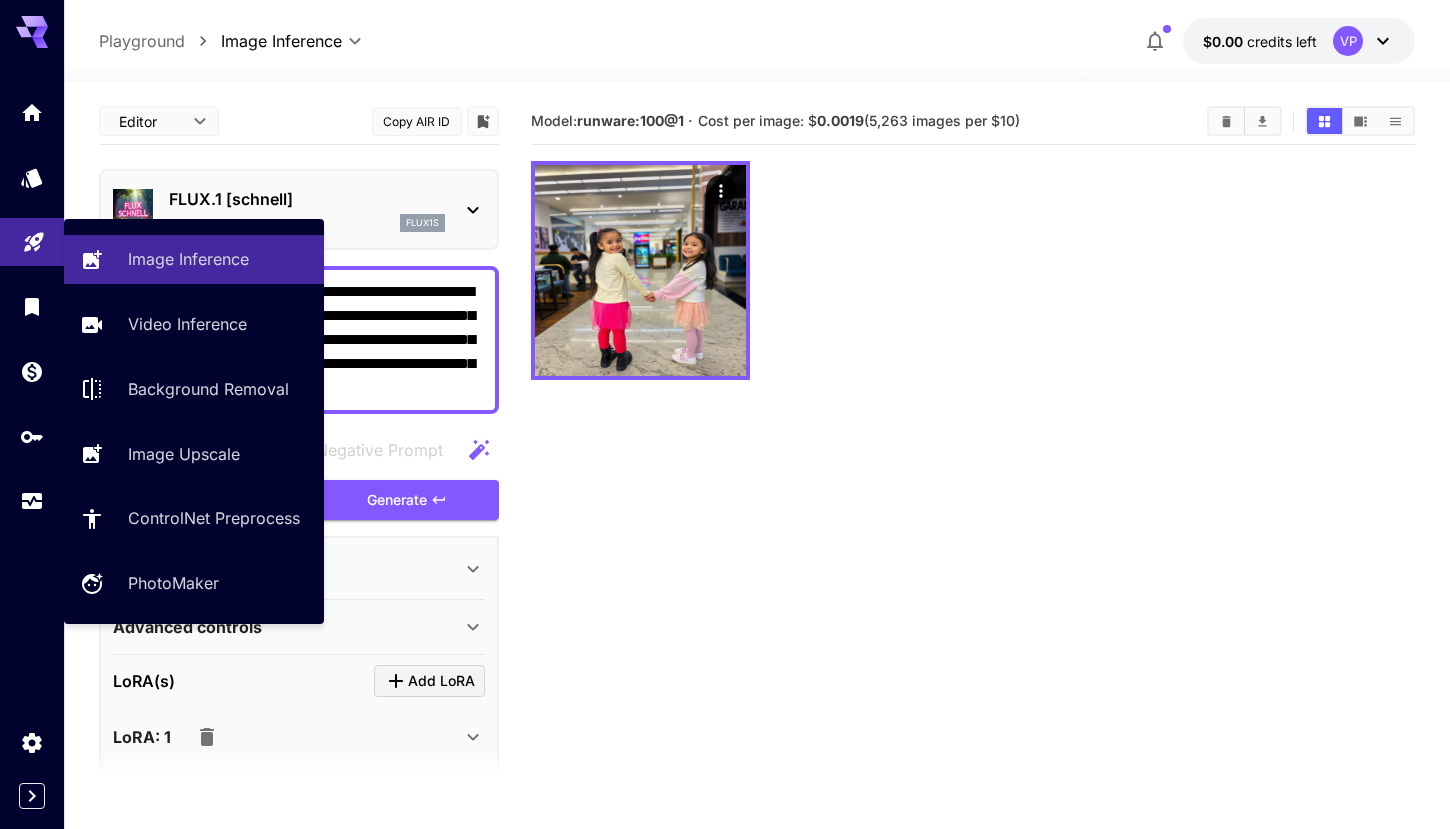 drag, startPoint x: 379, startPoint y: 393, endPoint x: 50, endPoint y: 263, distance: 353.75275 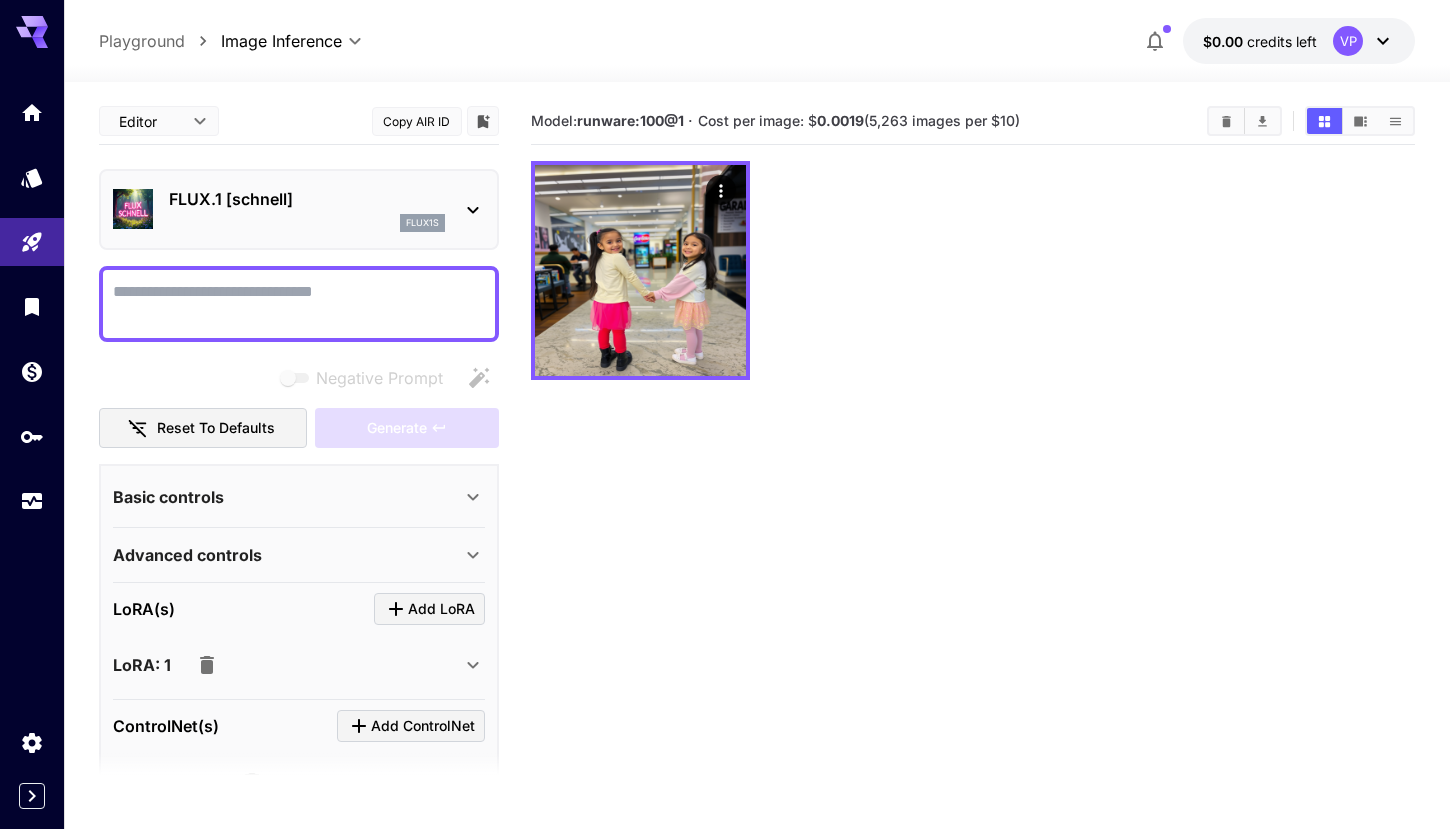 click on "Model:  runware:100@1 · Cost per image: $ 0.0019  (5,263 images per $10)" at bounding box center (973, 512) 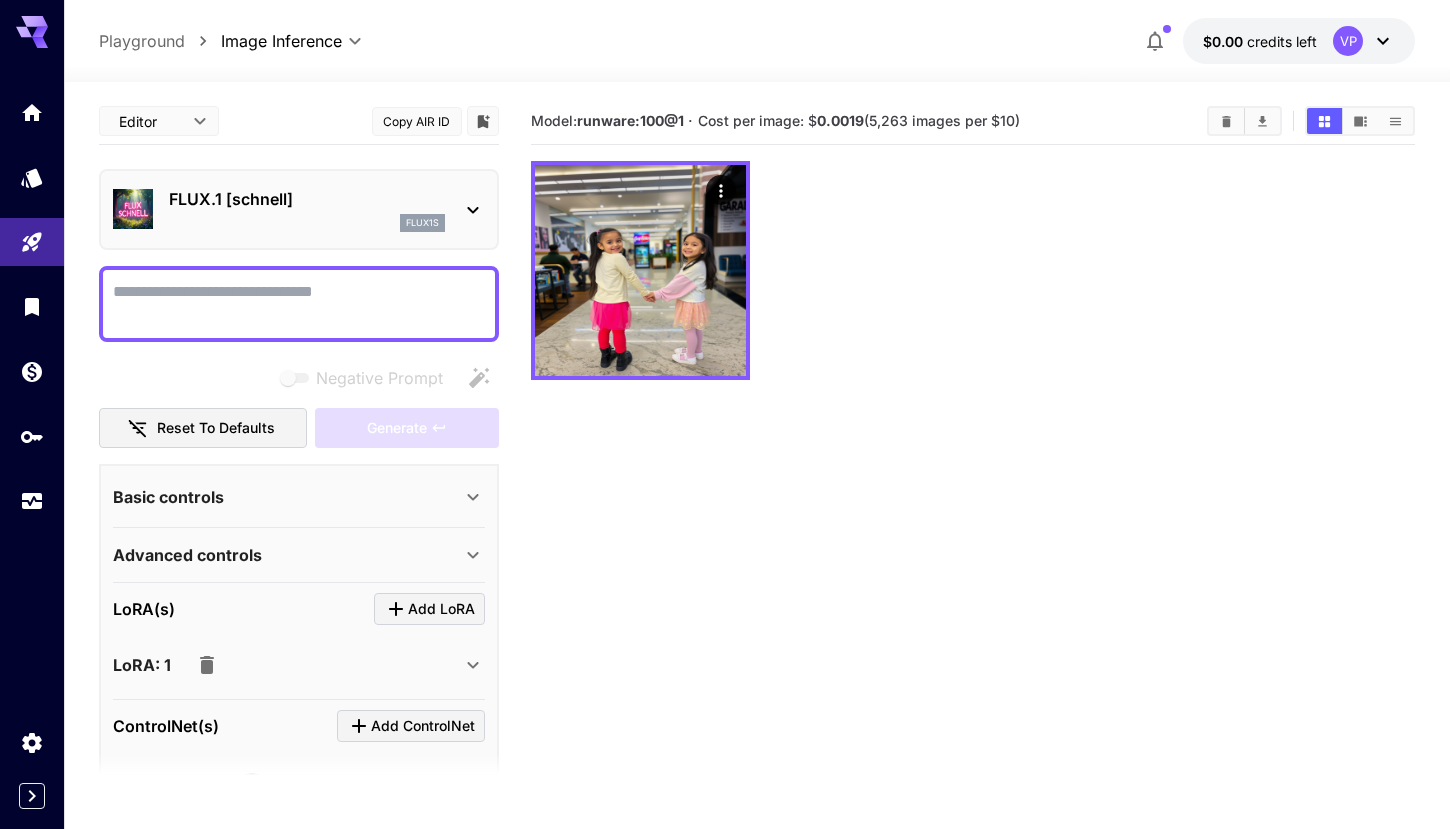 click at bounding box center (973, 270) 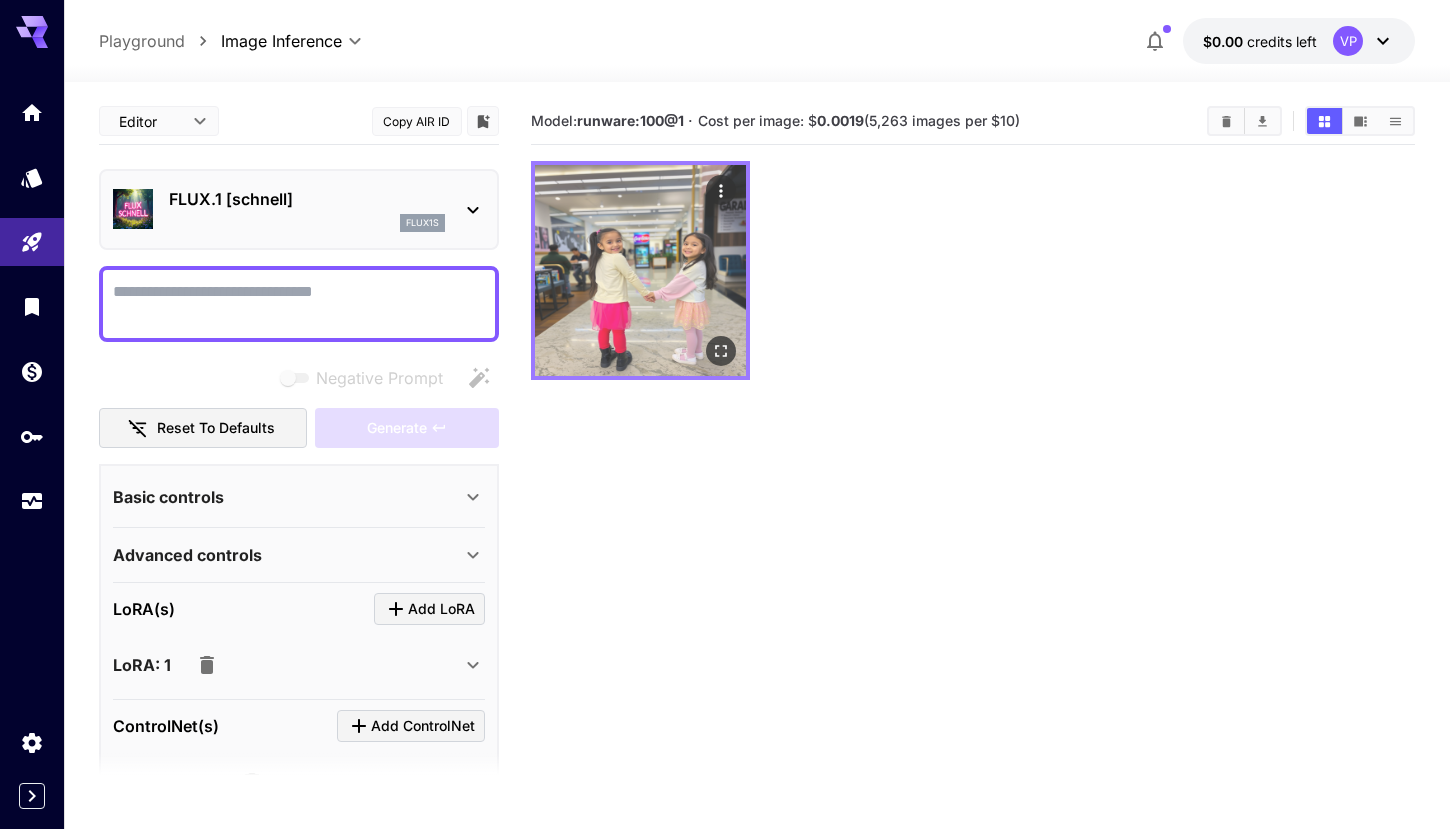 click 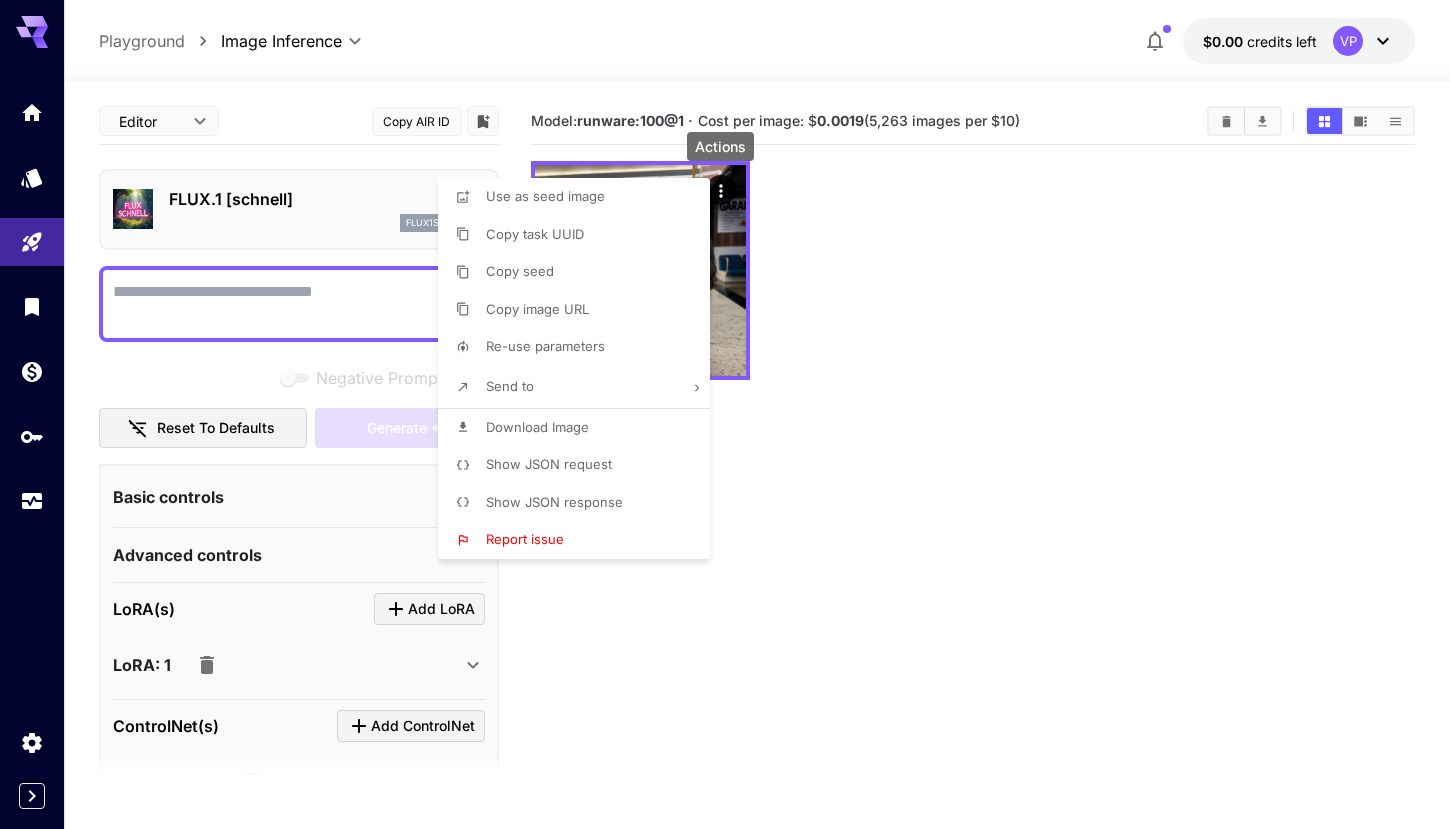 click at bounding box center [725, 414] 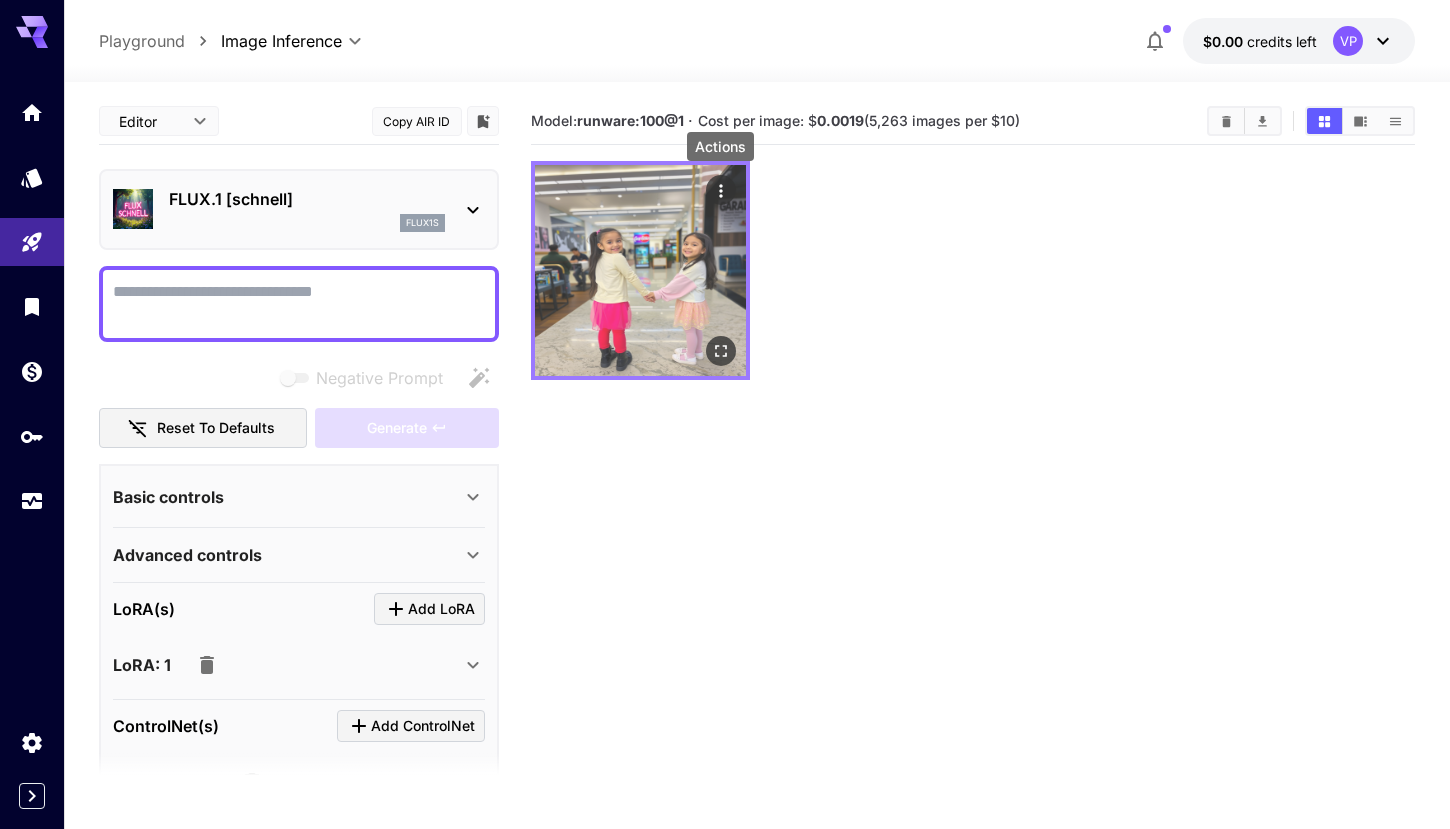 click 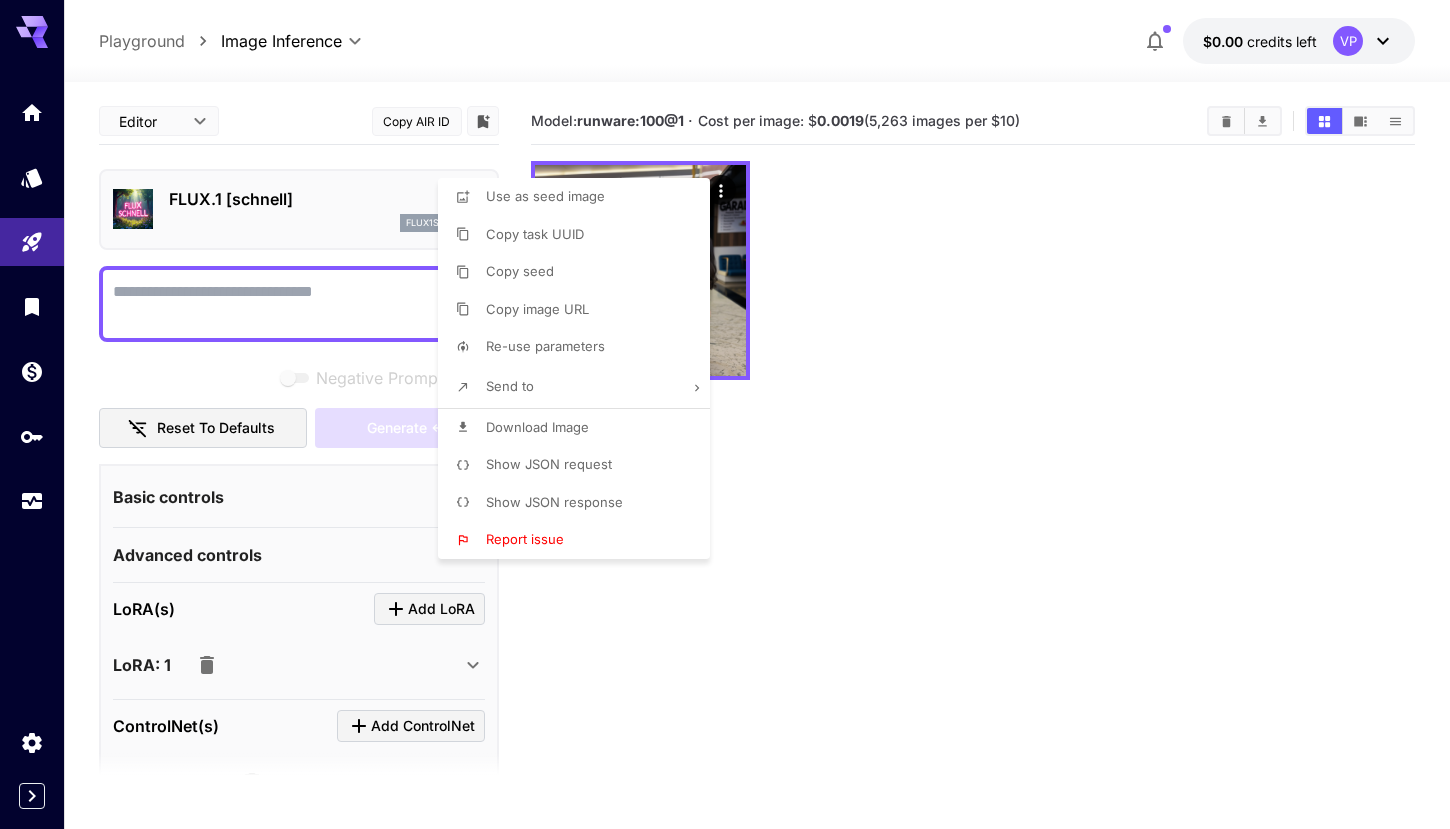 click at bounding box center (725, 414) 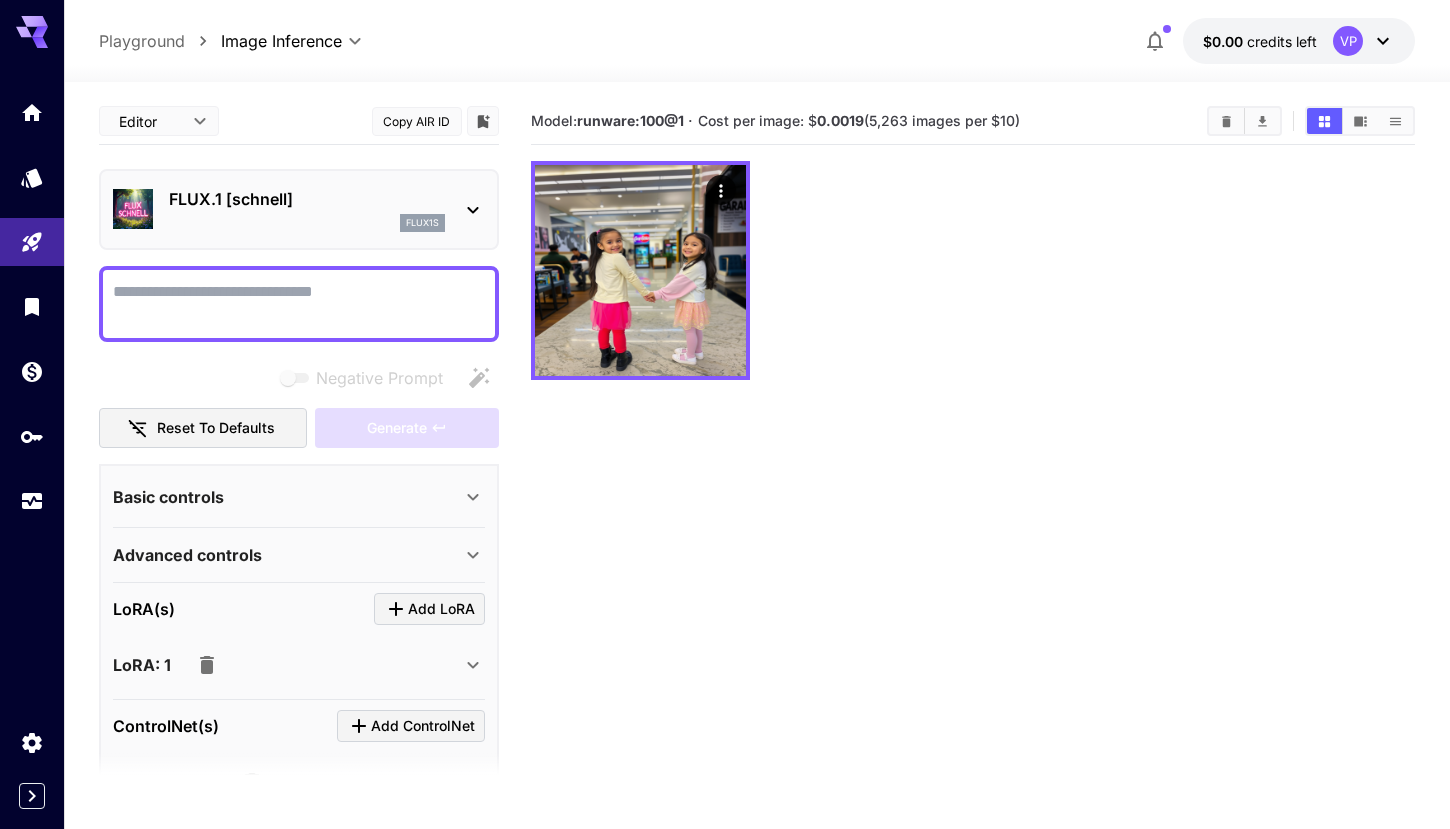 click on "Negative Prompt" at bounding box center (299, 304) 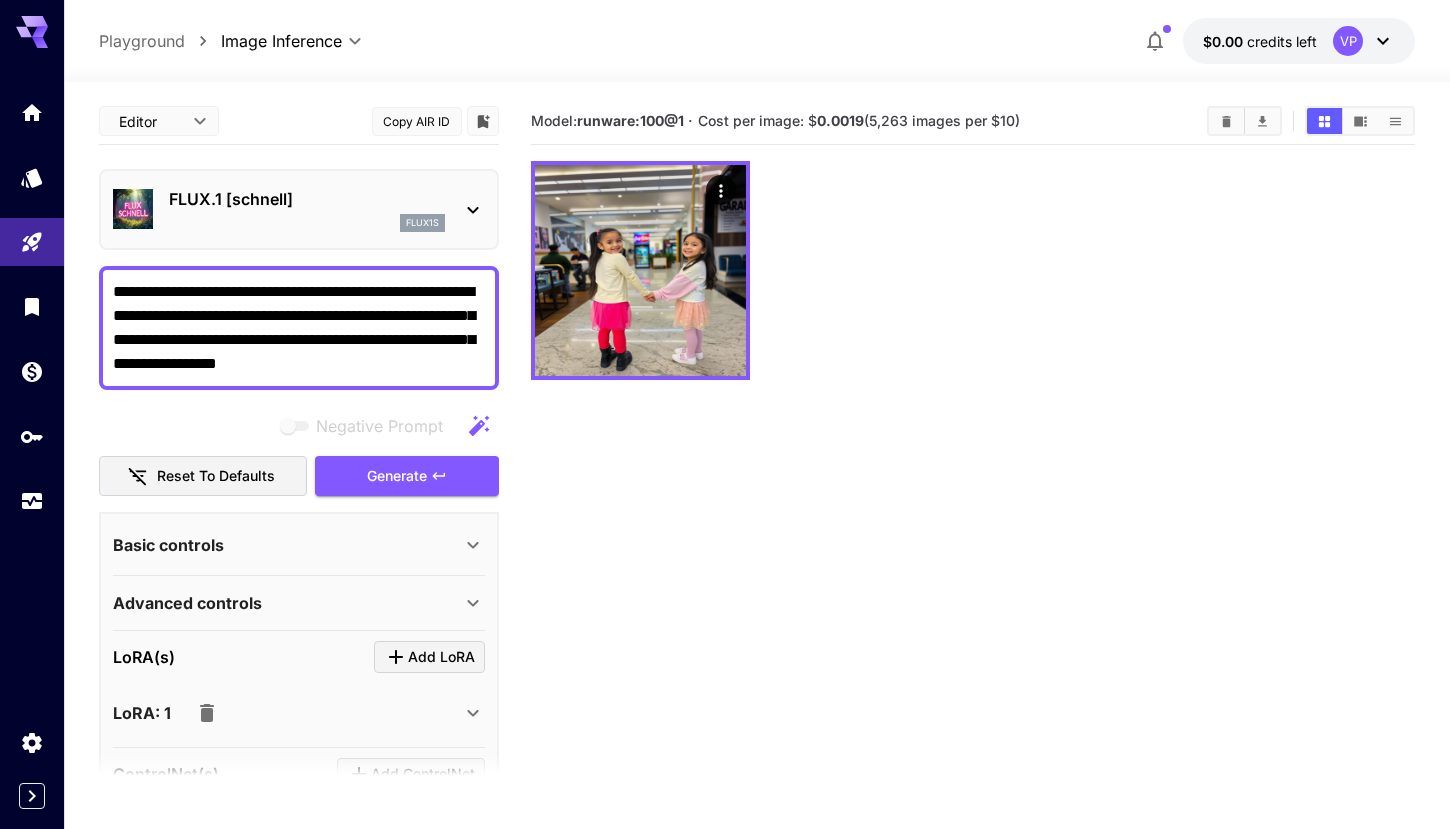 type on "**********" 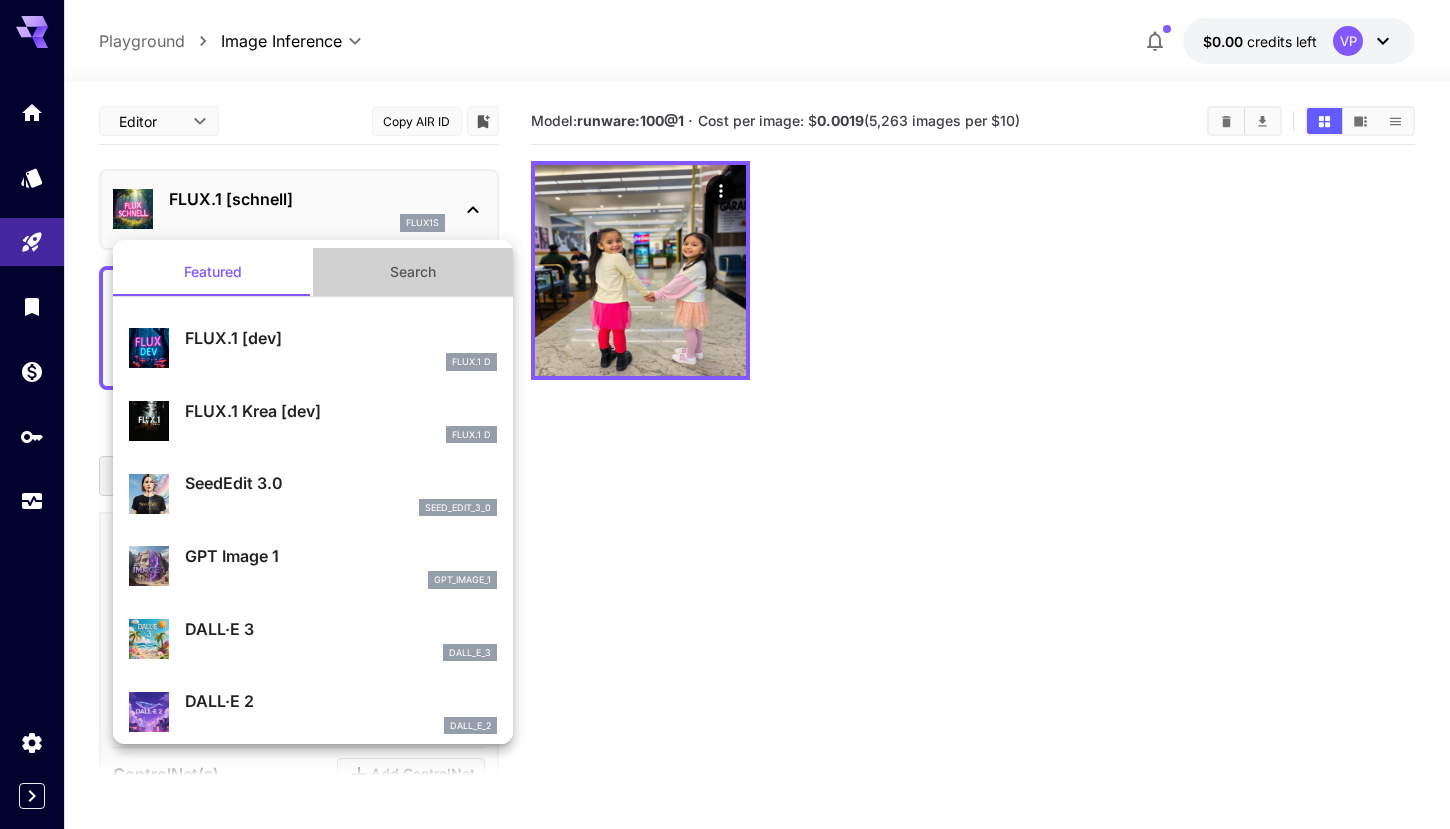 click on "Search" at bounding box center [413, 272] 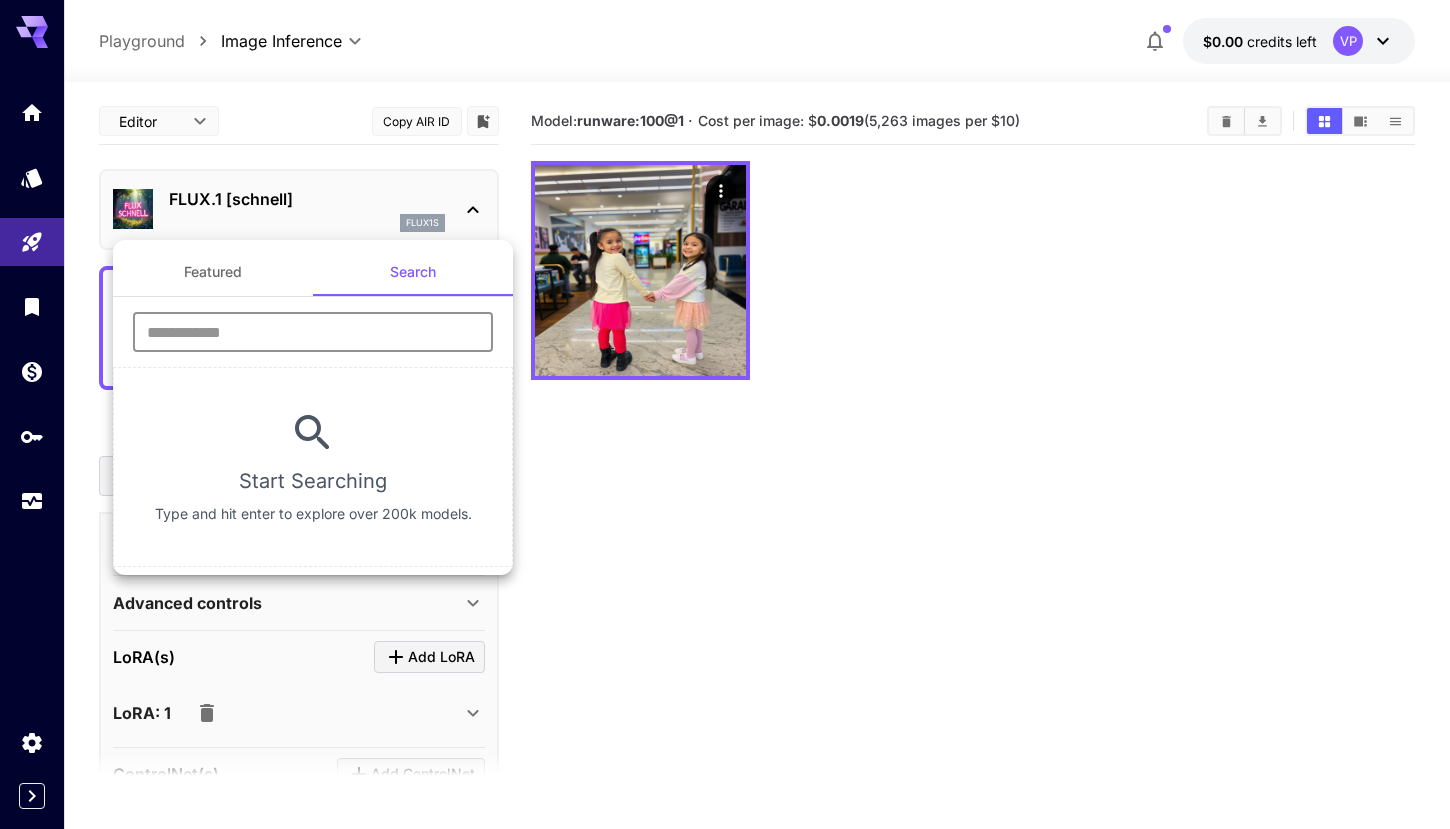 click at bounding box center [313, 332] 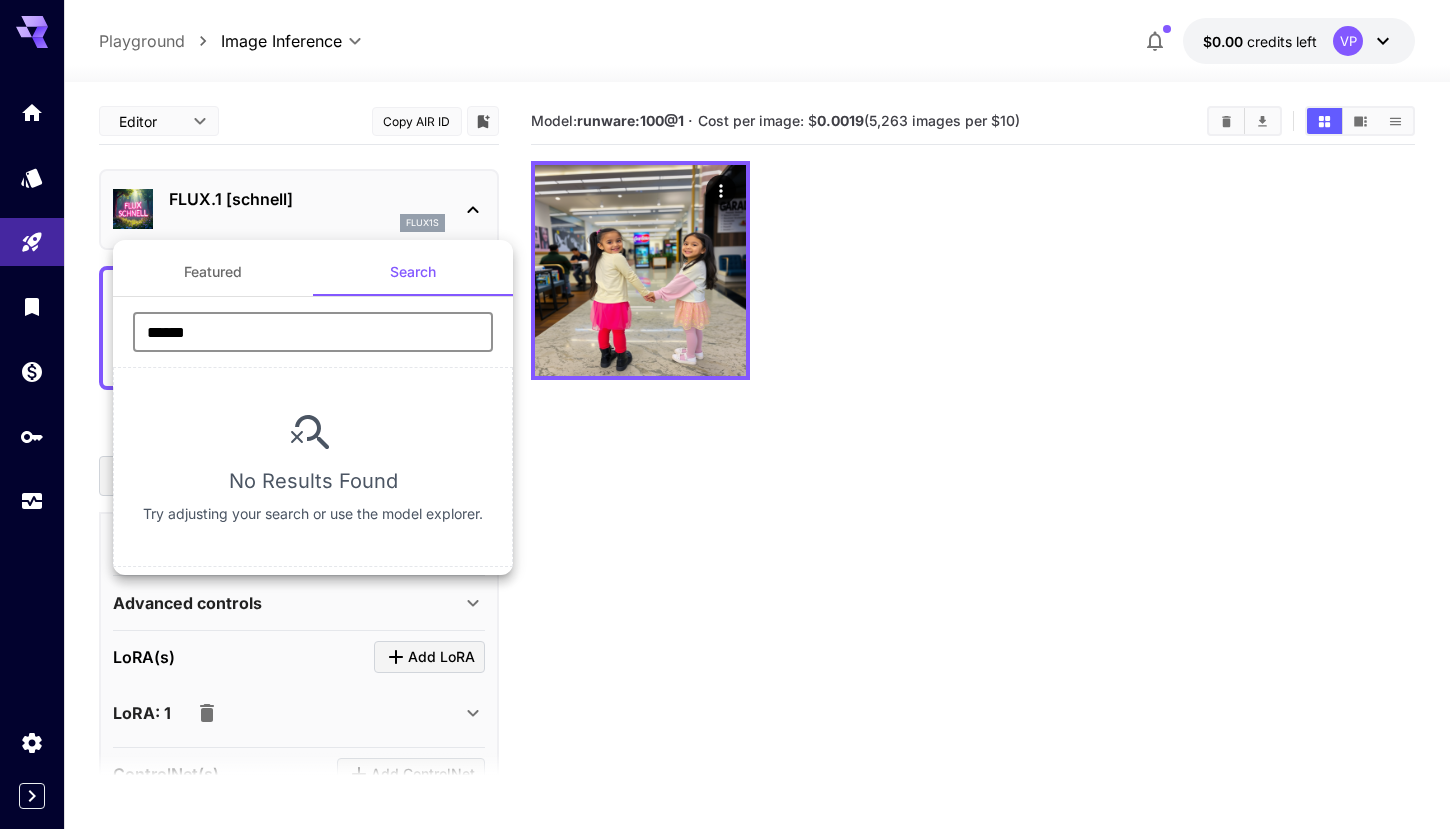 drag, startPoint x: 224, startPoint y: 339, endPoint x: 107, endPoint y: 335, distance: 117.06836 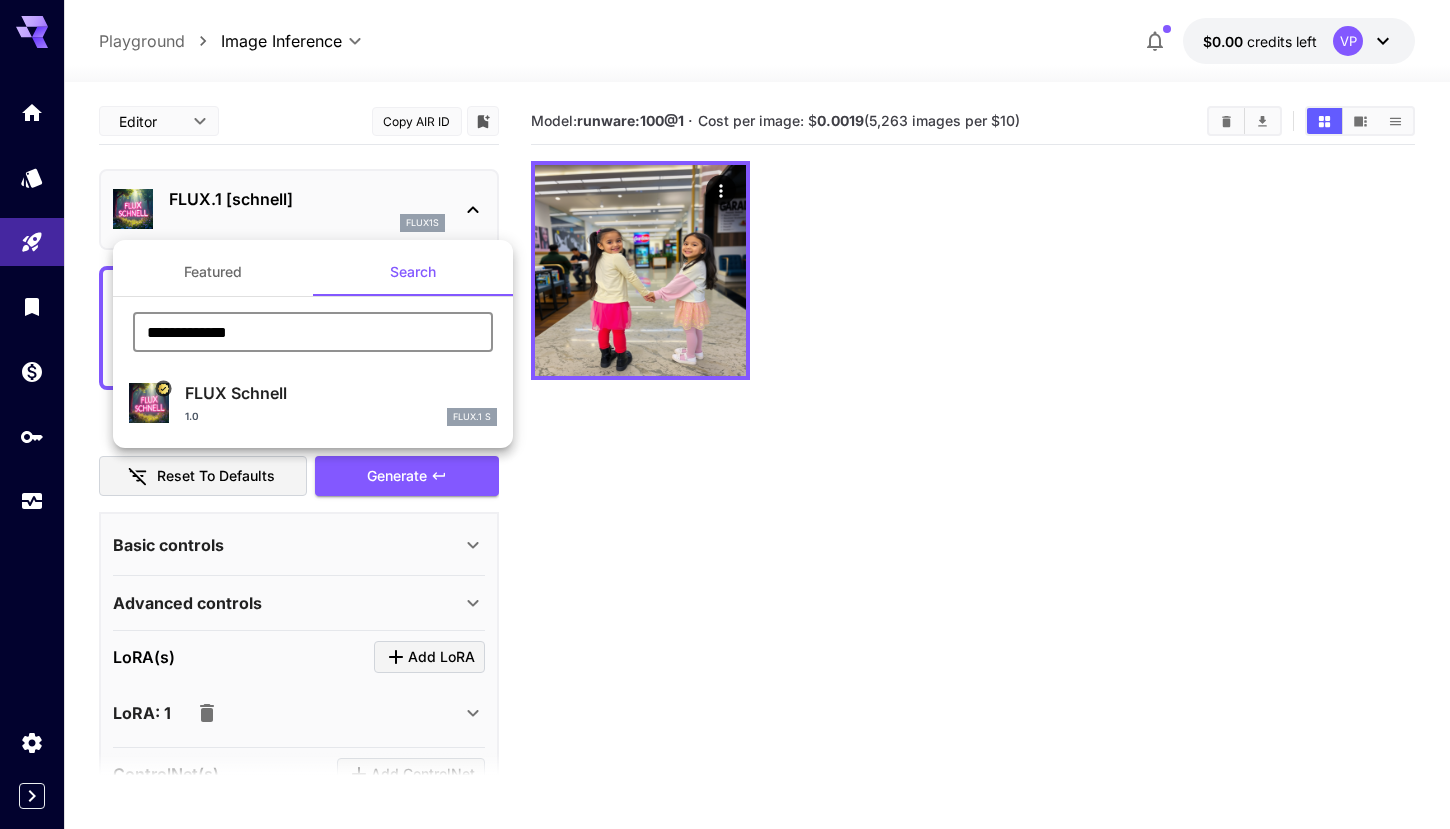 type on "**********" 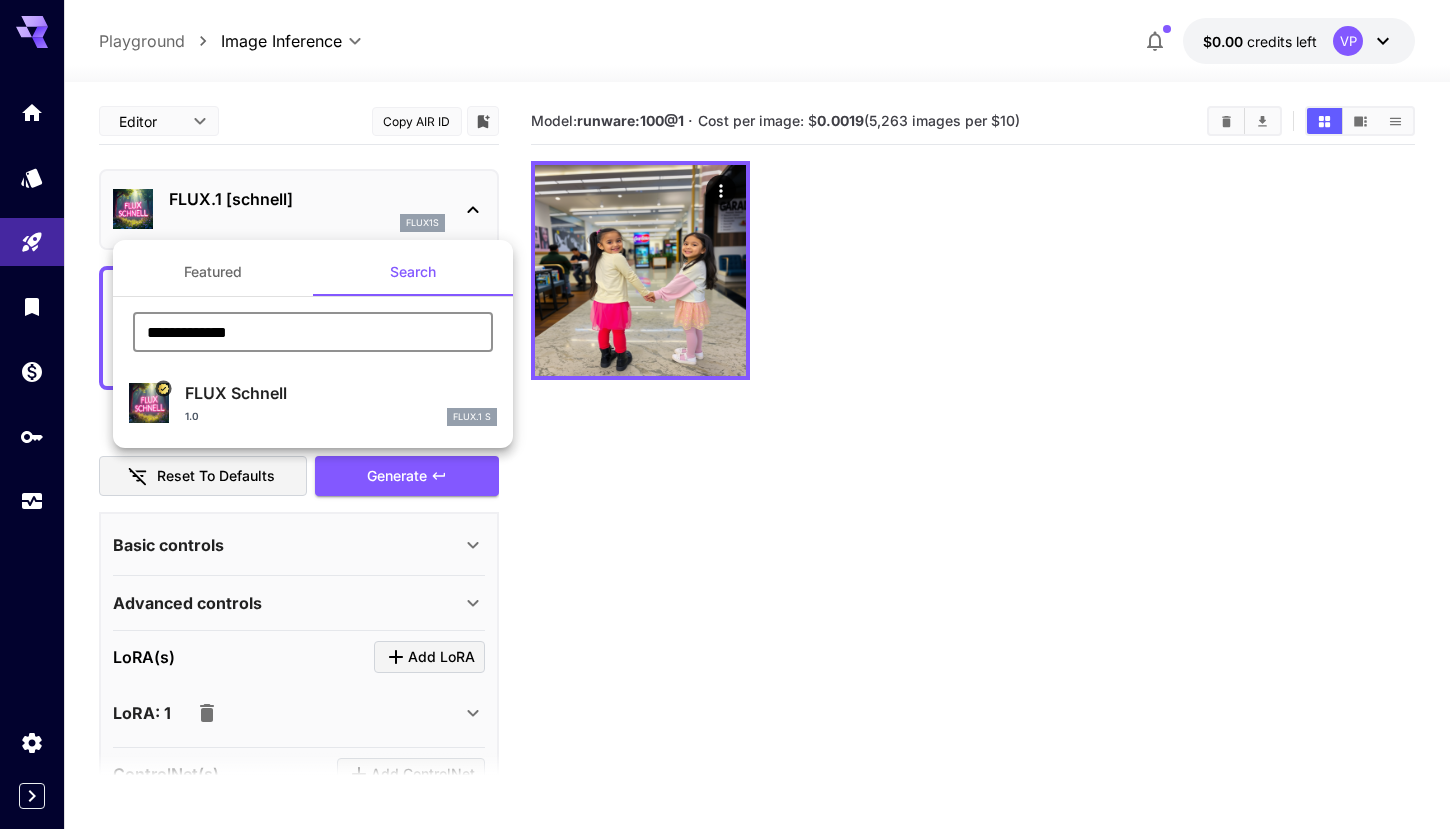 click at bounding box center (725, 414) 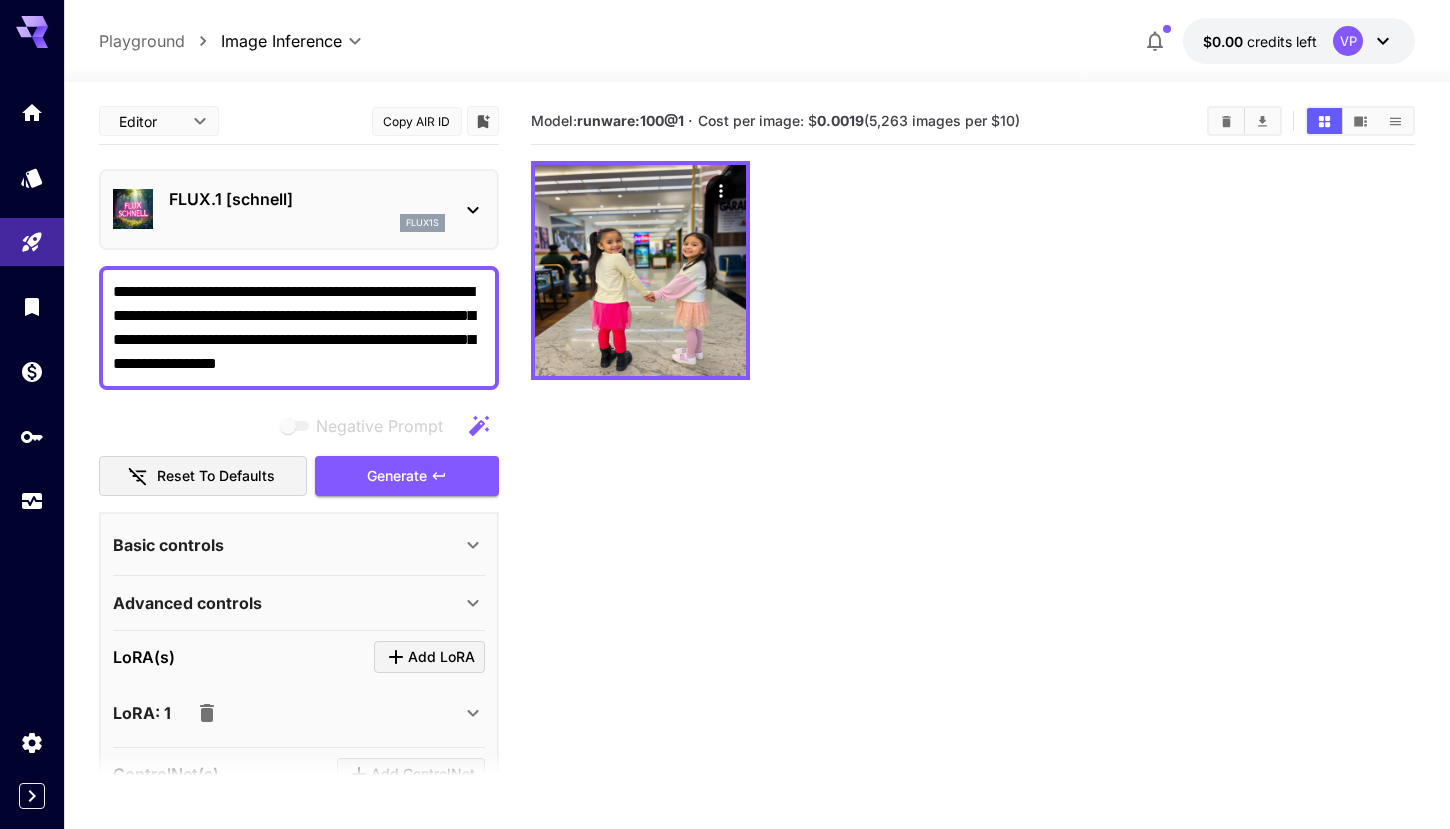 click 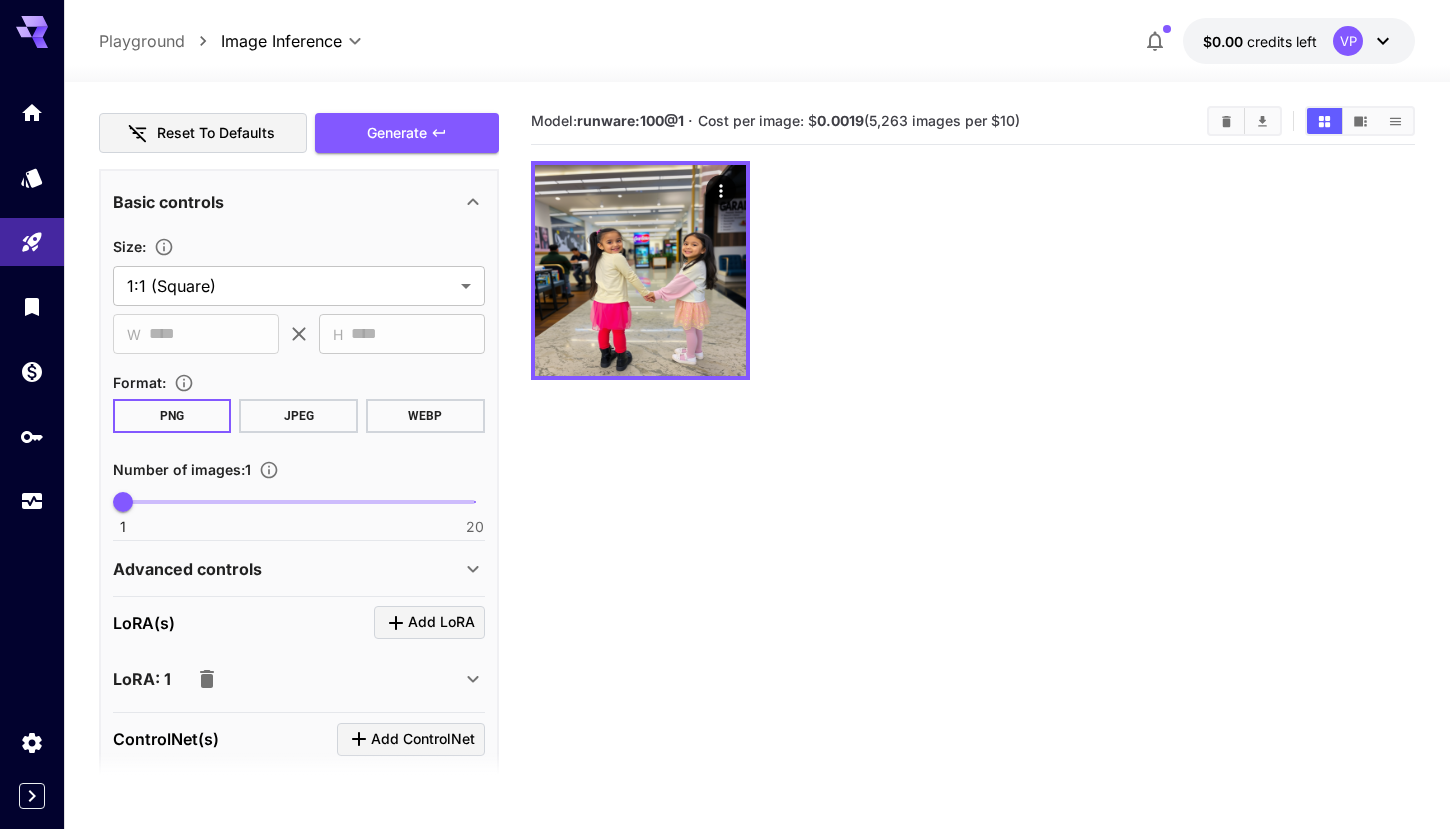 scroll, scrollTop: 340, scrollLeft: 0, axis: vertical 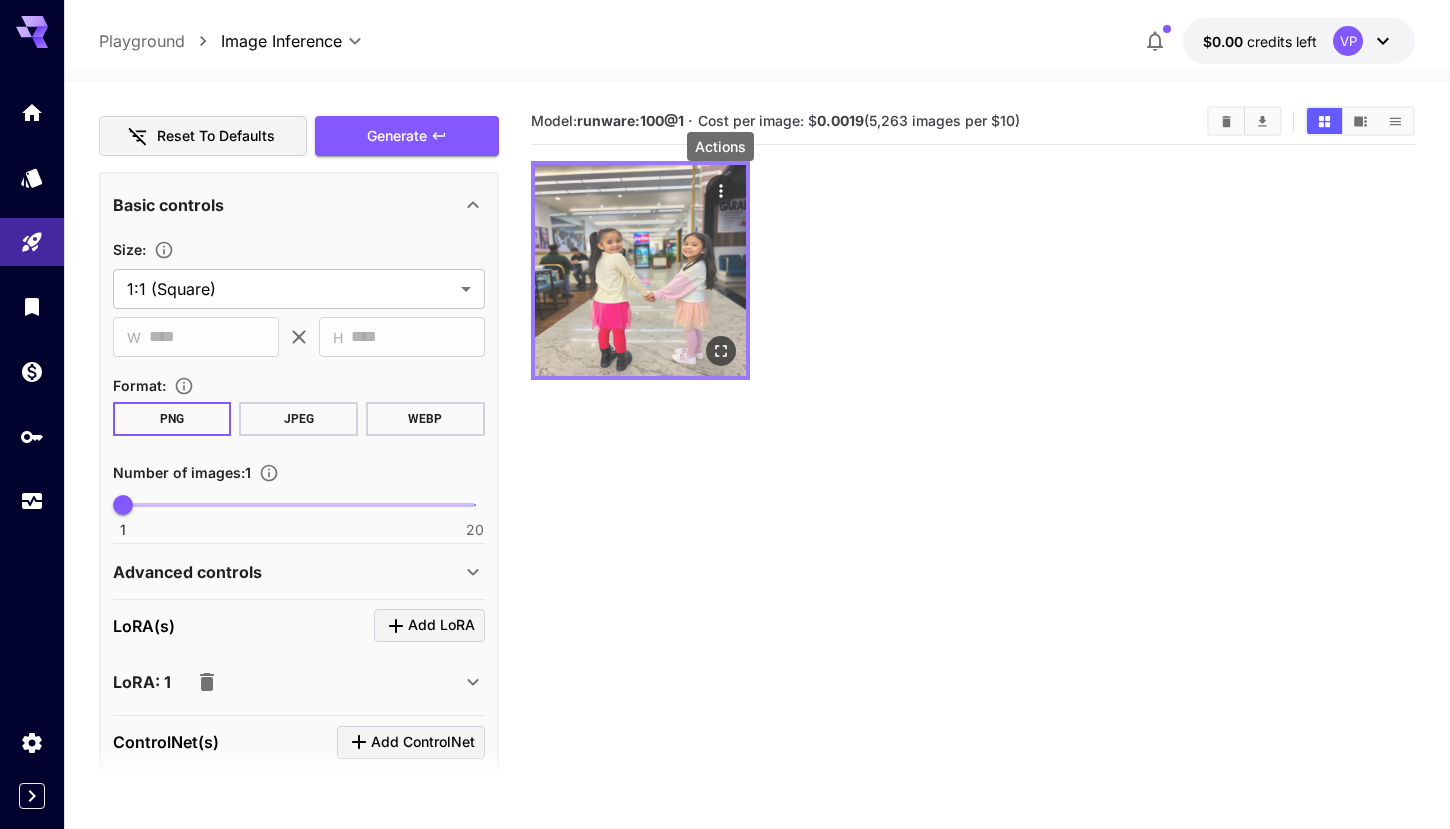 click 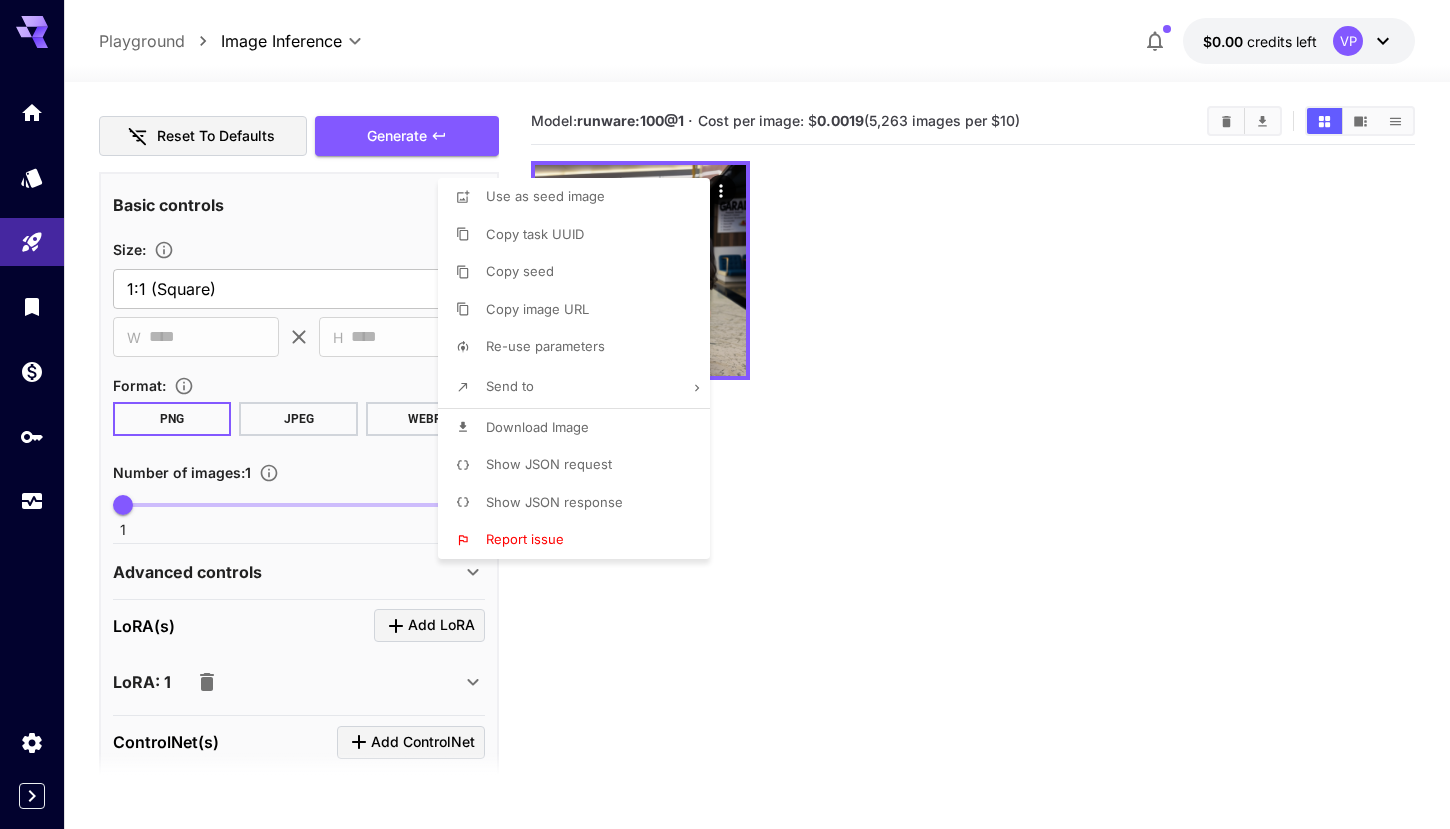 click at bounding box center [725, 414] 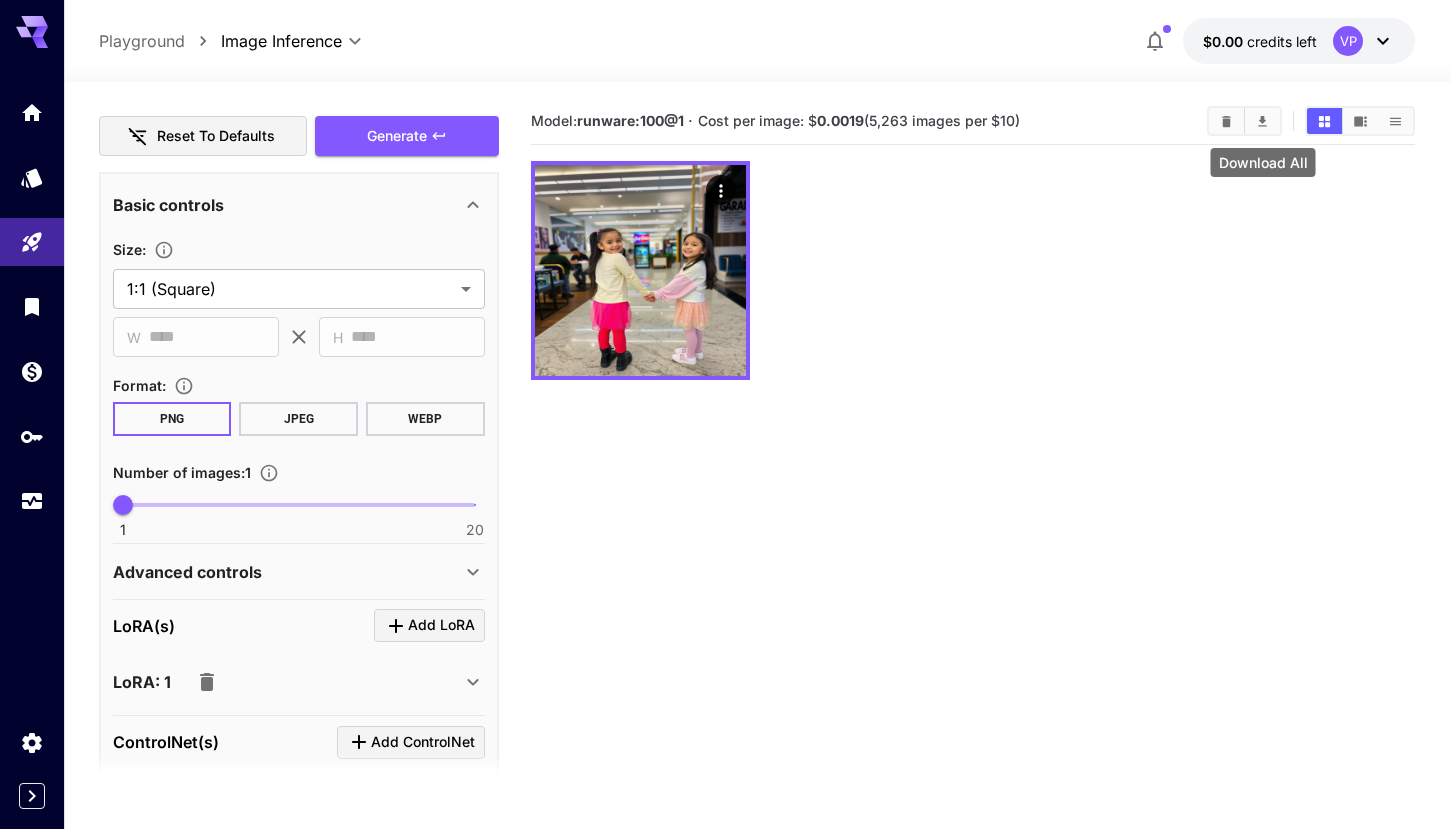 click at bounding box center (1262, 121) 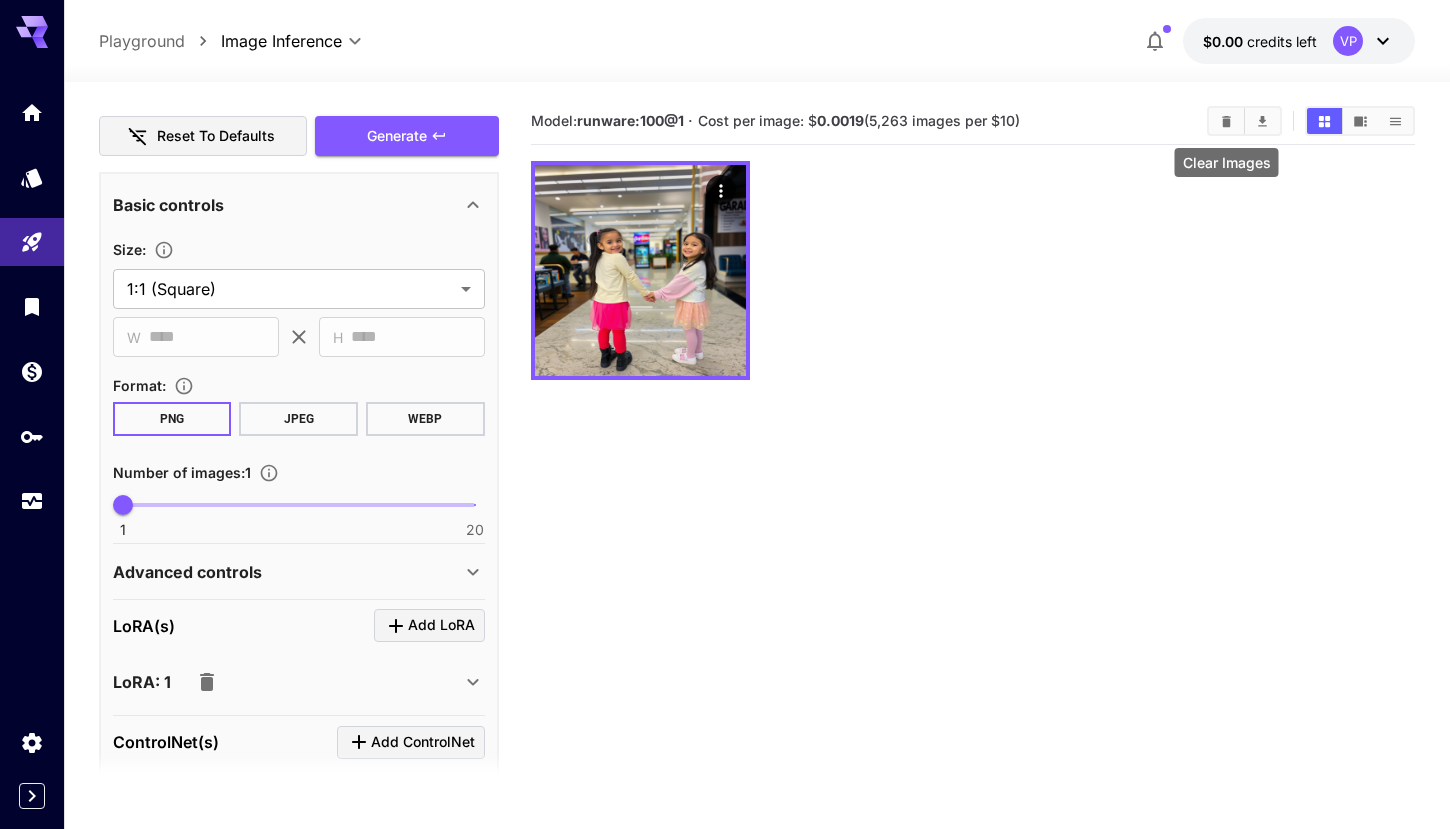 click 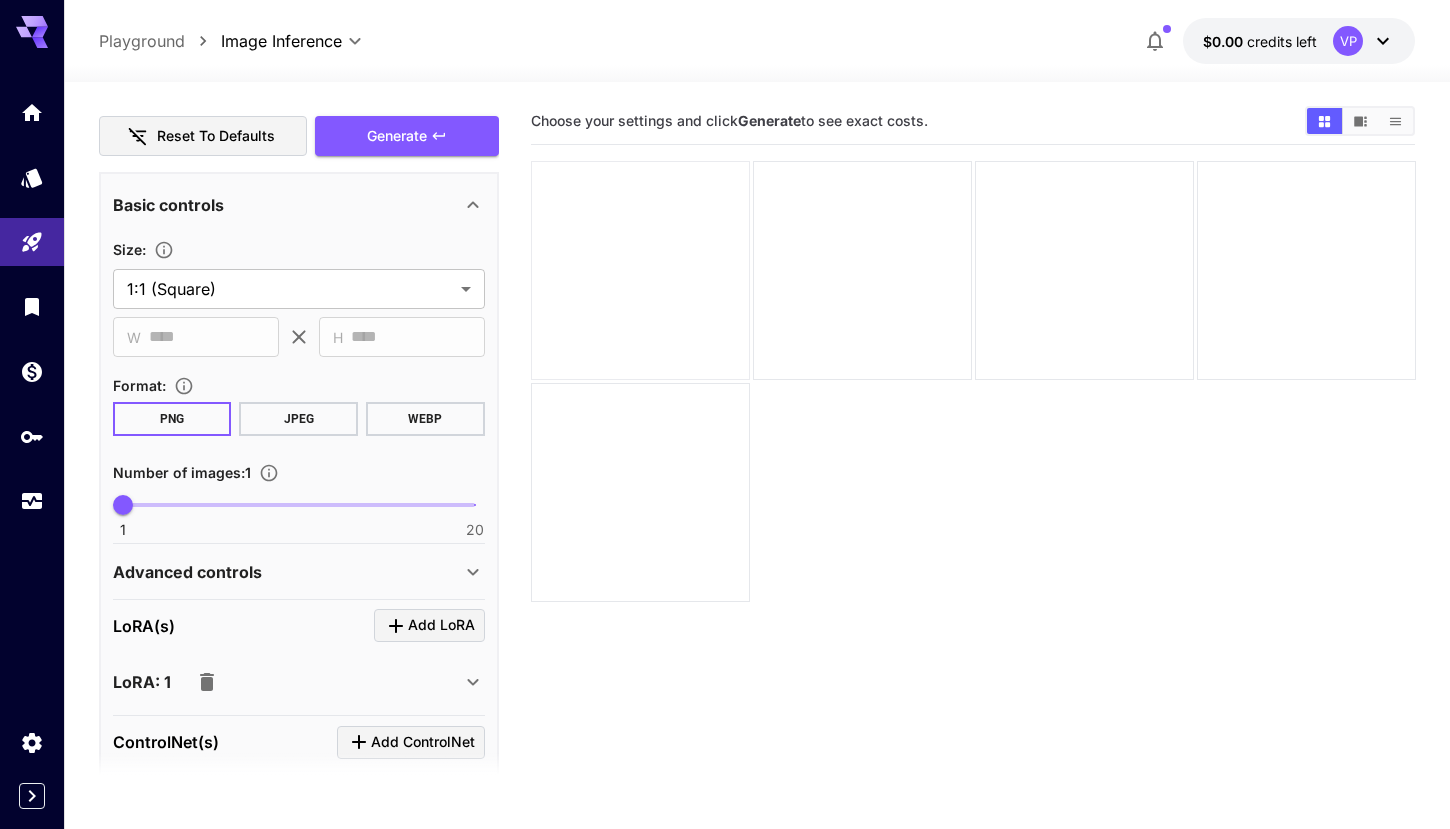 click at bounding box center [640, 270] 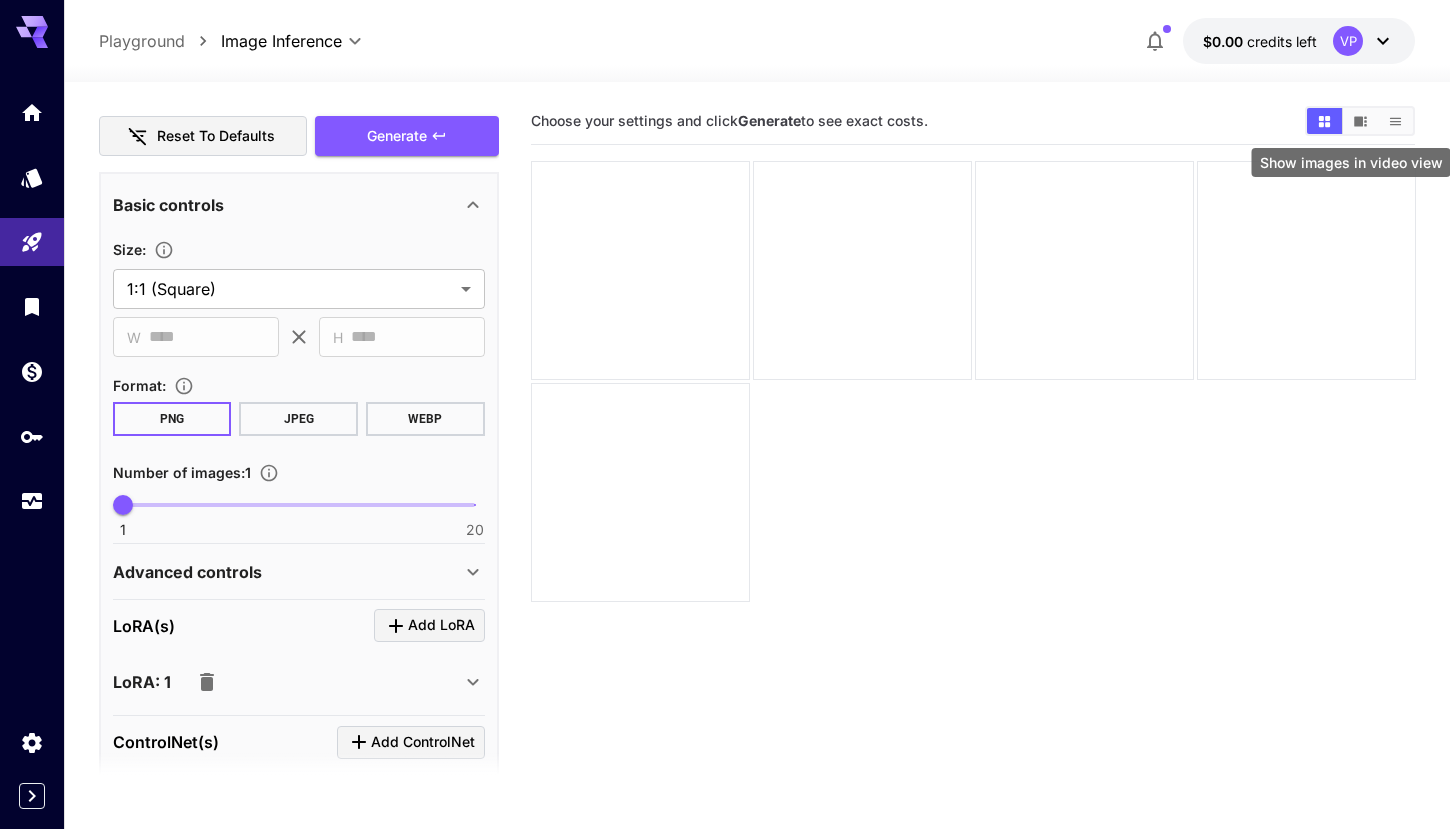 click 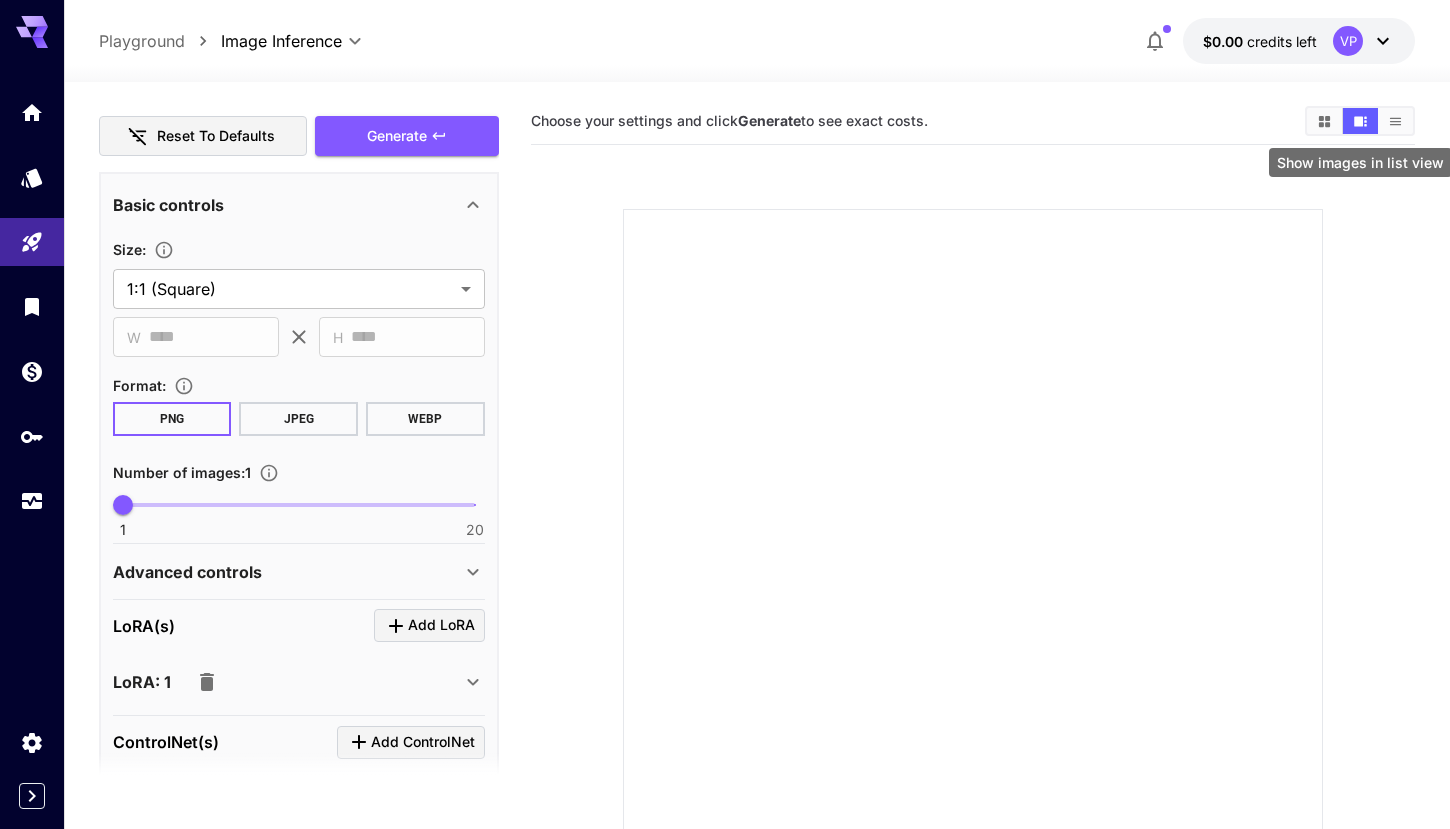 click at bounding box center (1395, 121) 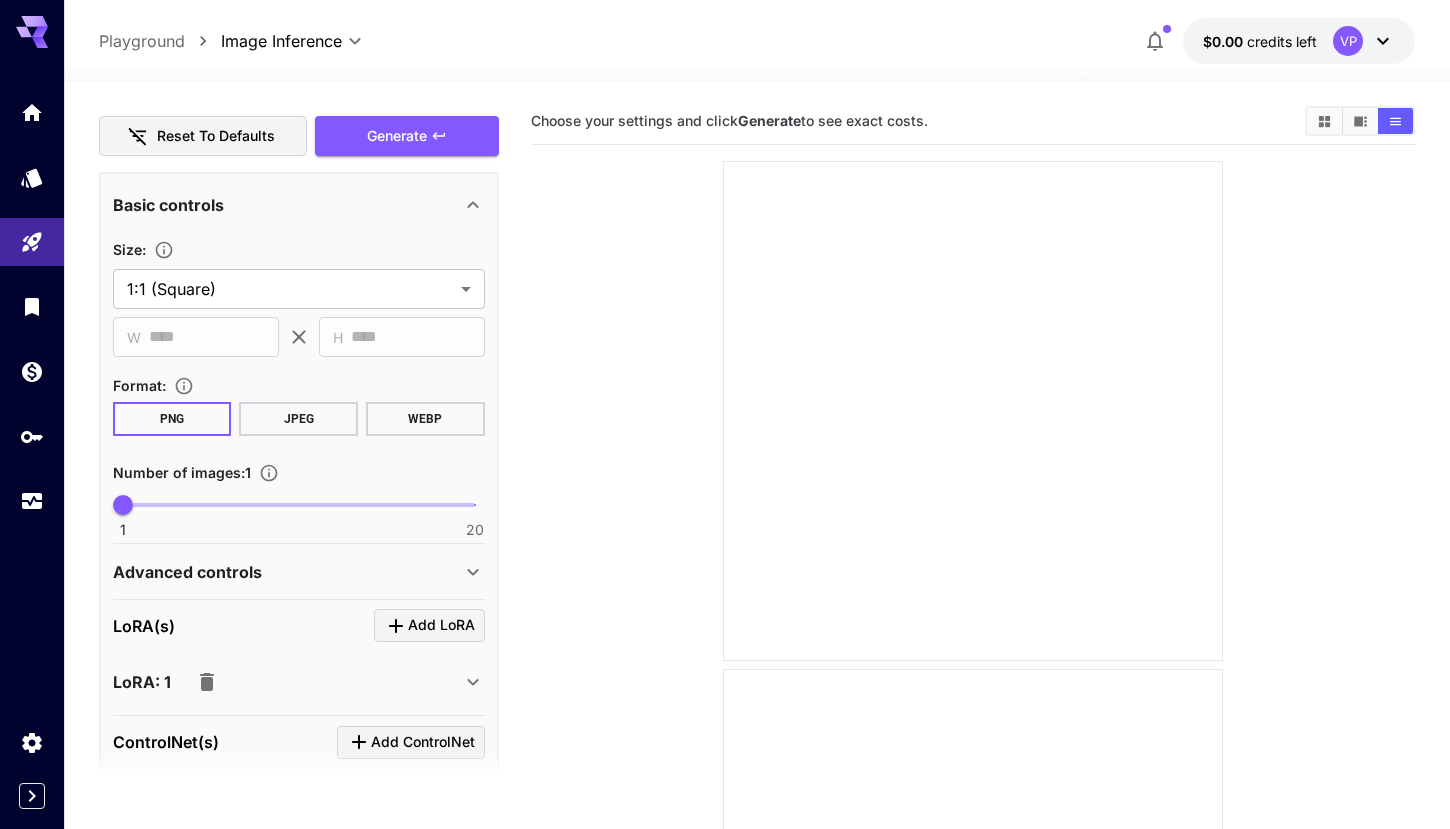 click at bounding box center (1324, 121) 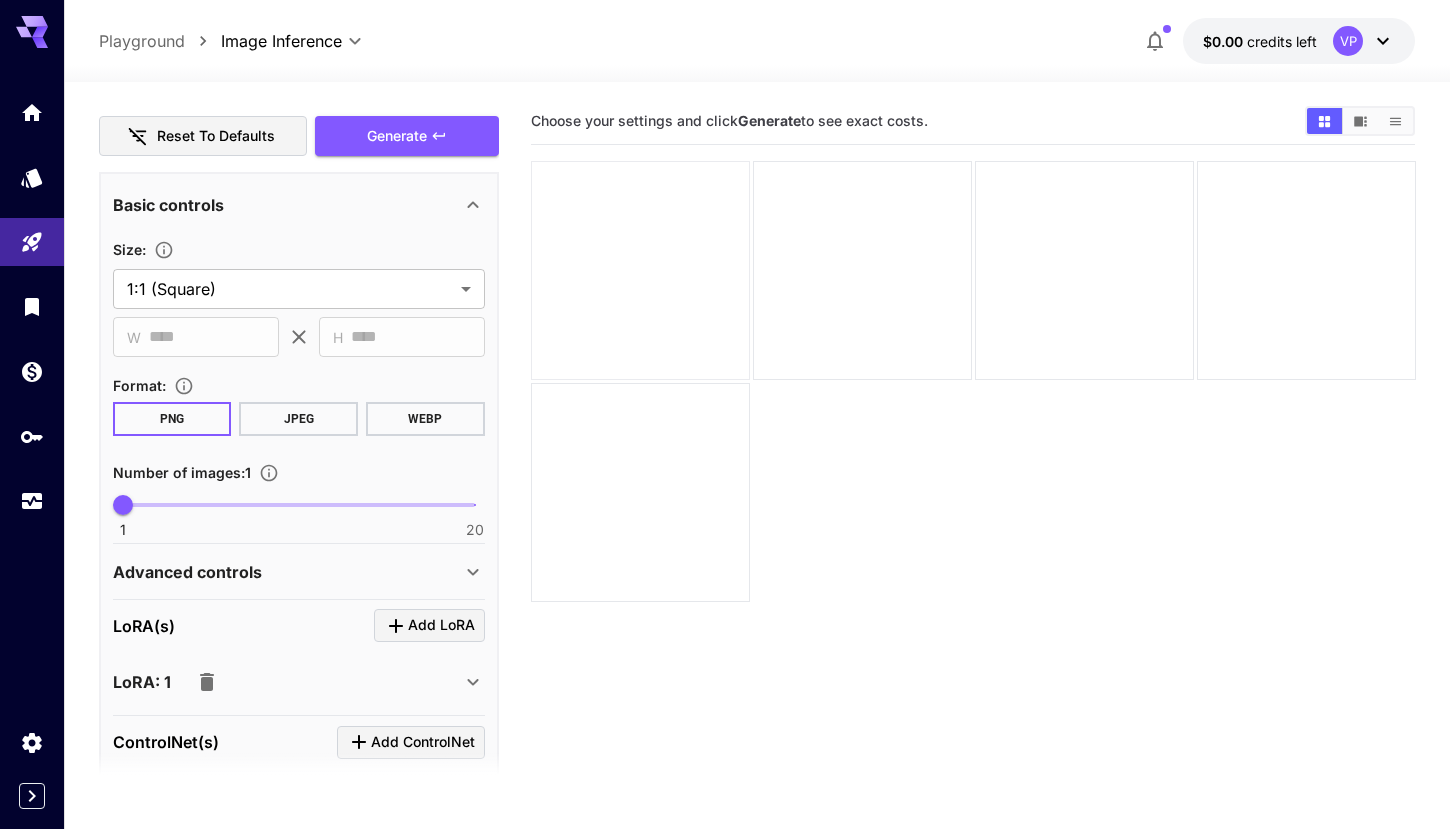 click at bounding box center (640, 270) 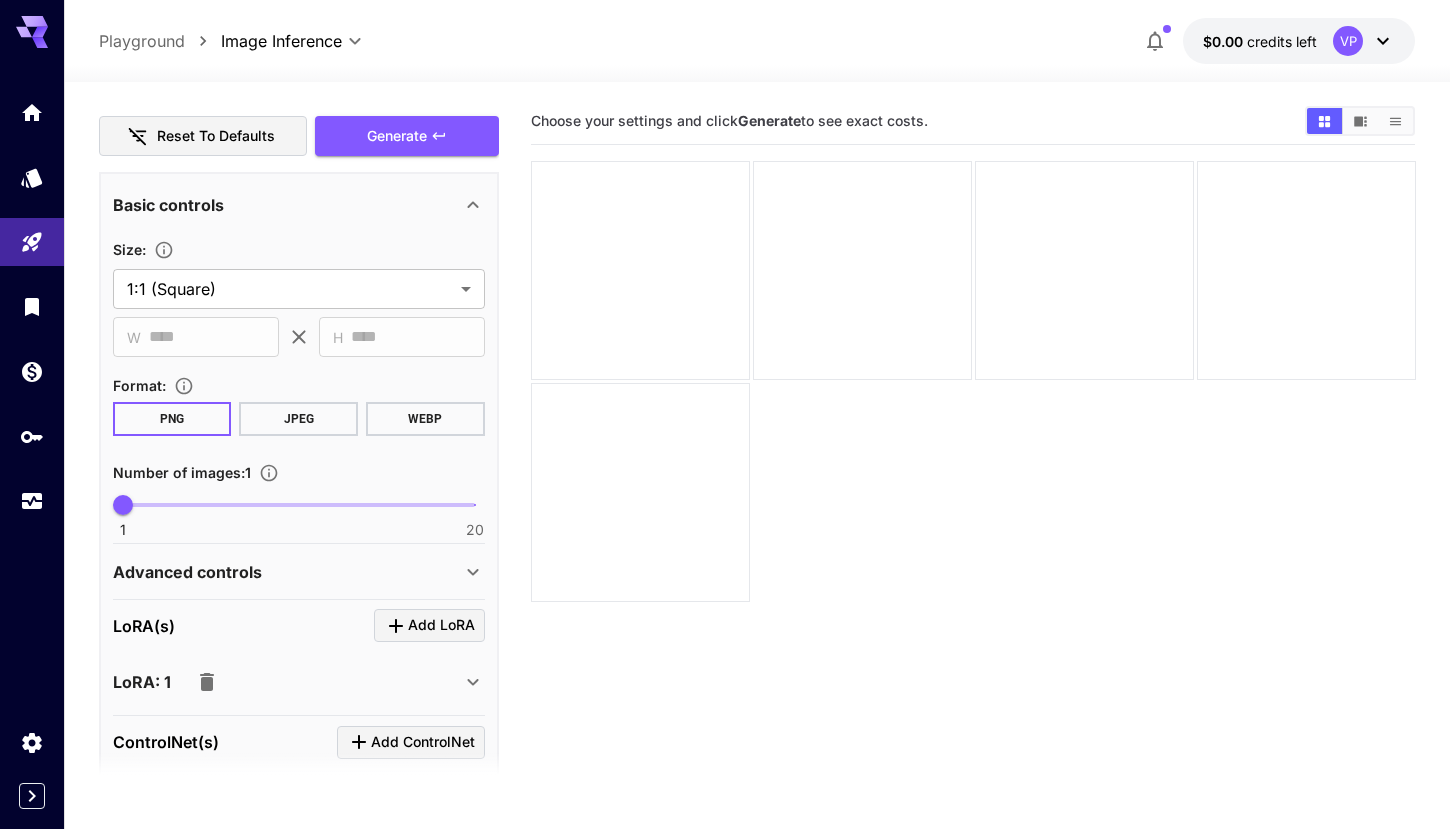 click 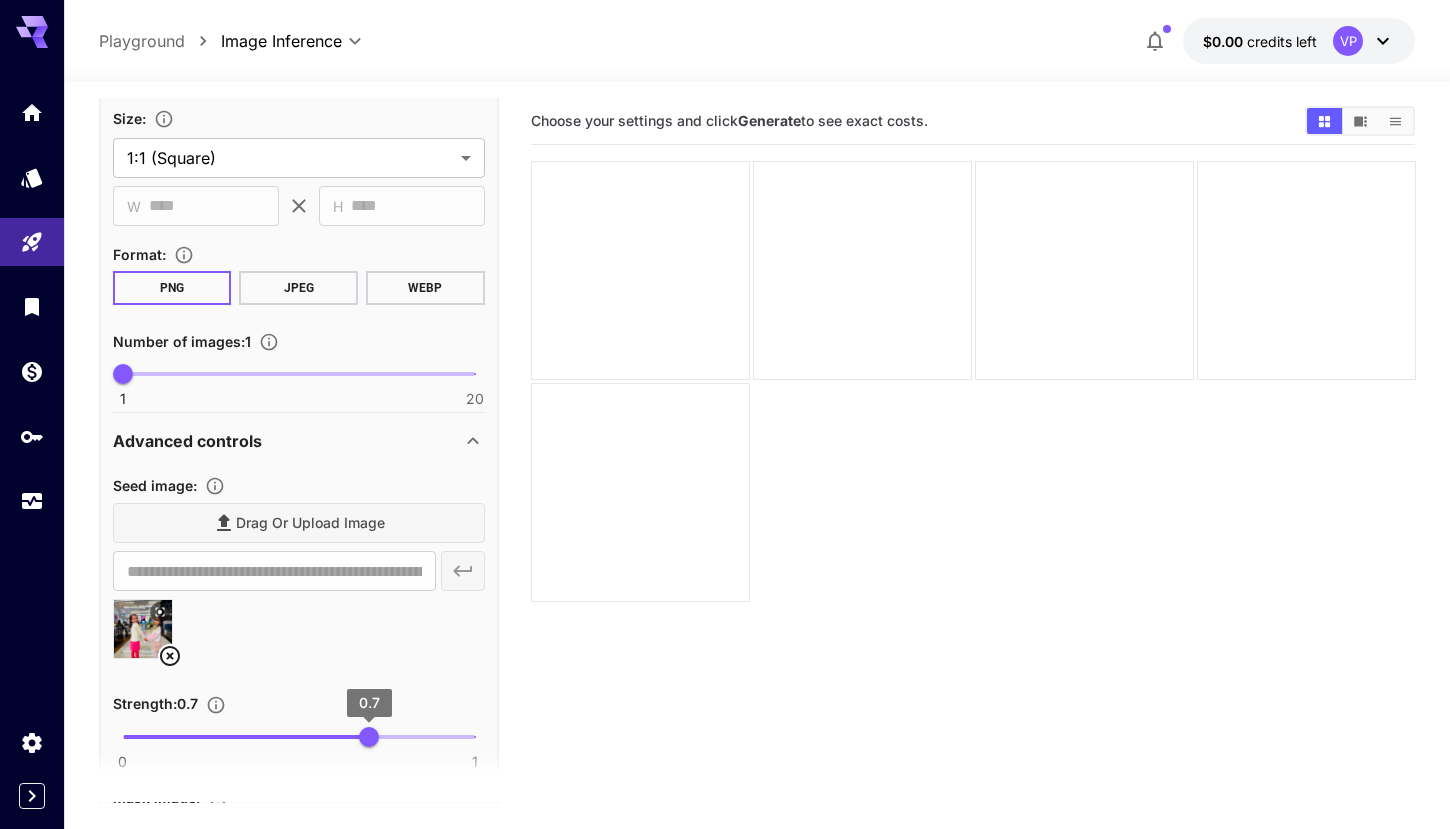 scroll, scrollTop: 244, scrollLeft: 0, axis: vertical 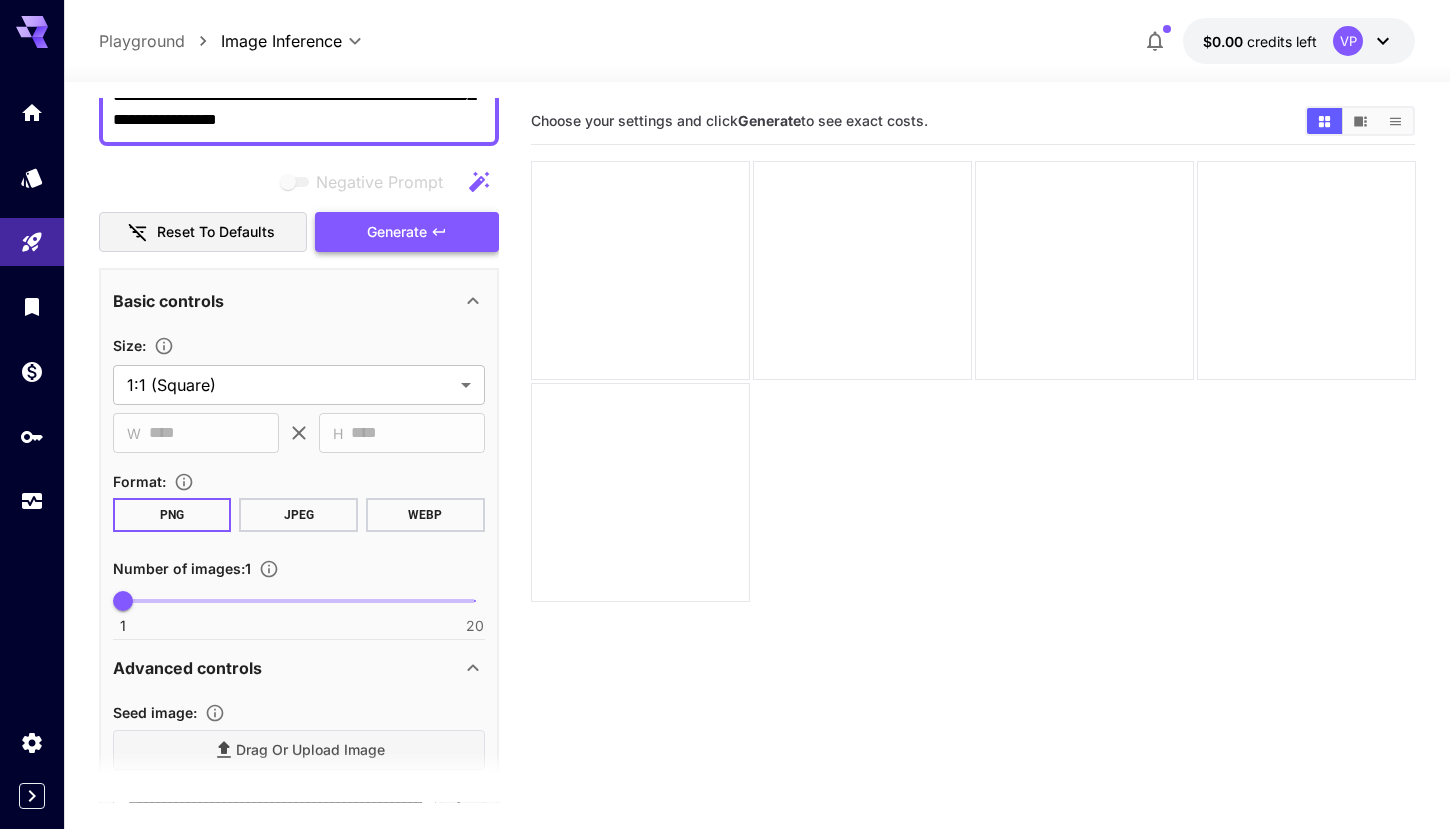 click on "Generate" at bounding box center (407, 232) 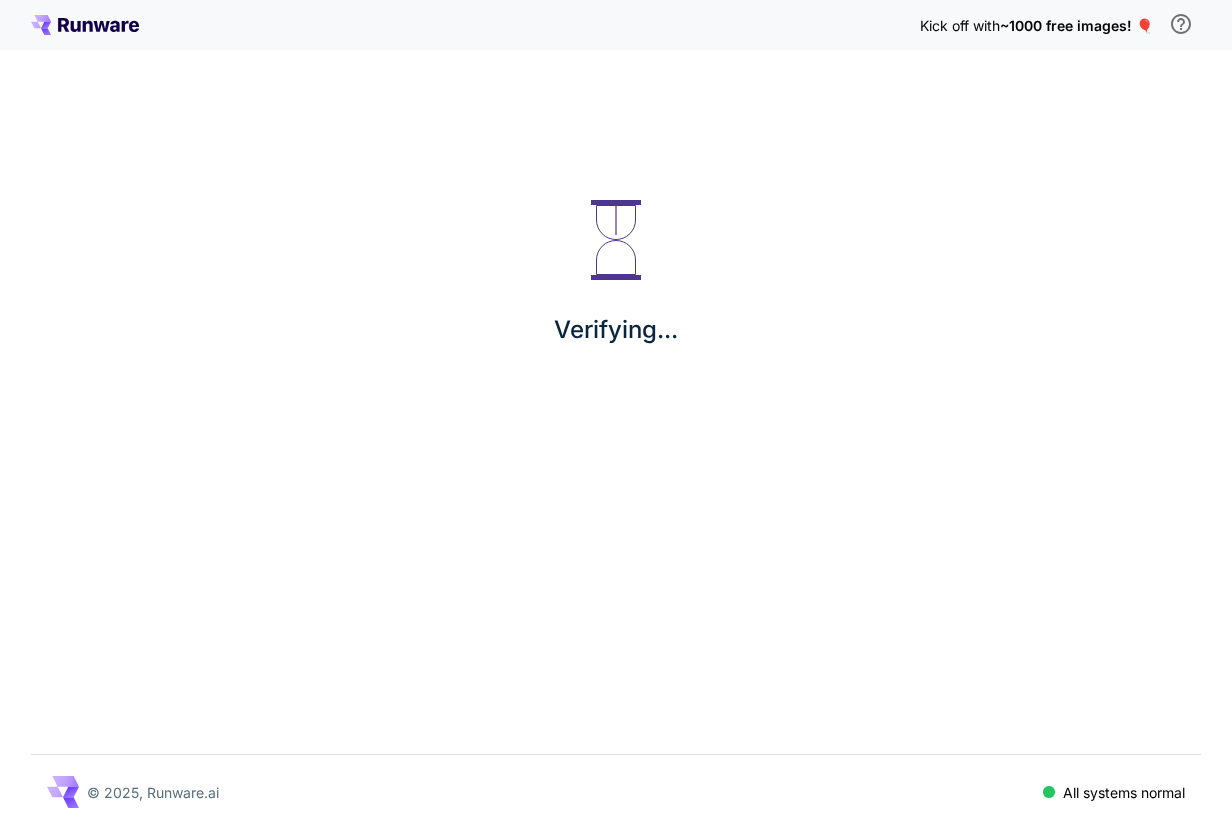 scroll, scrollTop: 0, scrollLeft: 0, axis: both 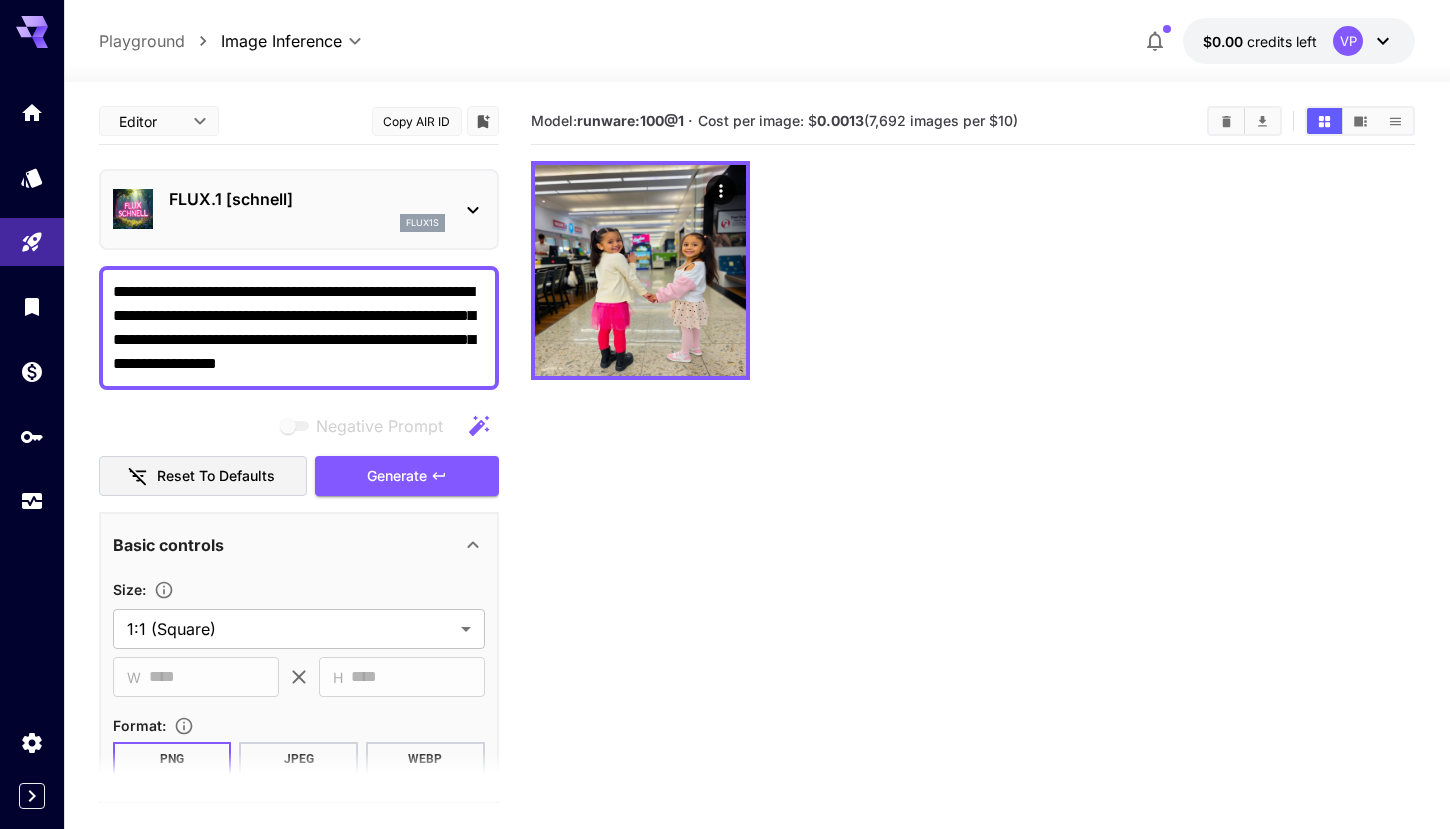 drag, startPoint x: 425, startPoint y: 370, endPoint x: -10, endPoint y: 261, distance: 448.44843 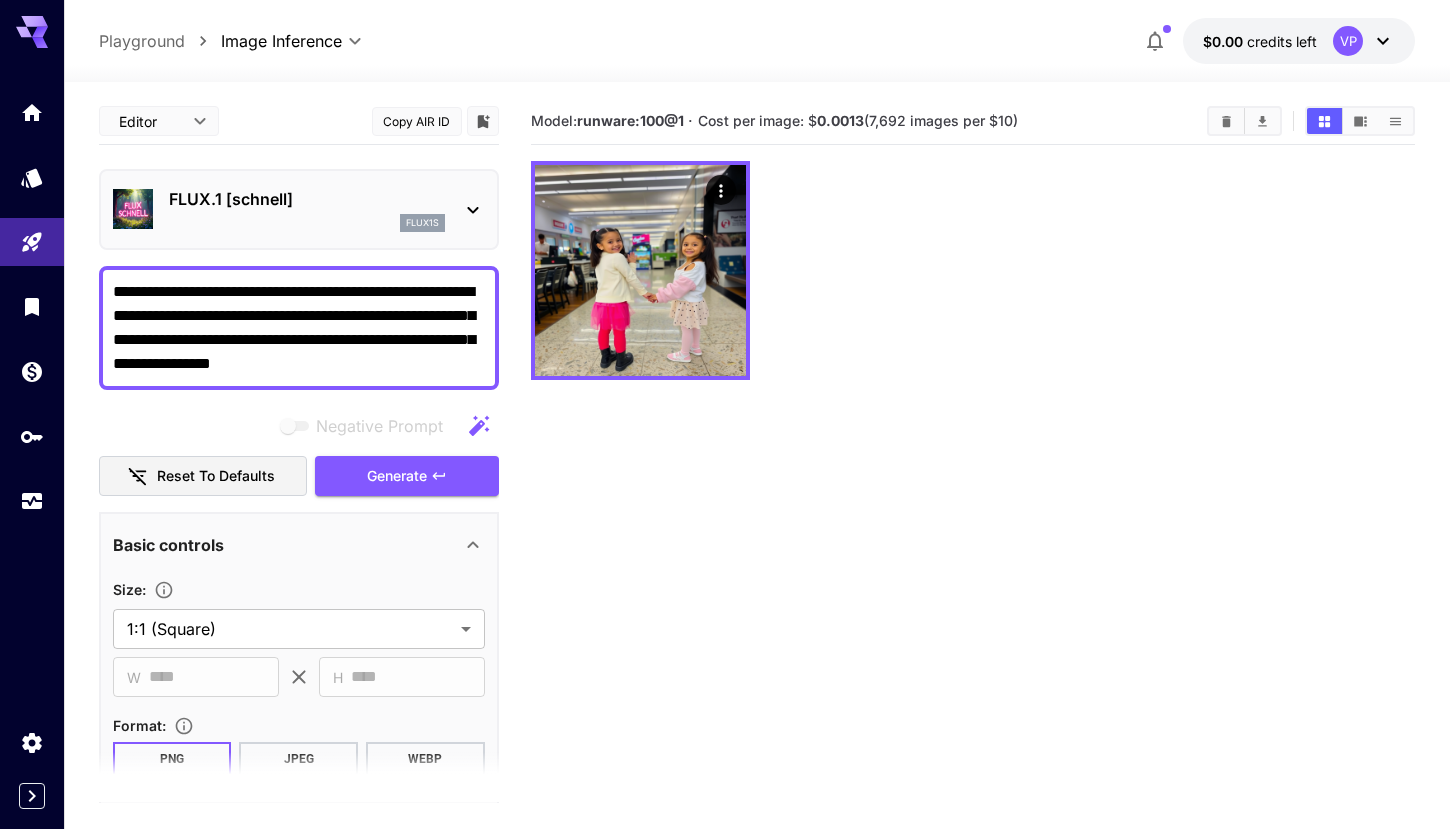 type on "**********" 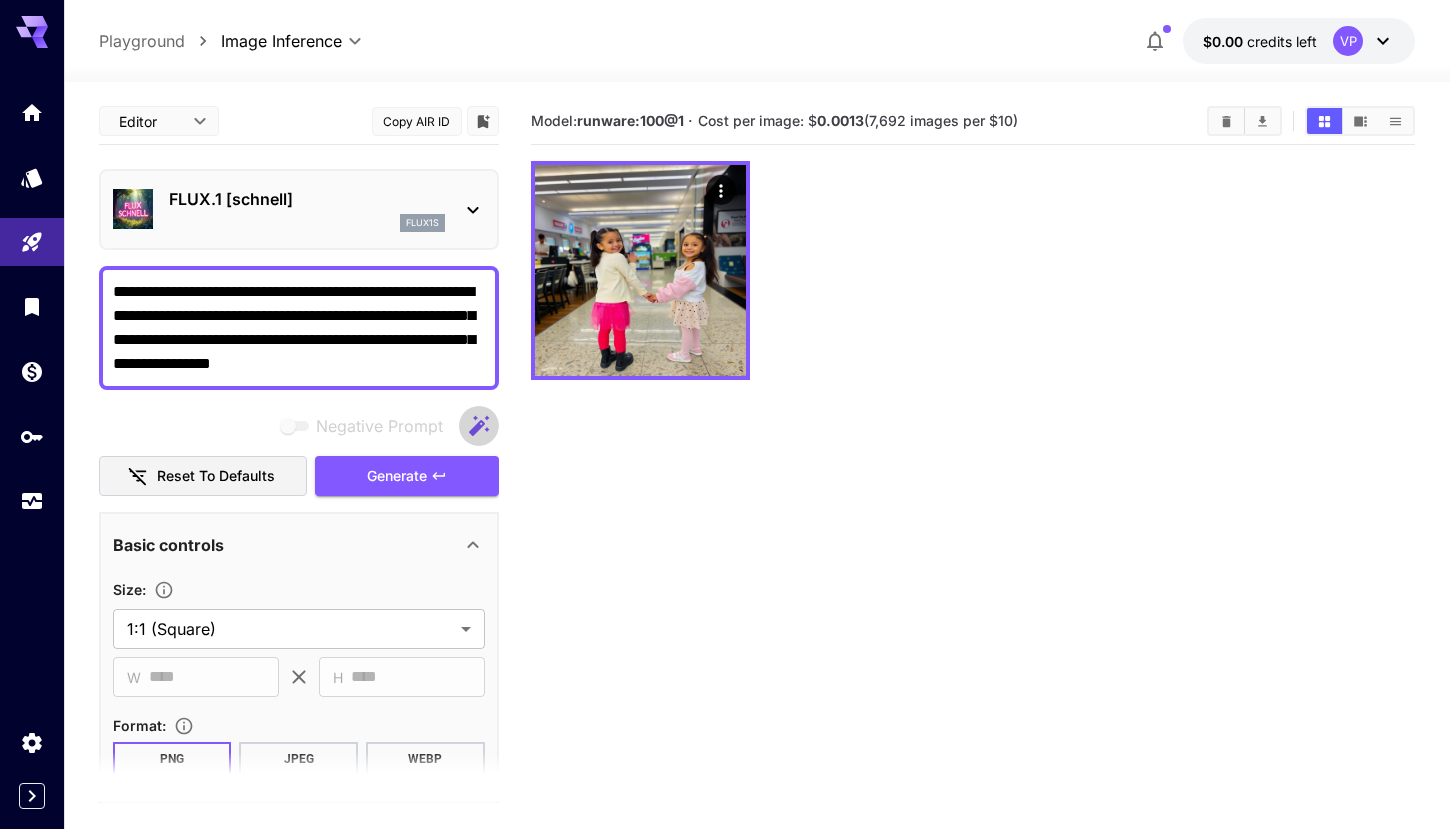 click 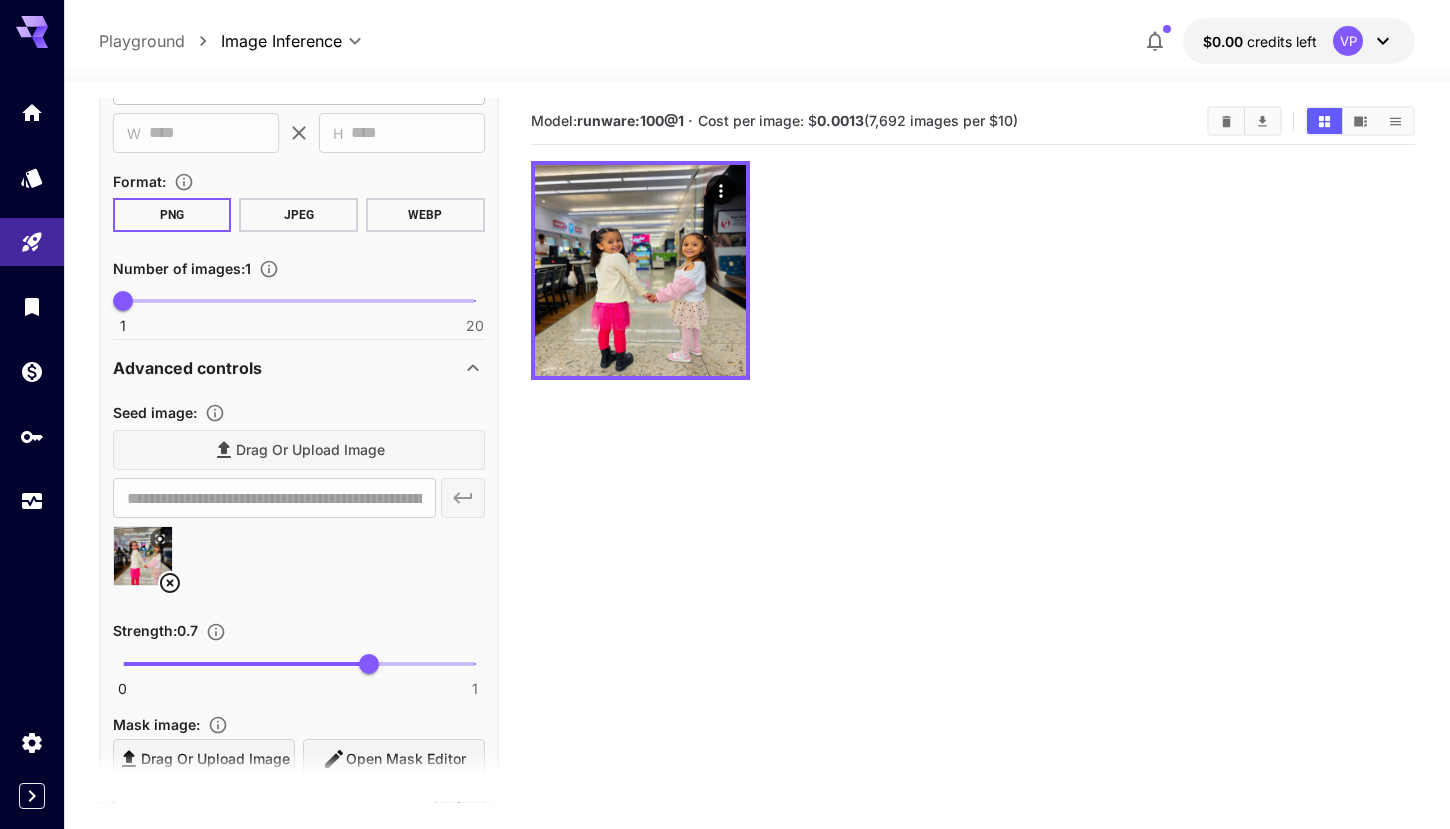 scroll, scrollTop: 668, scrollLeft: 0, axis: vertical 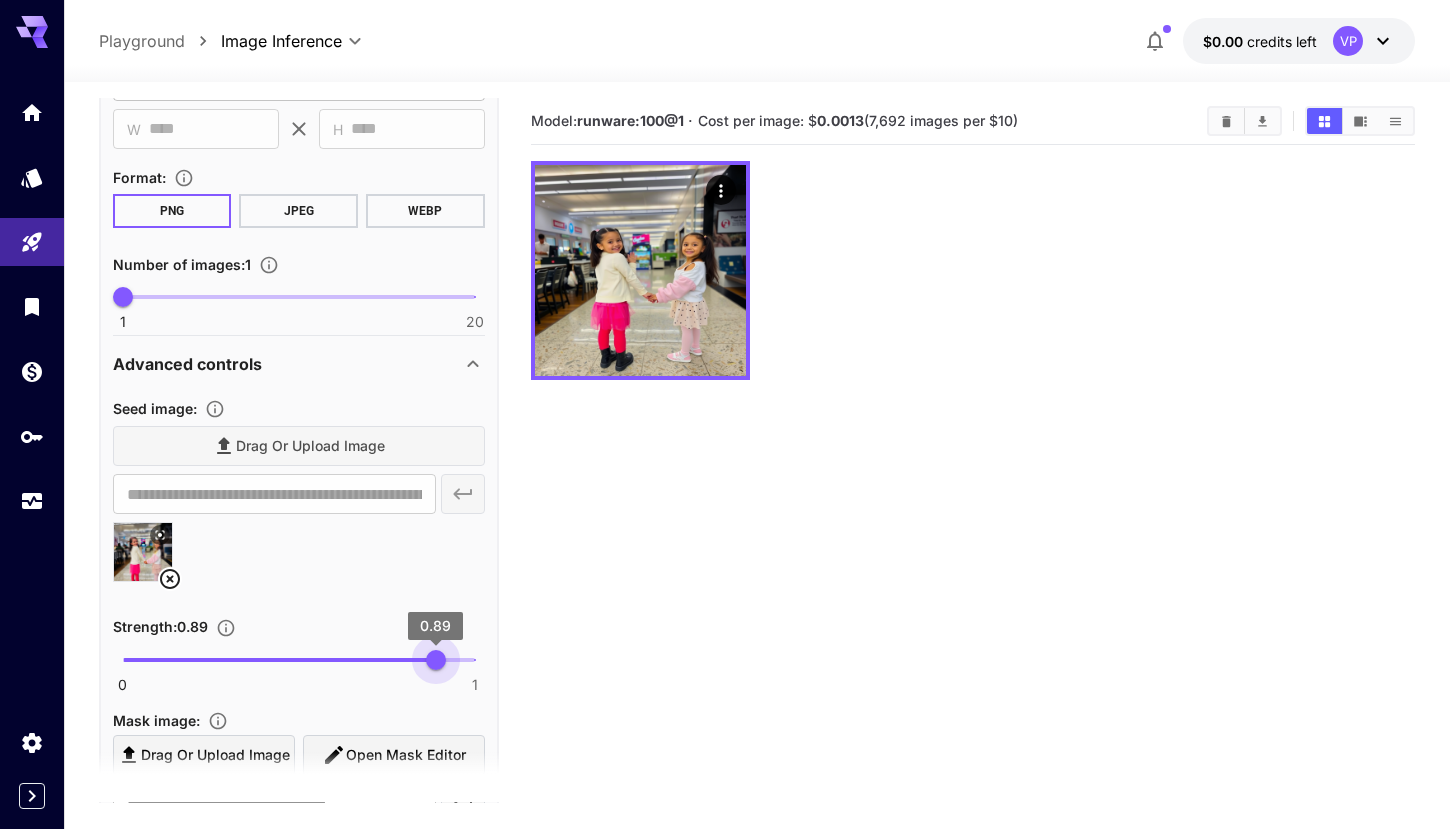 type on "***" 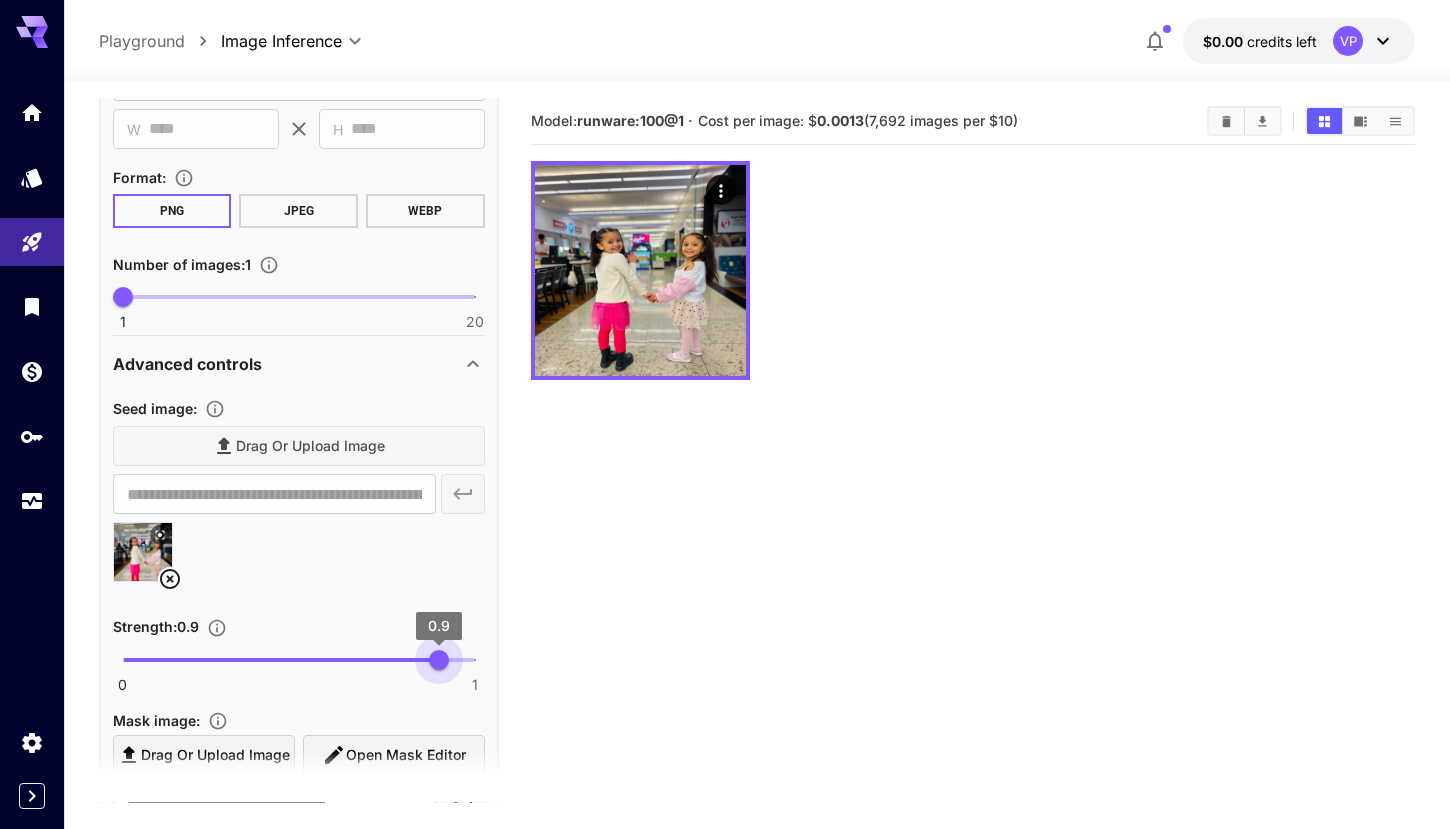 drag, startPoint x: 363, startPoint y: 673, endPoint x: 440, endPoint y: 675, distance: 77.02597 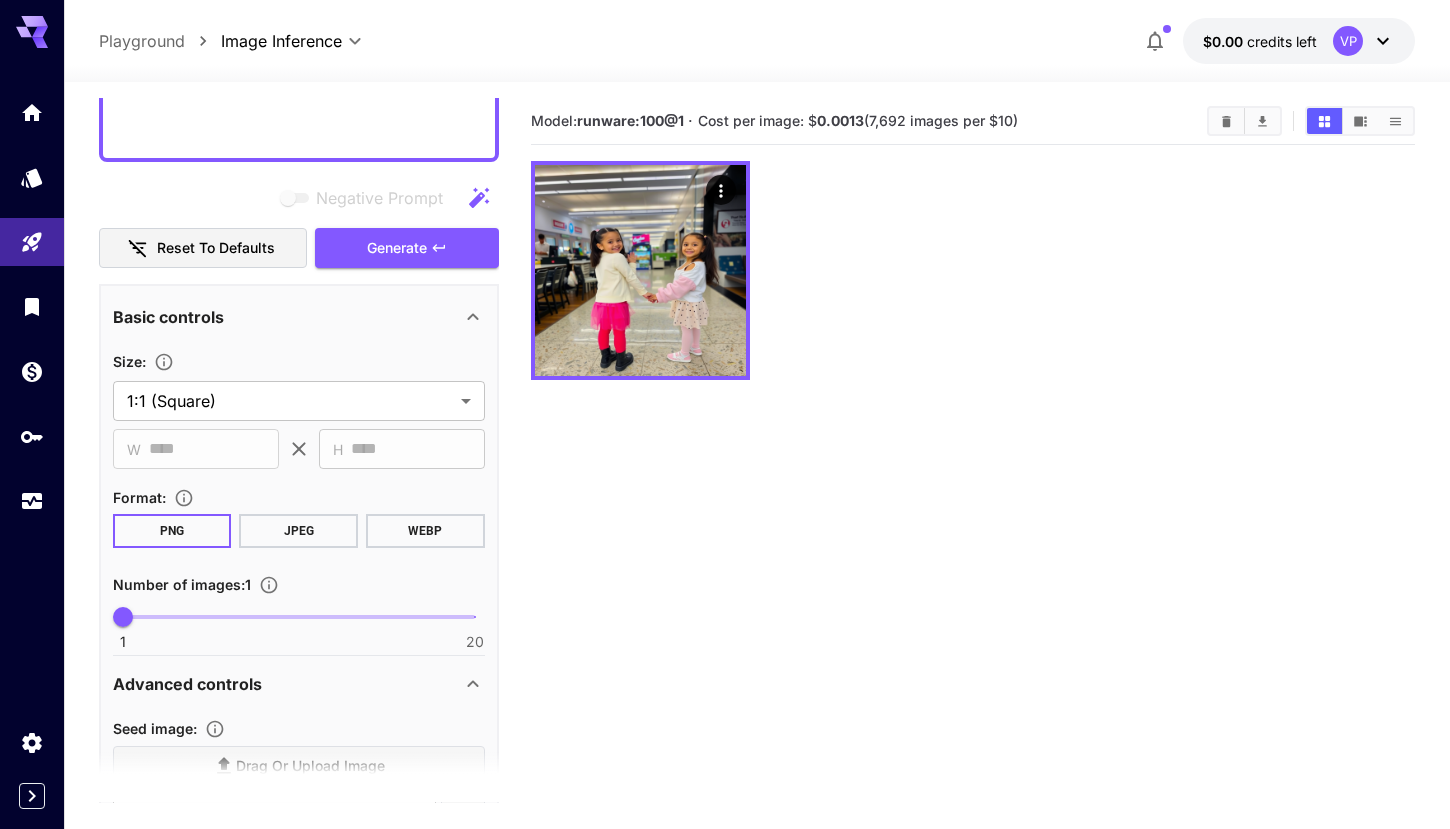 scroll, scrollTop: 342, scrollLeft: 0, axis: vertical 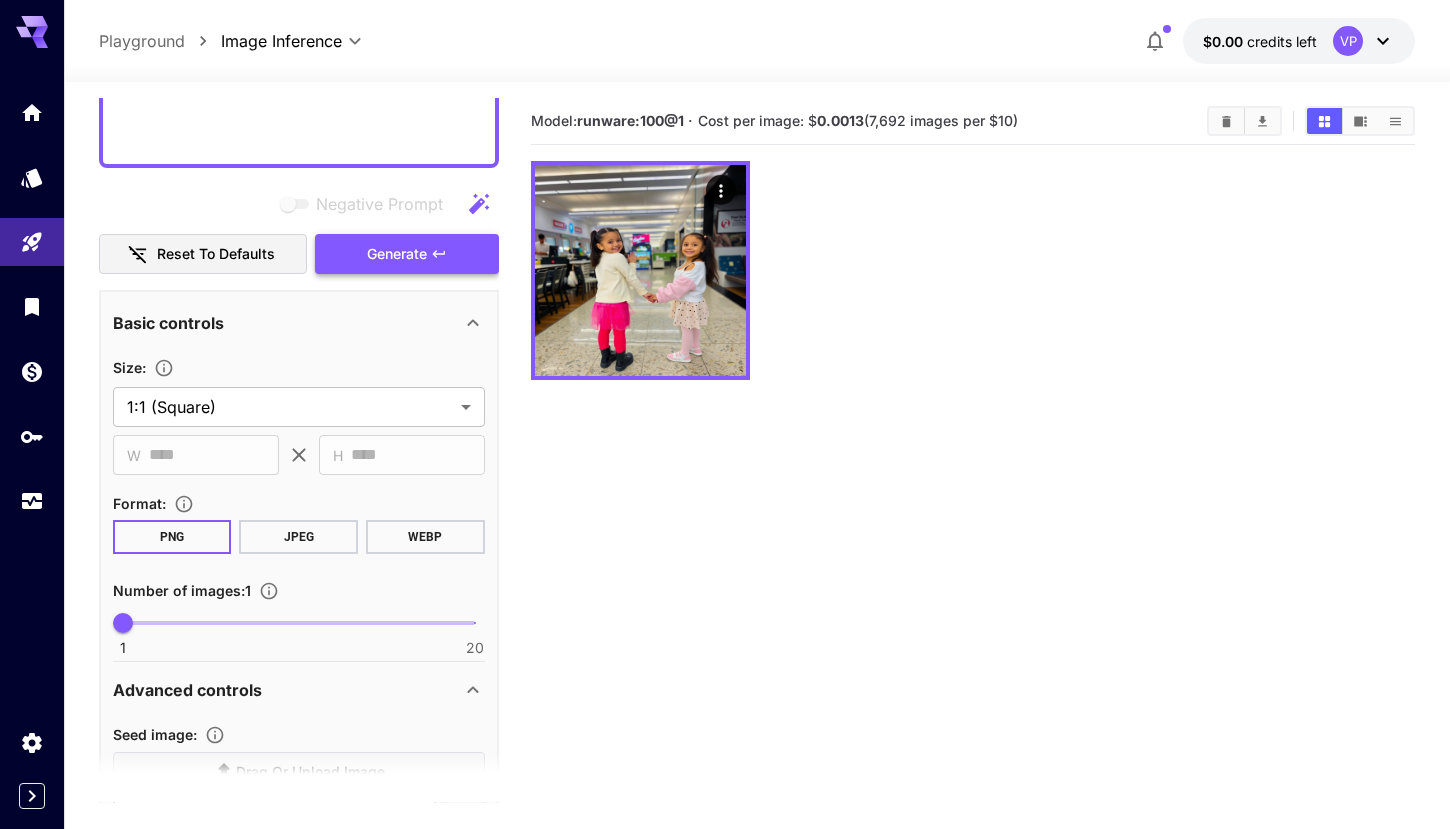 click on "Generate" at bounding box center (407, 254) 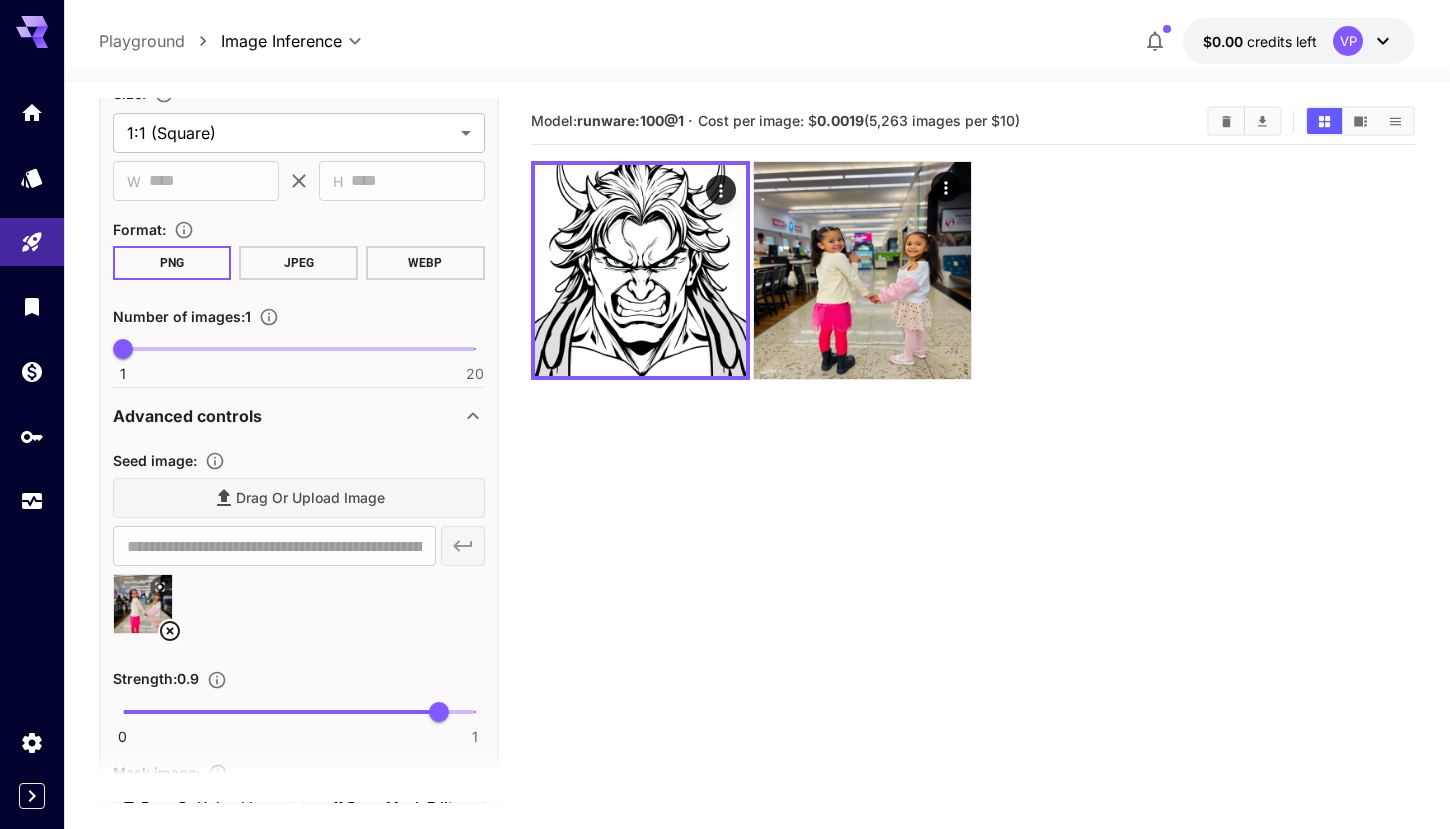 scroll, scrollTop: 618, scrollLeft: 0, axis: vertical 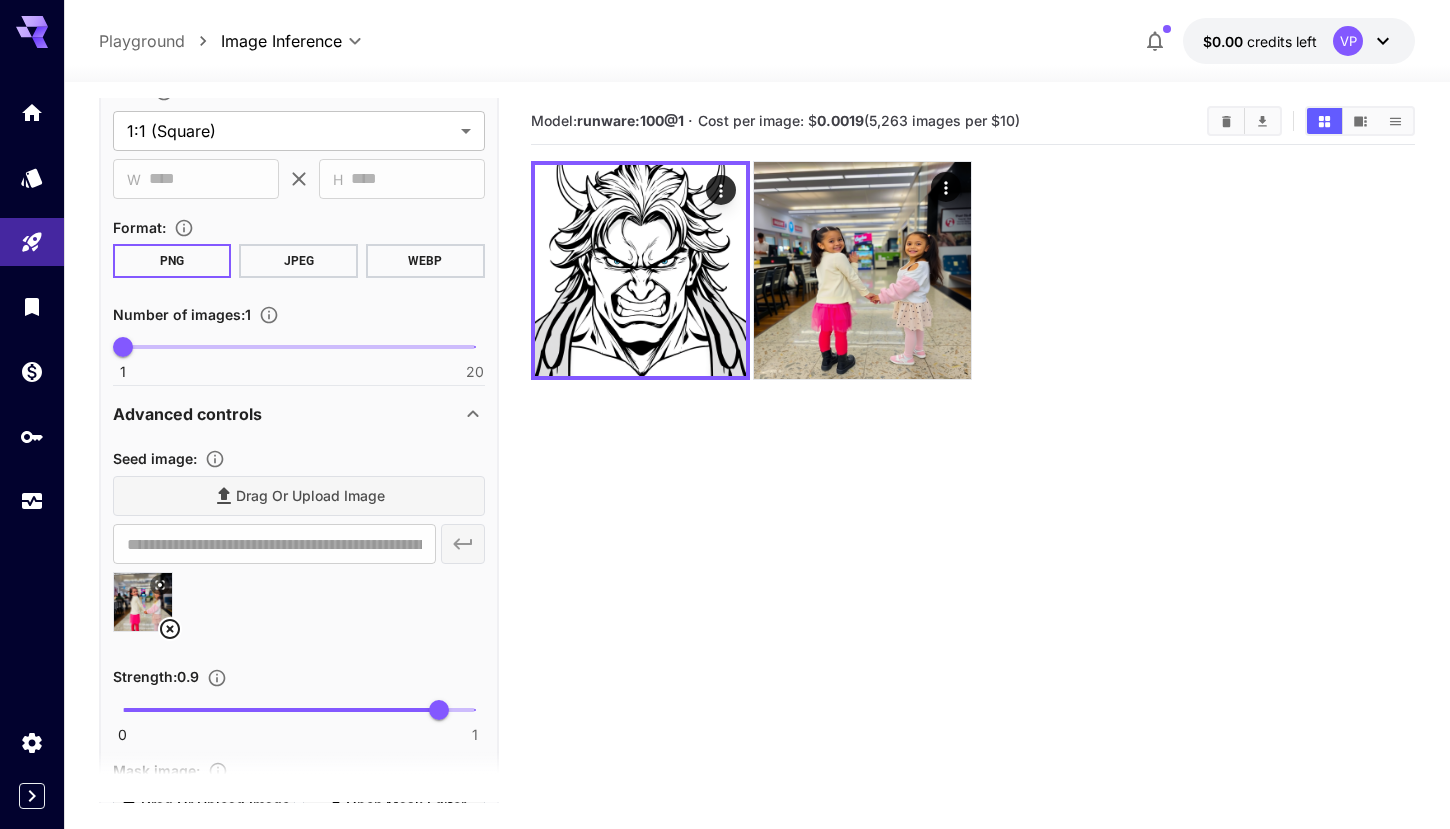 click at bounding box center (143, 602) 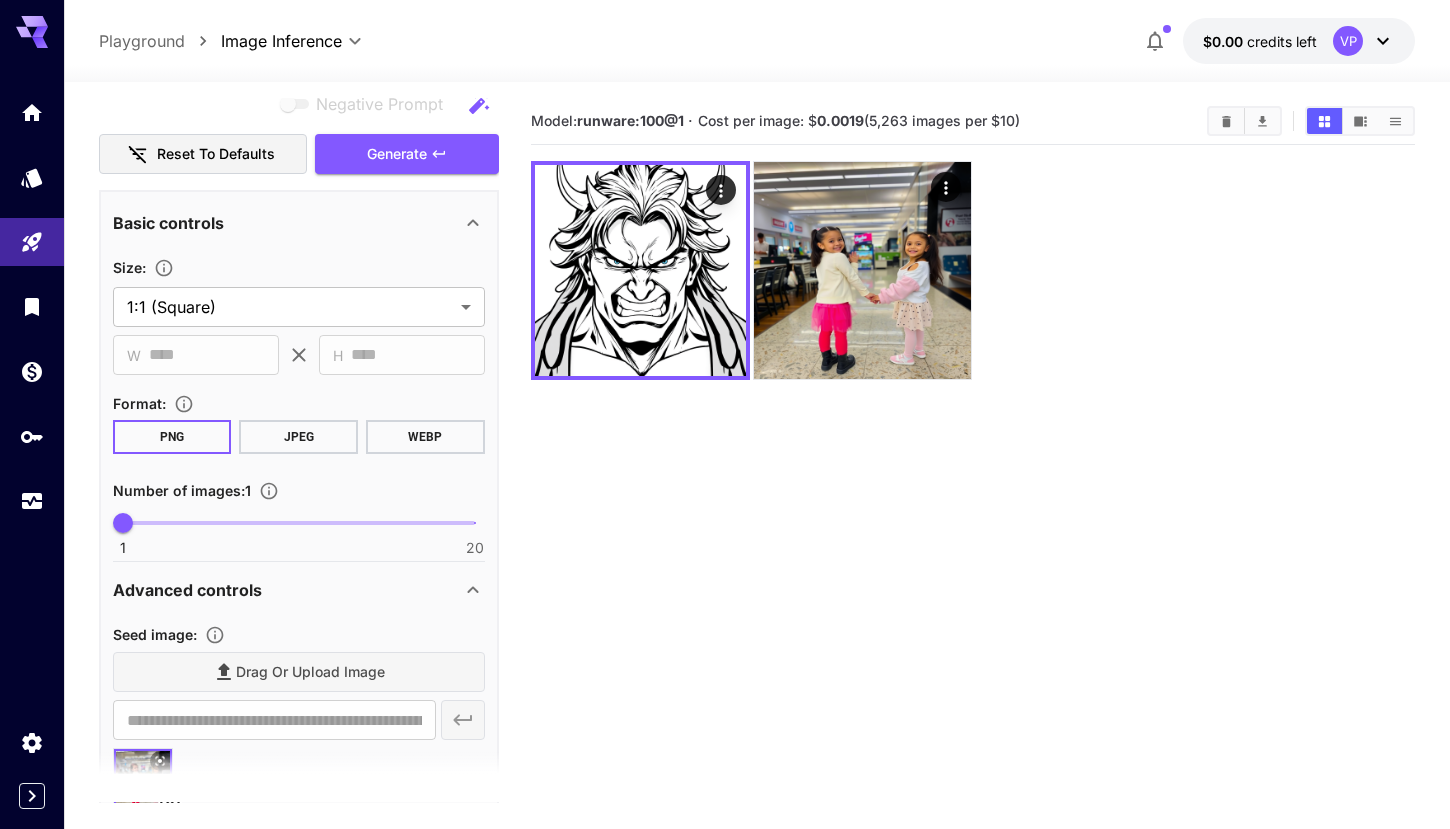 scroll, scrollTop: 242, scrollLeft: 0, axis: vertical 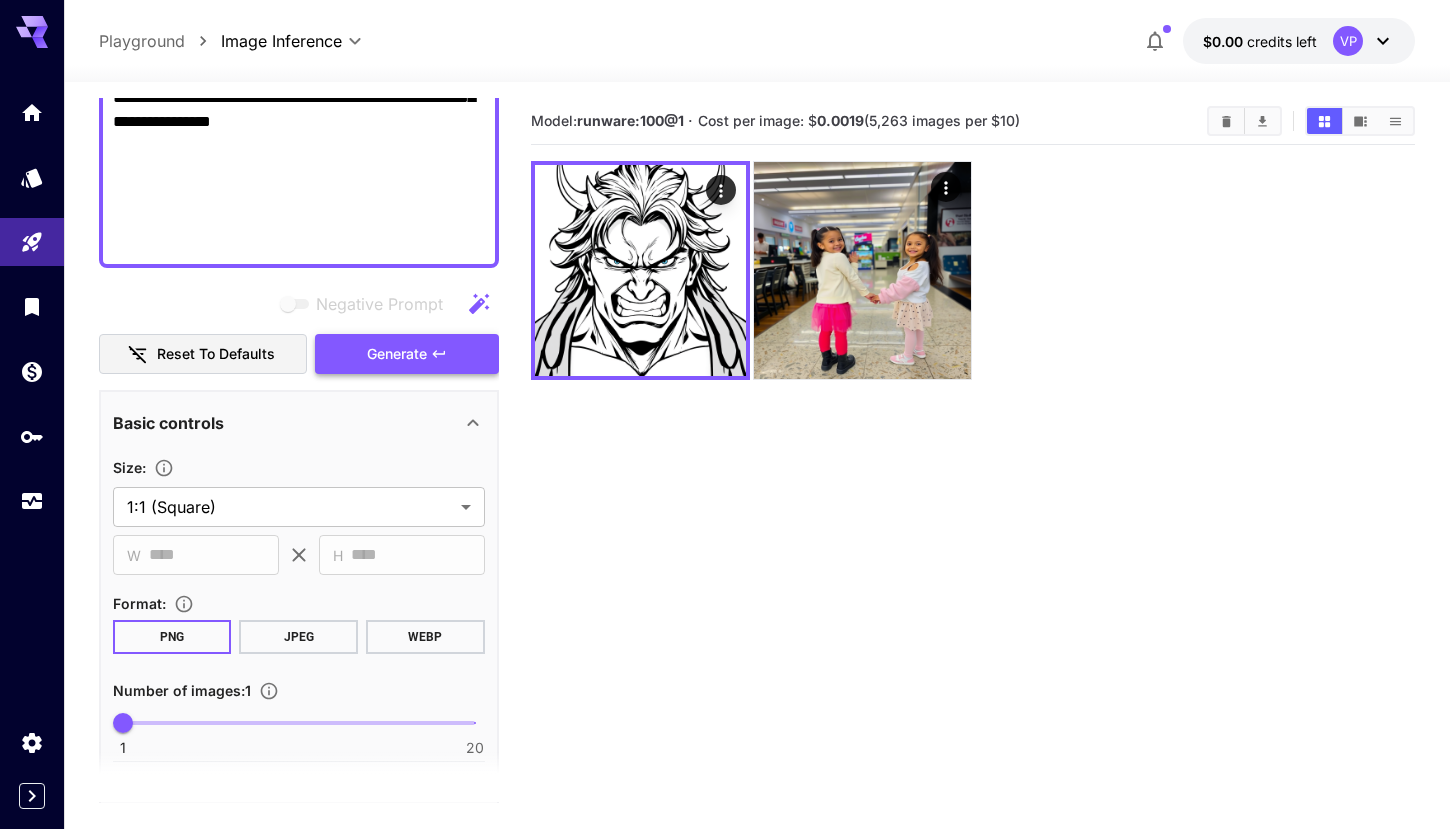 click 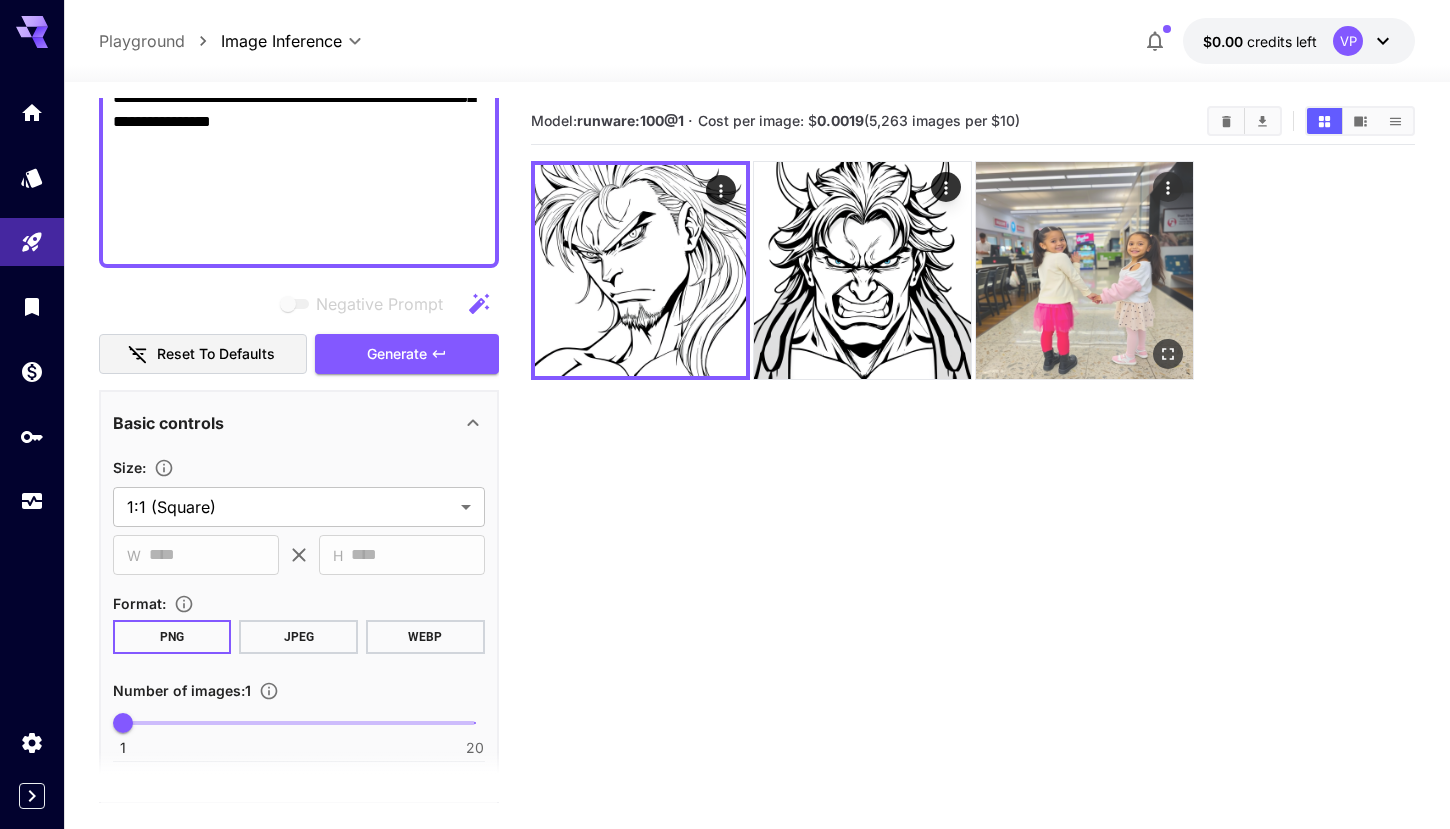 click at bounding box center (1084, 270) 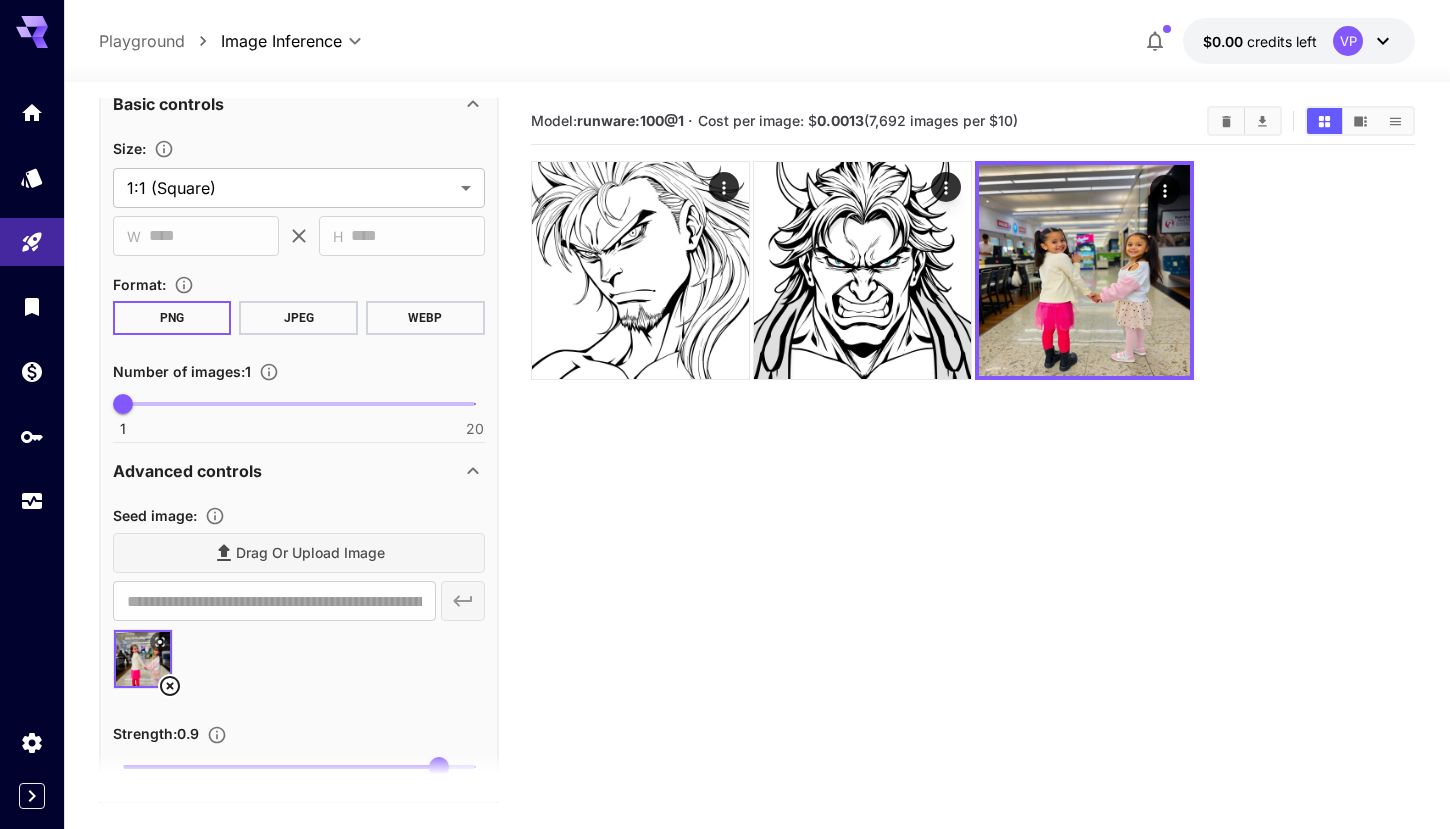 scroll, scrollTop: 559, scrollLeft: 0, axis: vertical 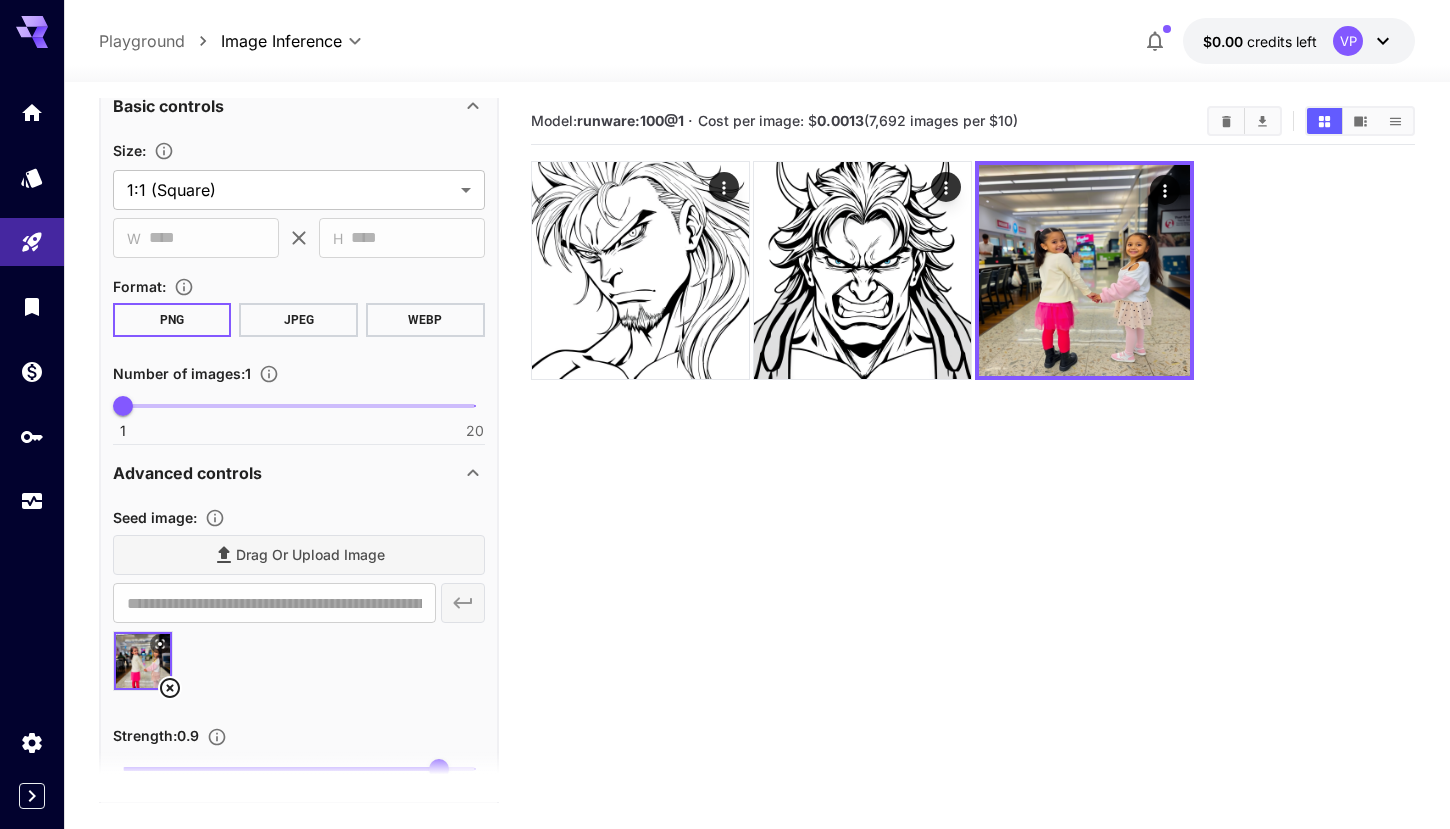 click 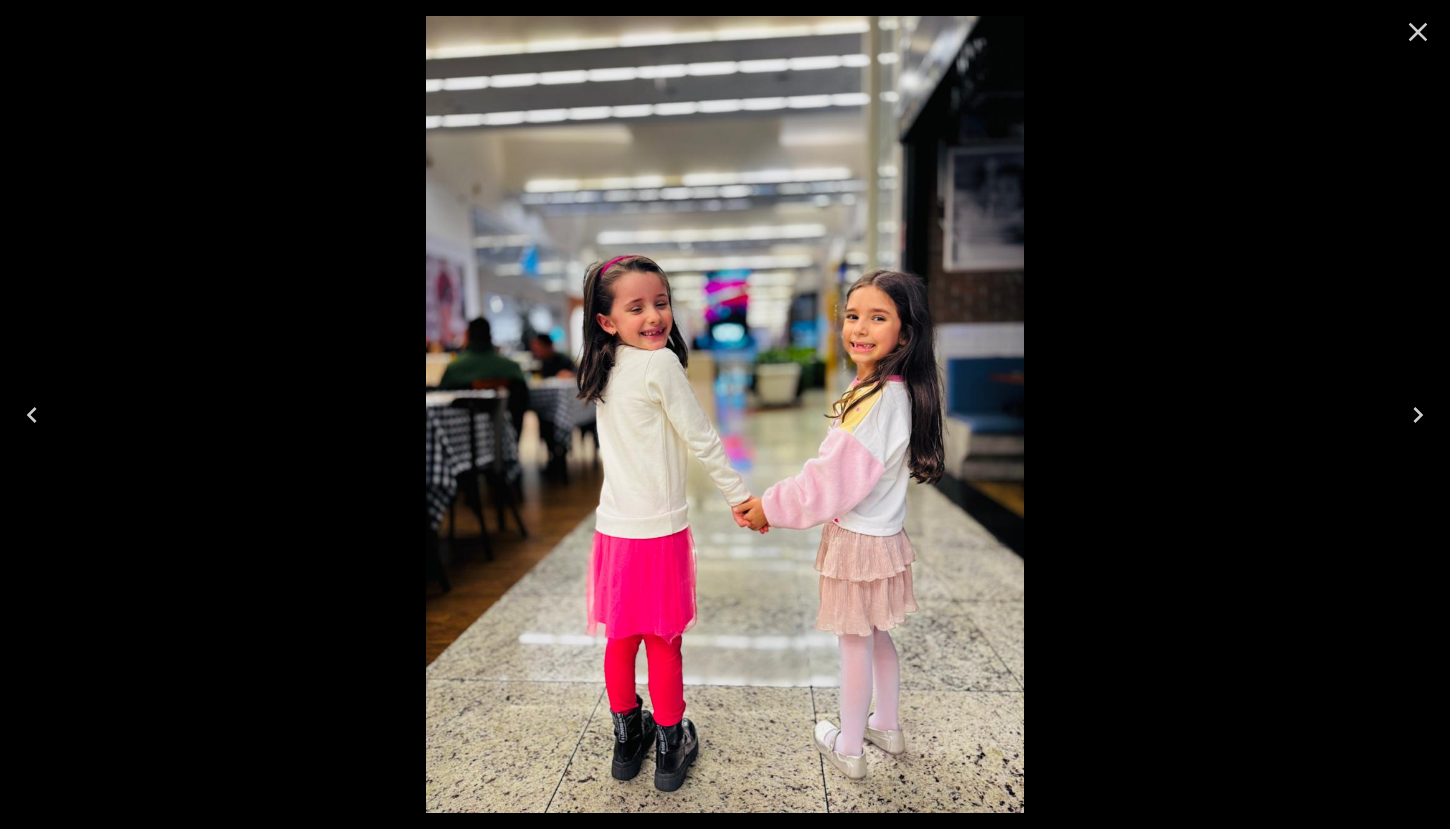 type 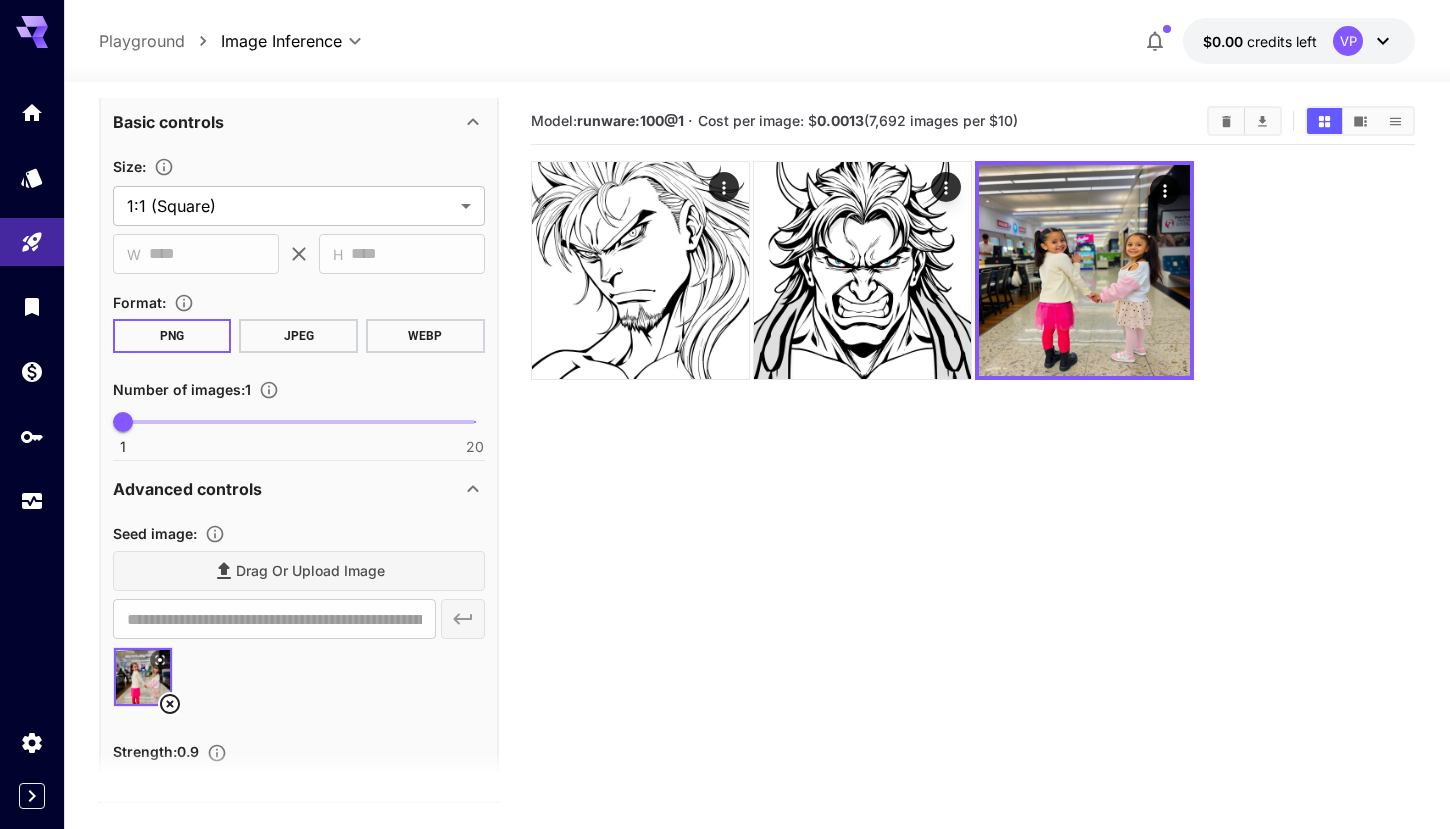 scroll, scrollTop: 542, scrollLeft: 0, axis: vertical 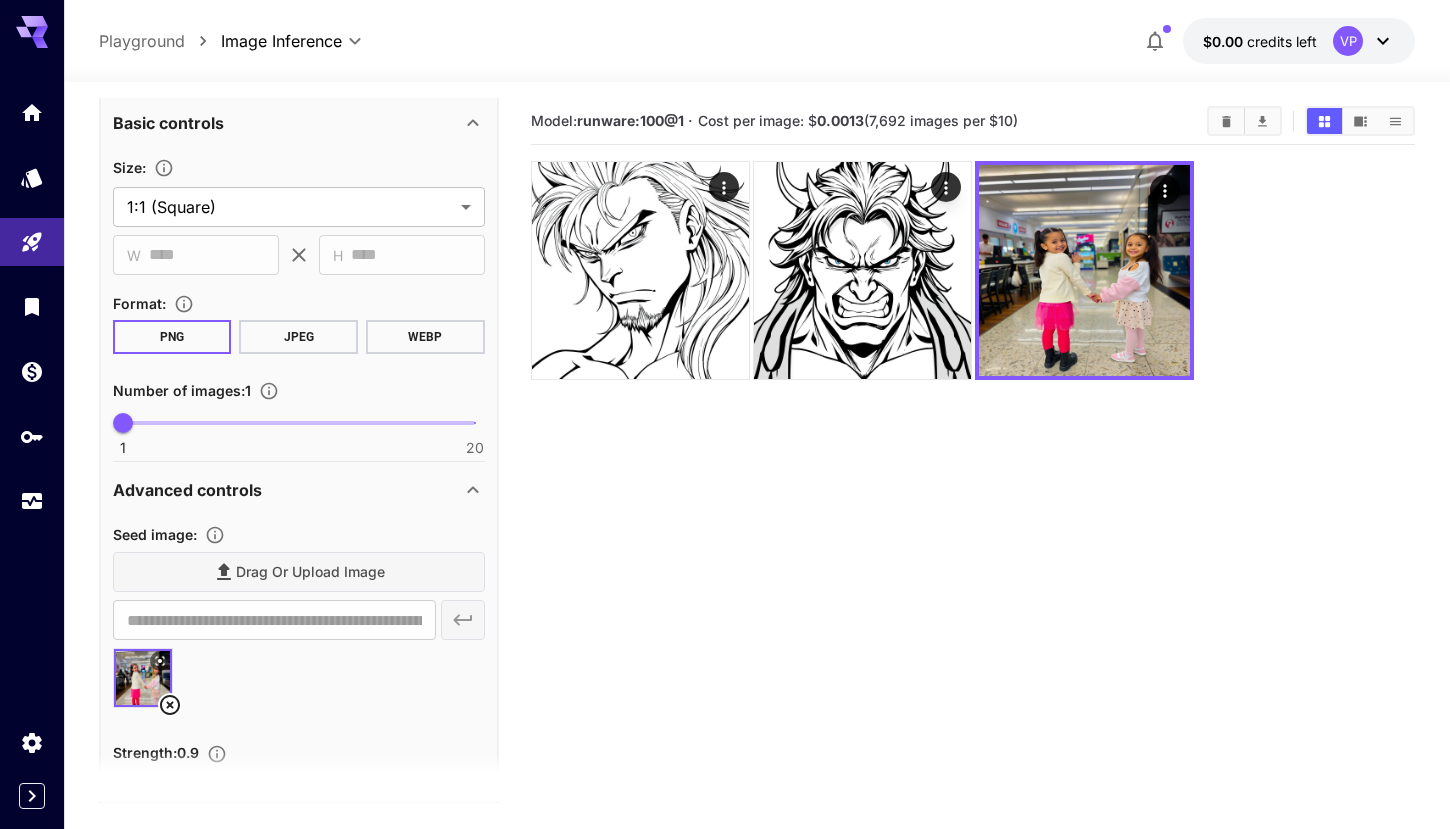 click on "Drag or upload image" at bounding box center [299, 572] 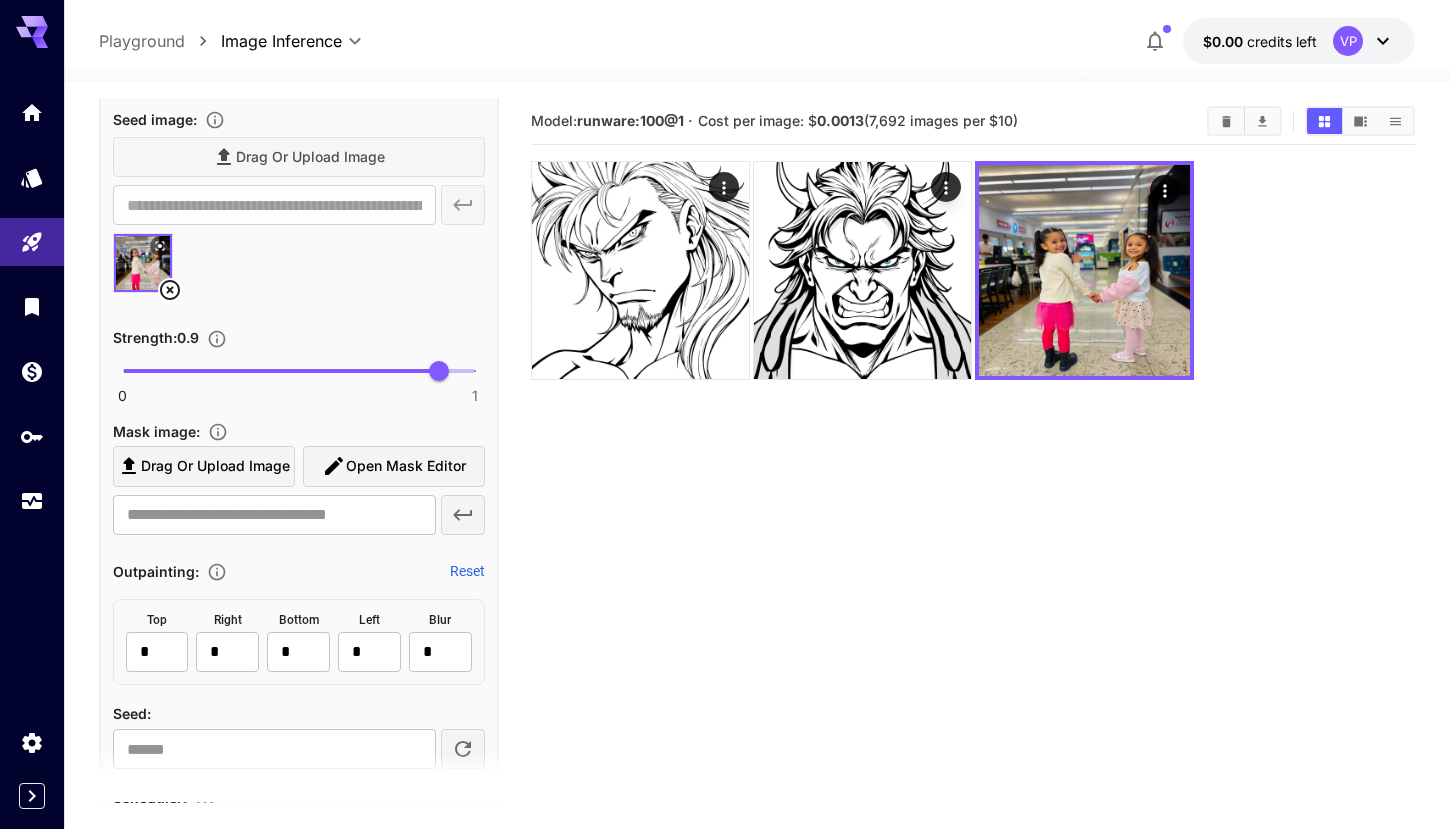 scroll, scrollTop: 959, scrollLeft: 0, axis: vertical 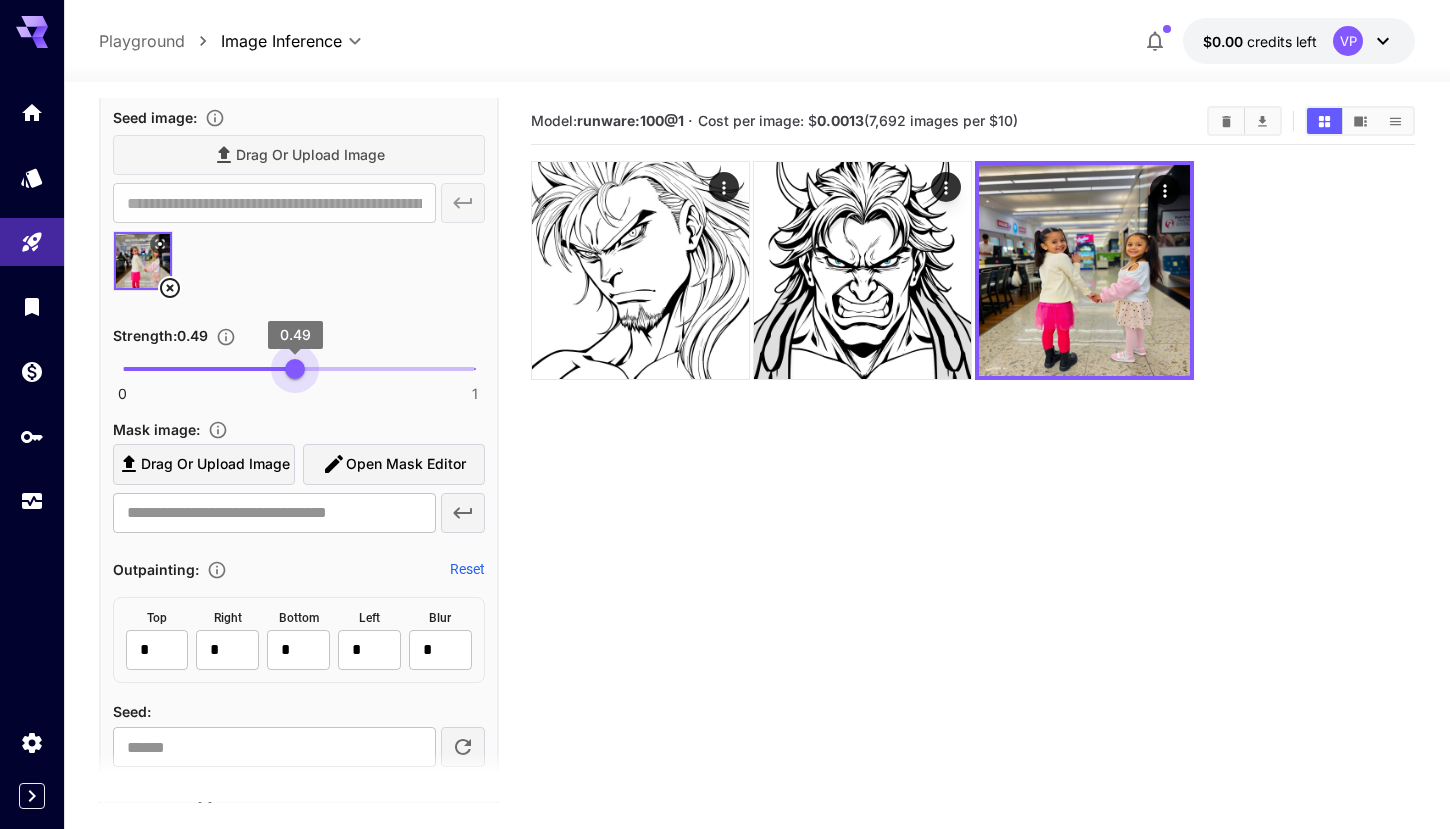 type on "***" 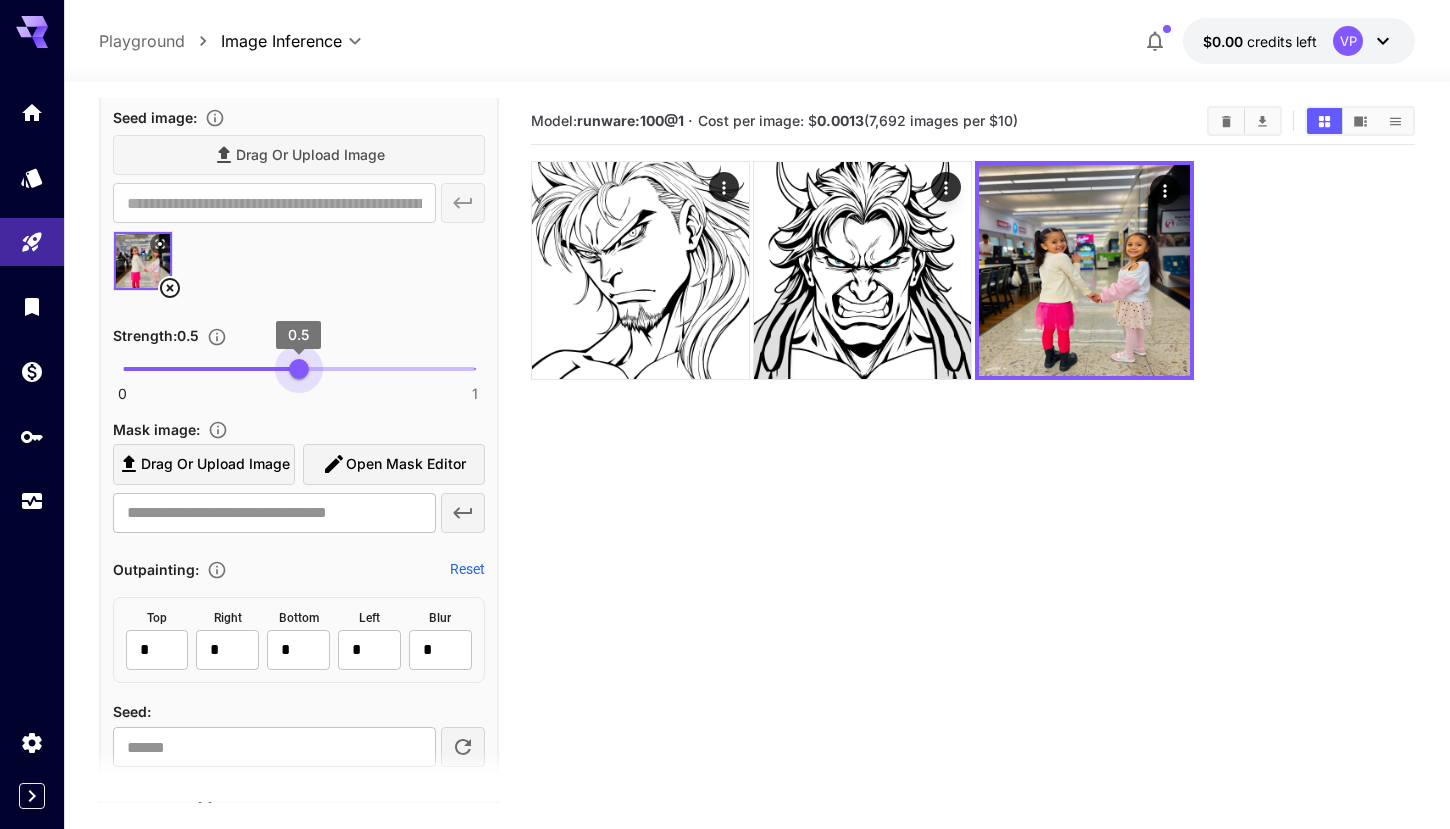 drag, startPoint x: 441, startPoint y: 370, endPoint x: 298, endPoint y: 371, distance: 143.0035 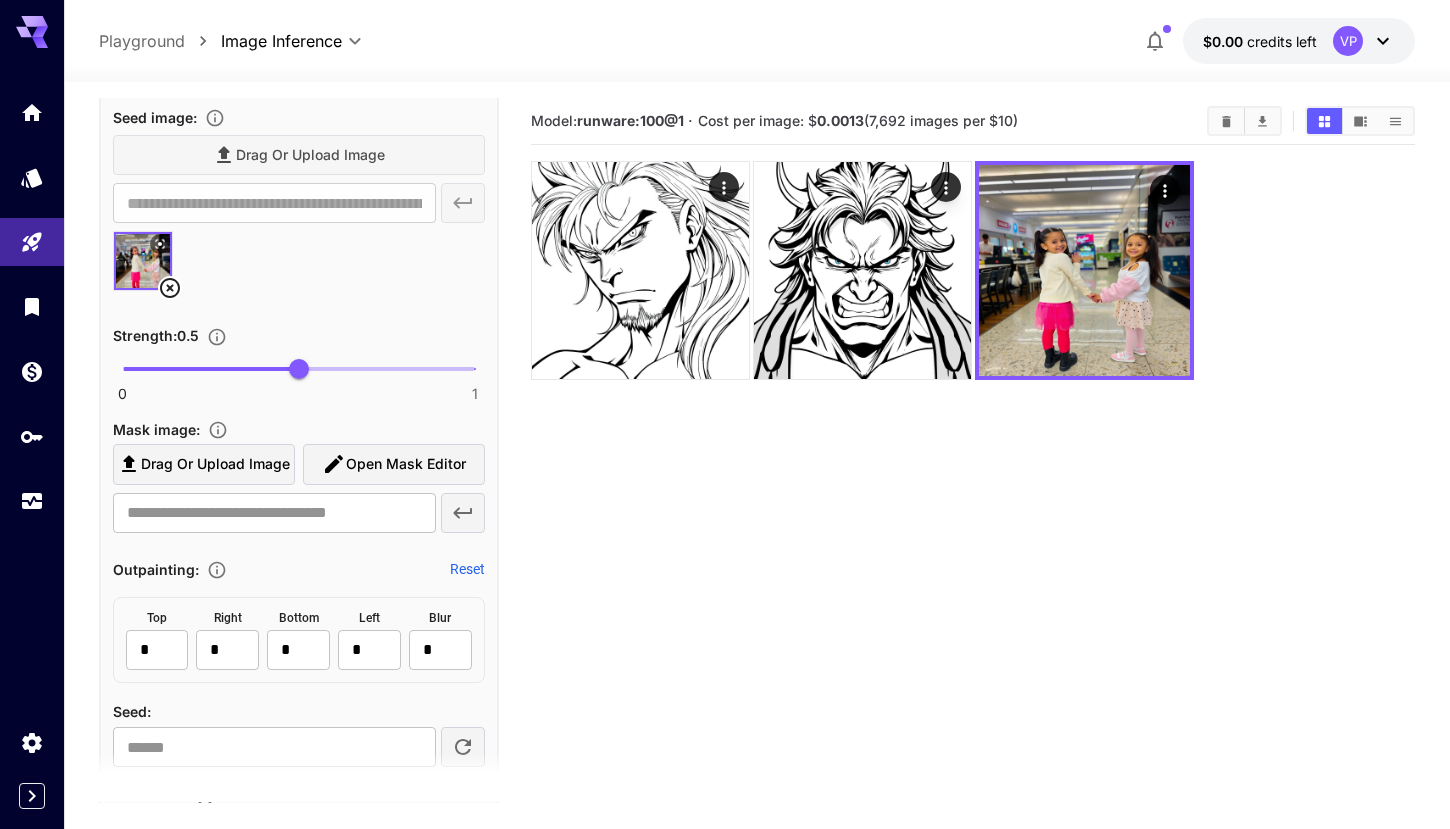 click at bounding box center (299, 269) 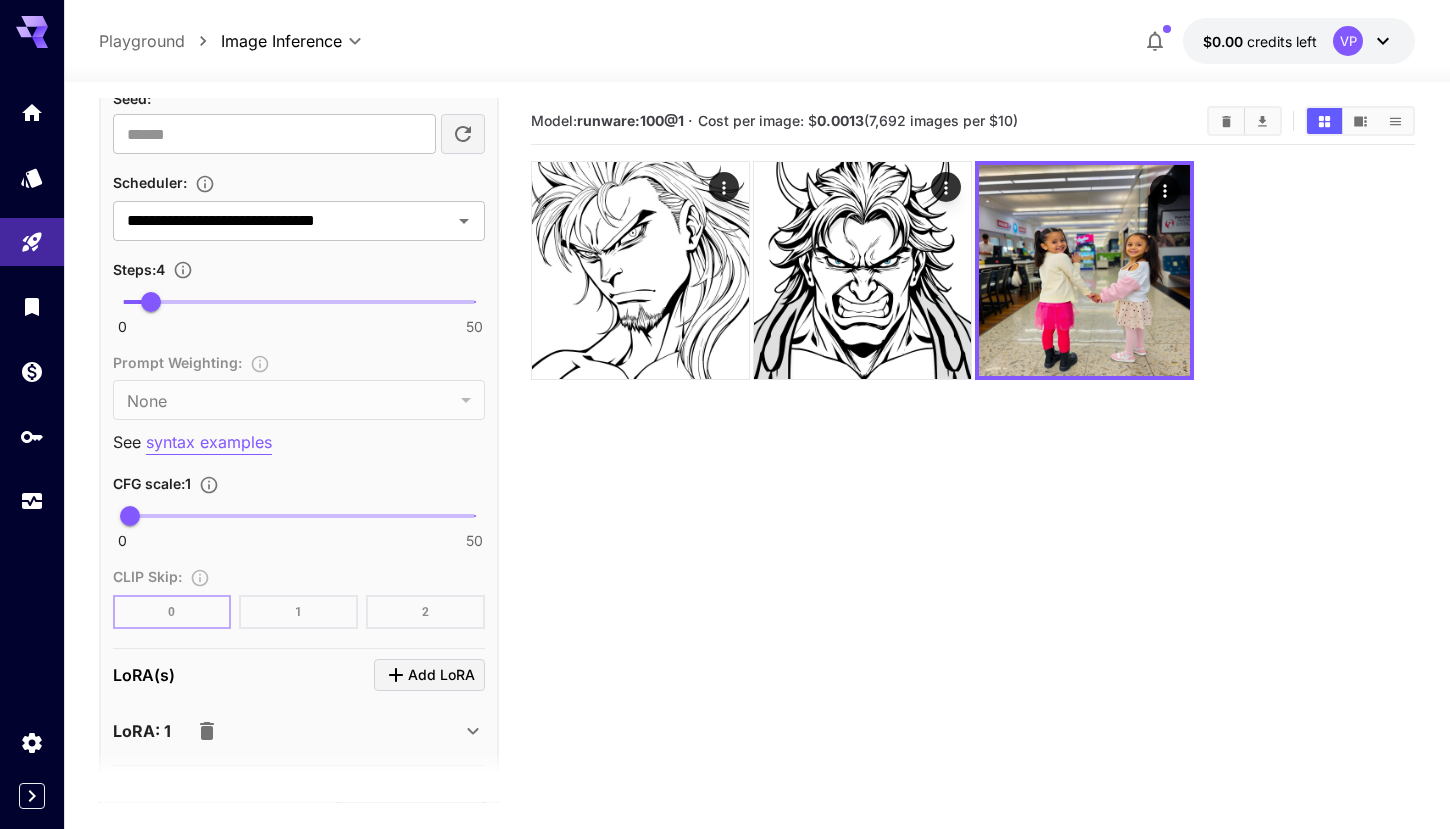 scroll, scrollTop: 1583, scrollLeft: 0, axis: vertical 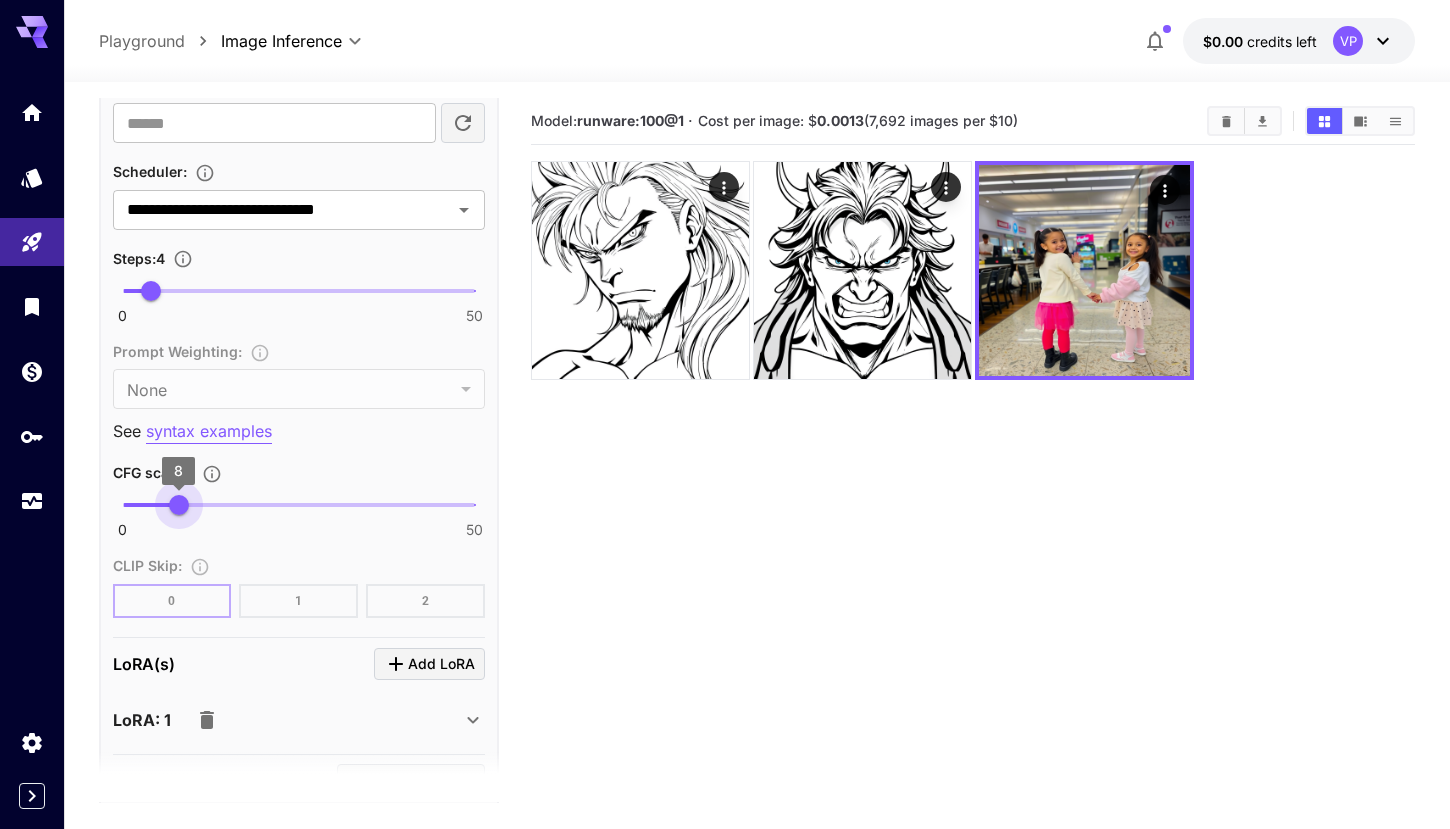 drag, startPoint x: 130, startPoint y: 504, endPoint x: 179, endPoint y: 498, distance: 49.365982 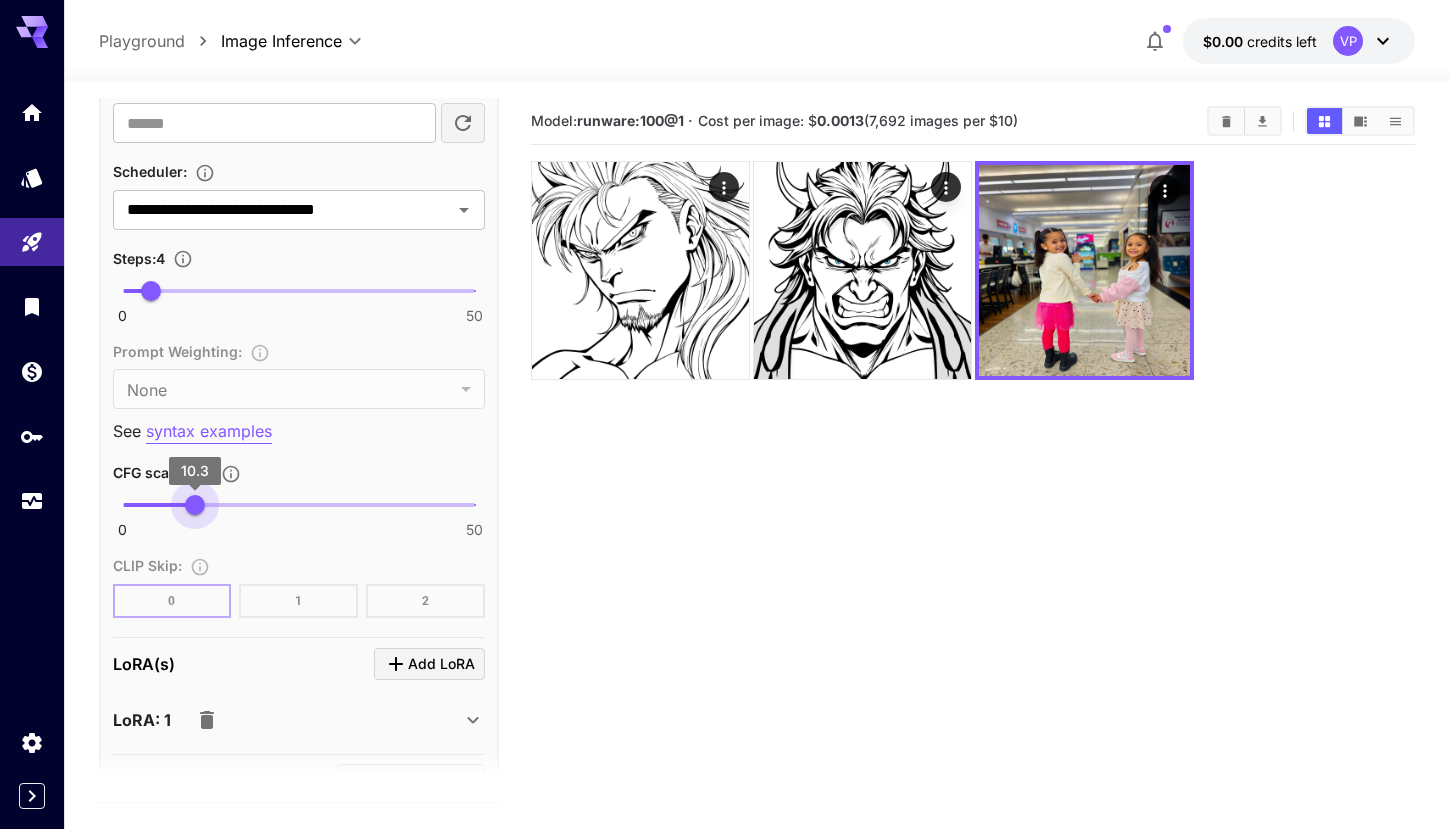 type on "**" 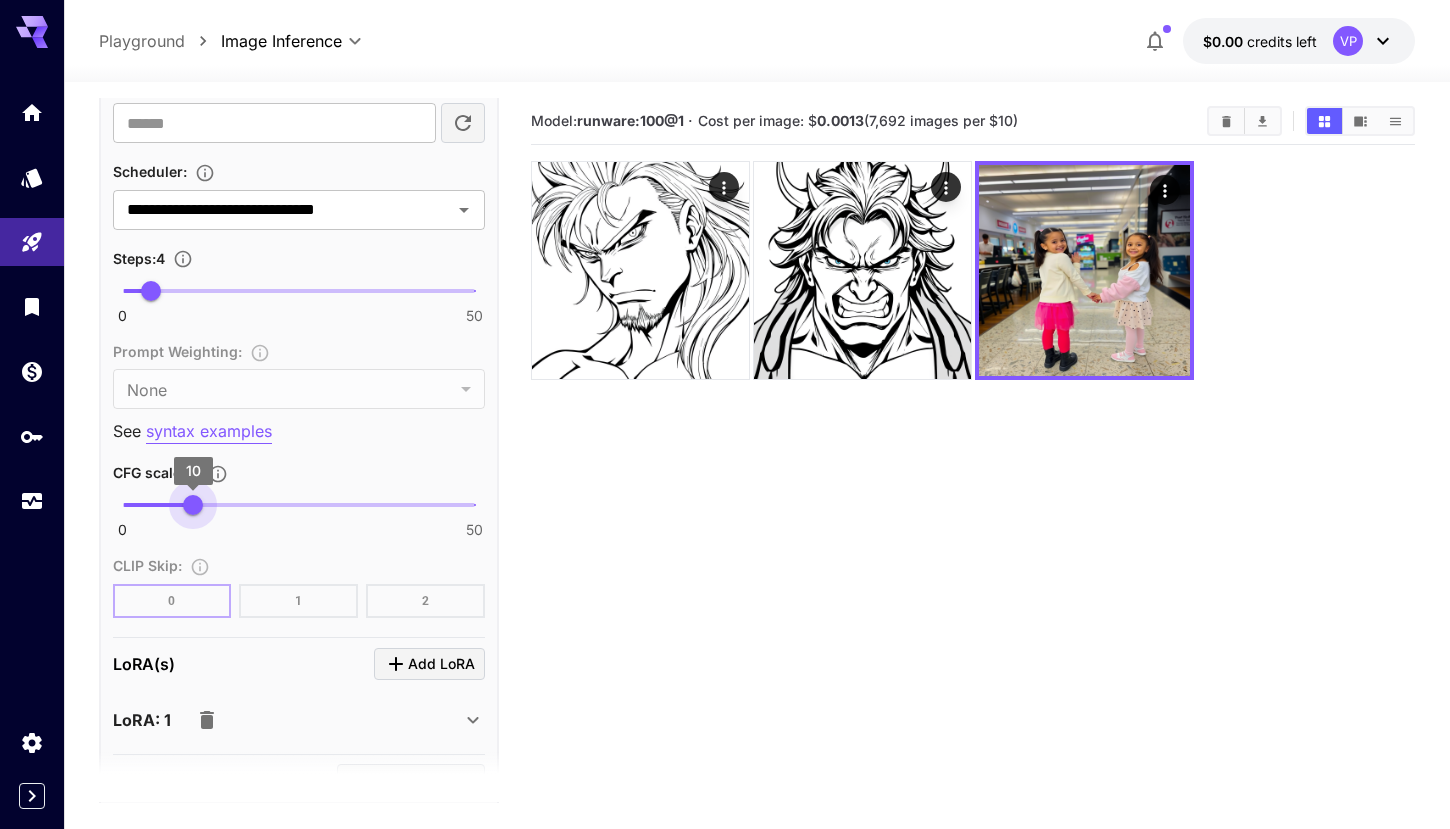 drag, startPoint x: 178, startPoint y: 507, endPoint x: 193, endPoint y: 507, distance: 15 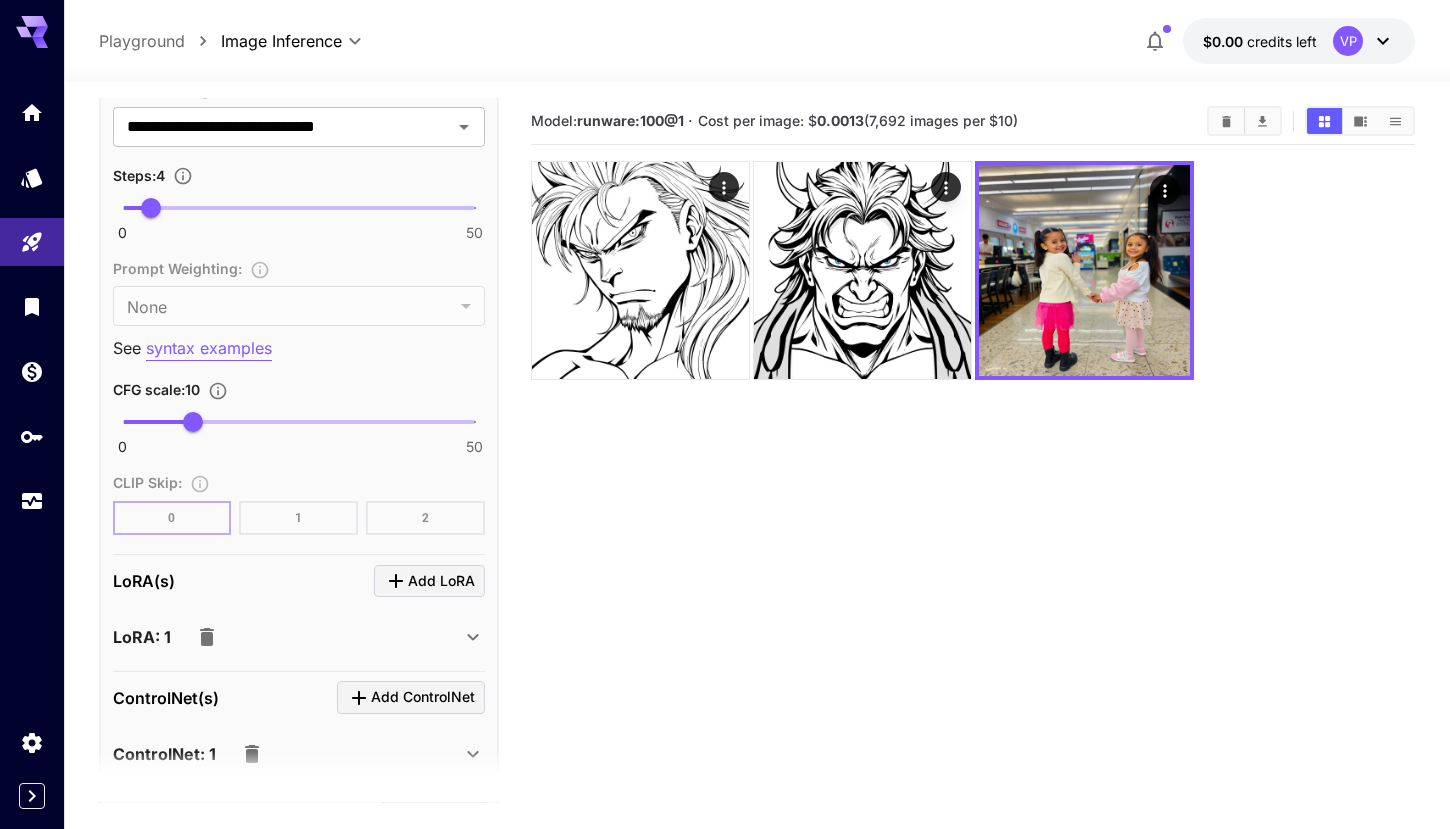 scroll, scrollTop: 1658, scrollLeft: 0, axis: vertical 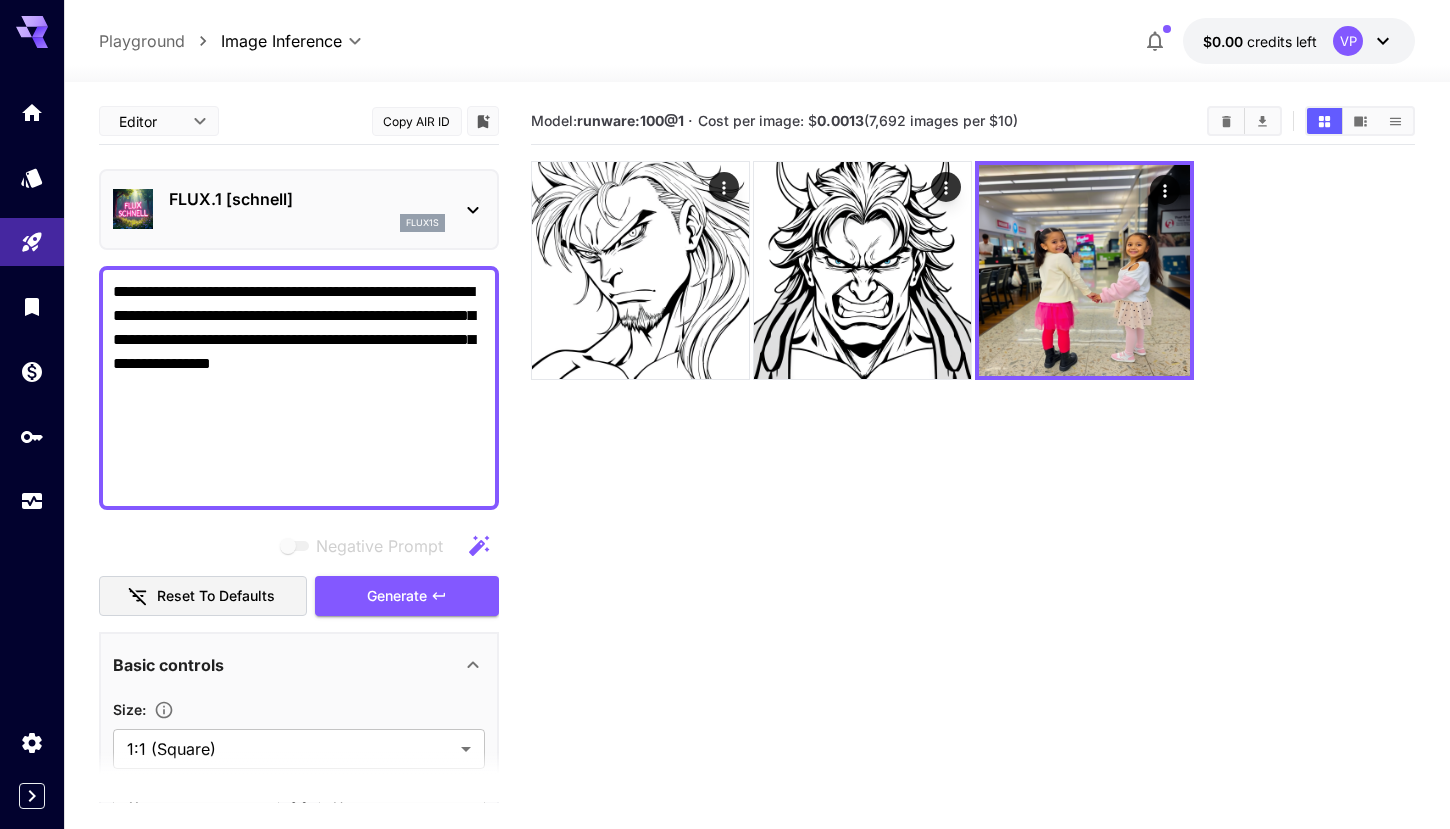 drag, startPoint x: 424, startPoint y: 491, endPoint x: 126, endPoint y: 248, distance: 384.51657 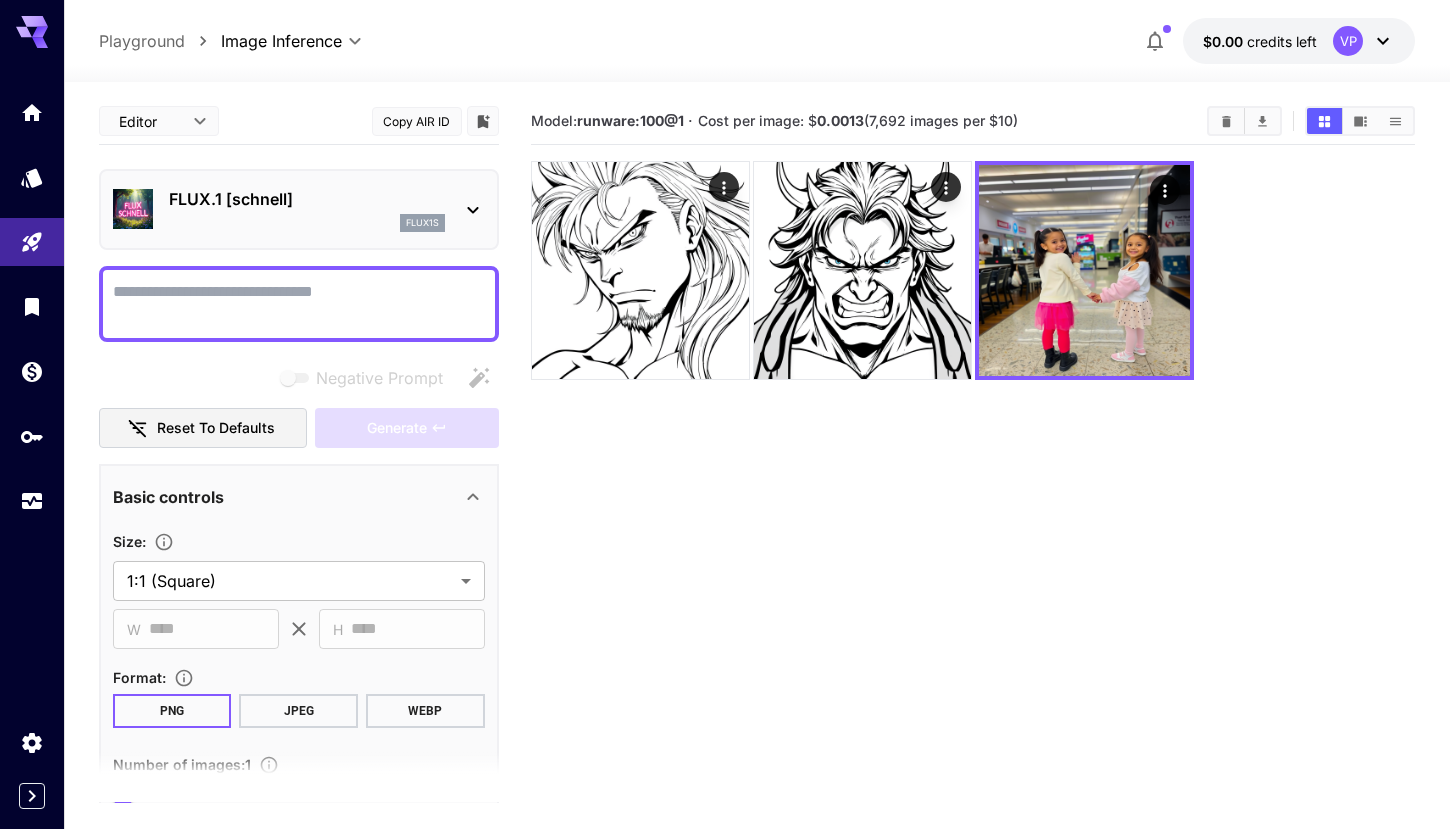 paste on "**********" 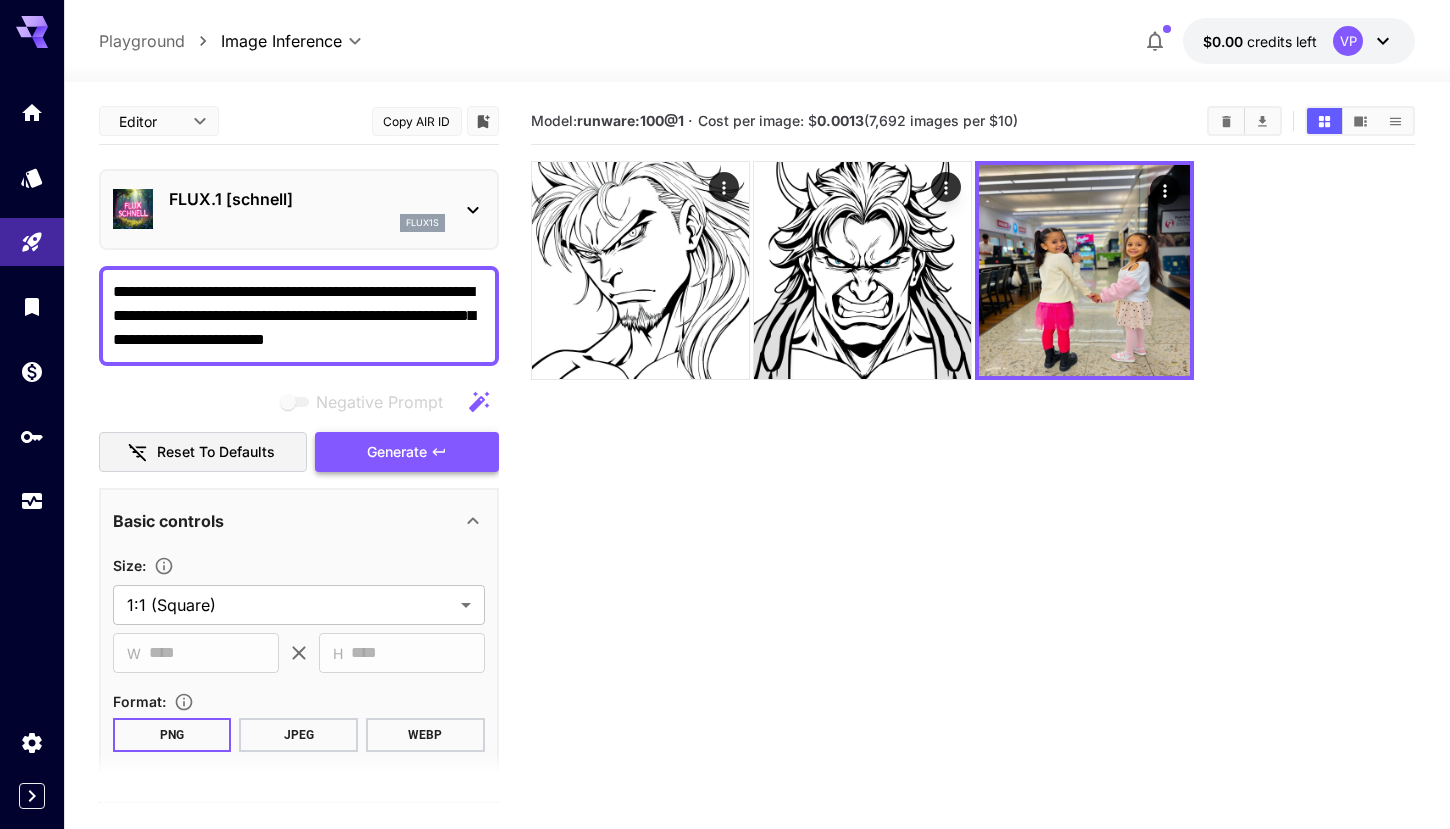 type on "**********" 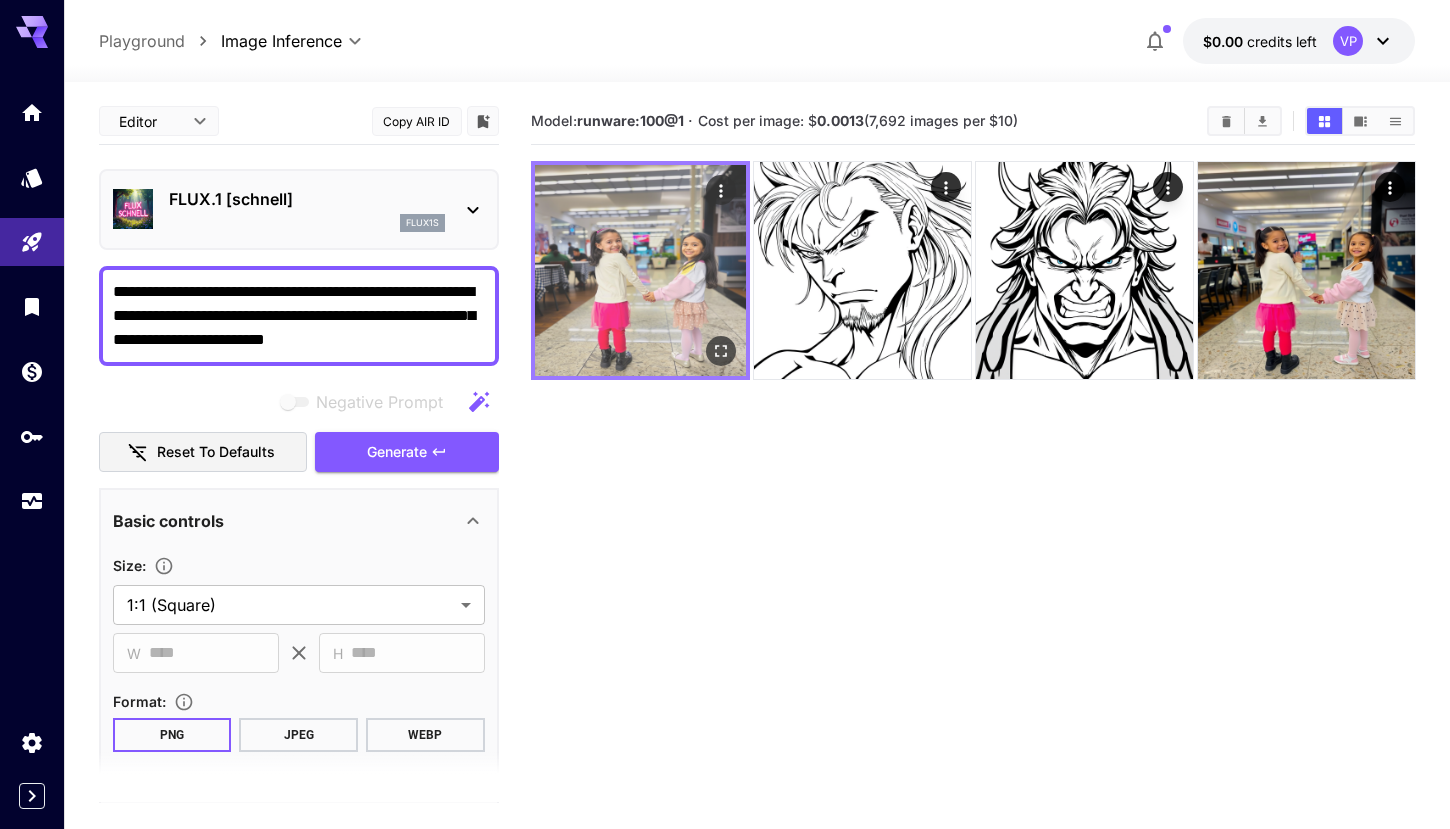 click at bounding box center (640, 270) 